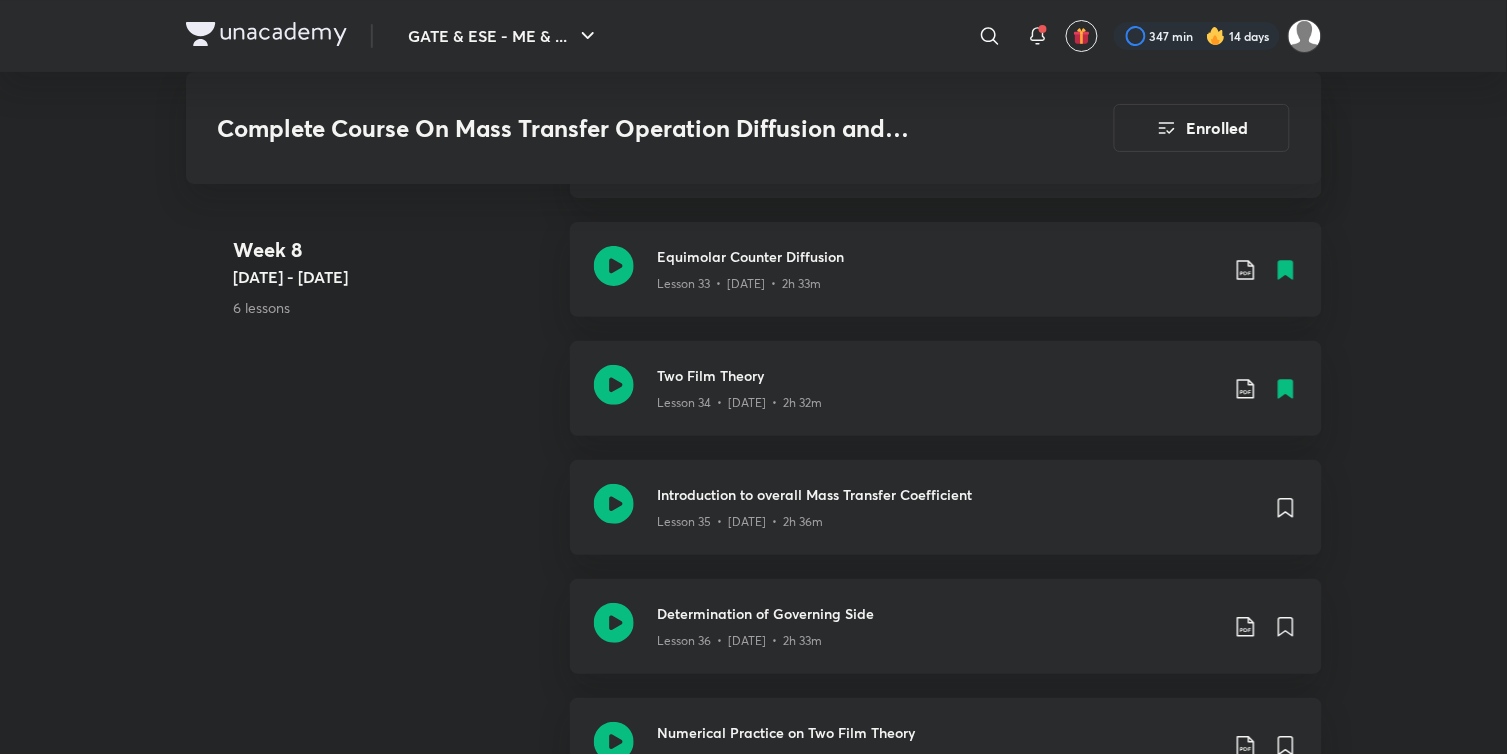 scroll, scrollTop: 5771, scrollLeft: 0, axis: vertical 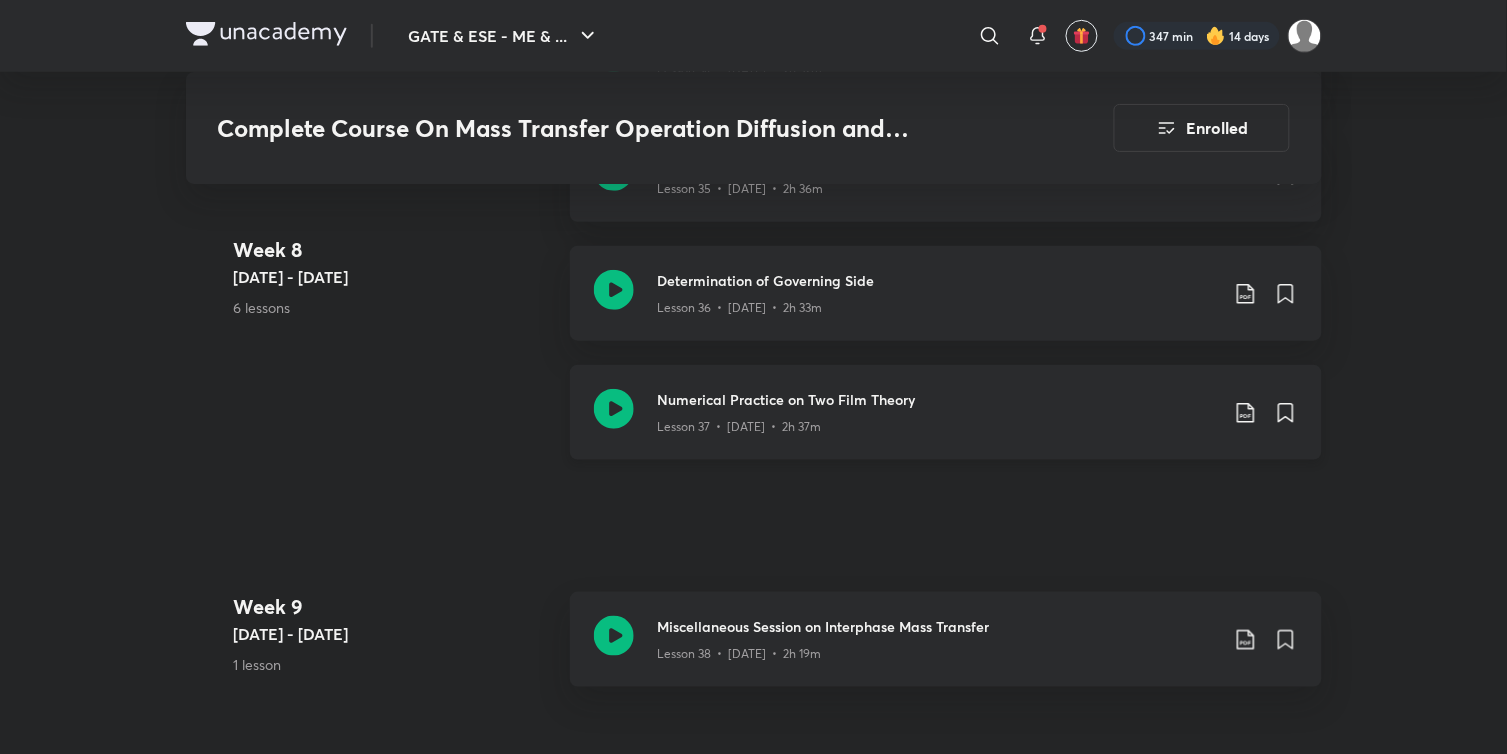 click 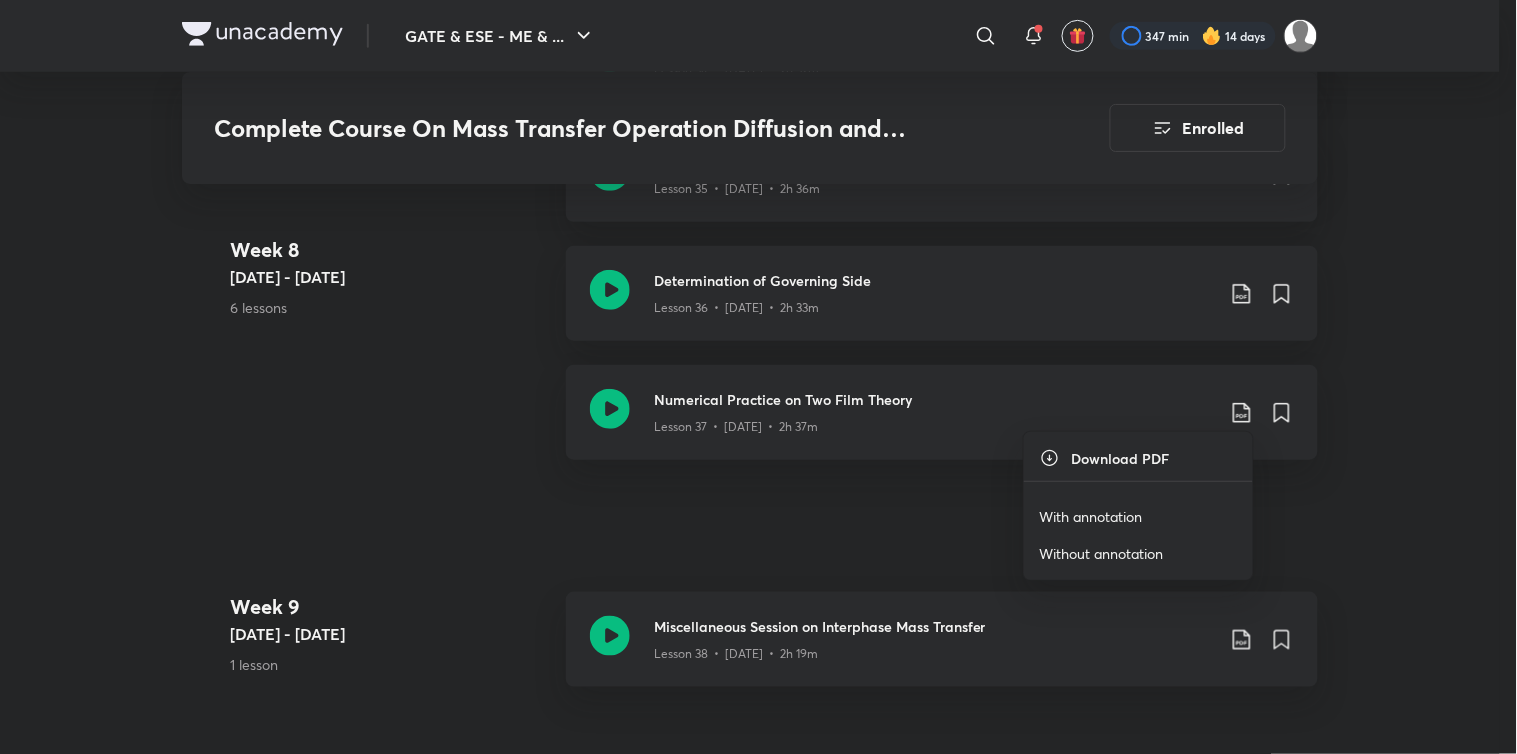 click on "With annotation" at bounding box center [1091, 516] 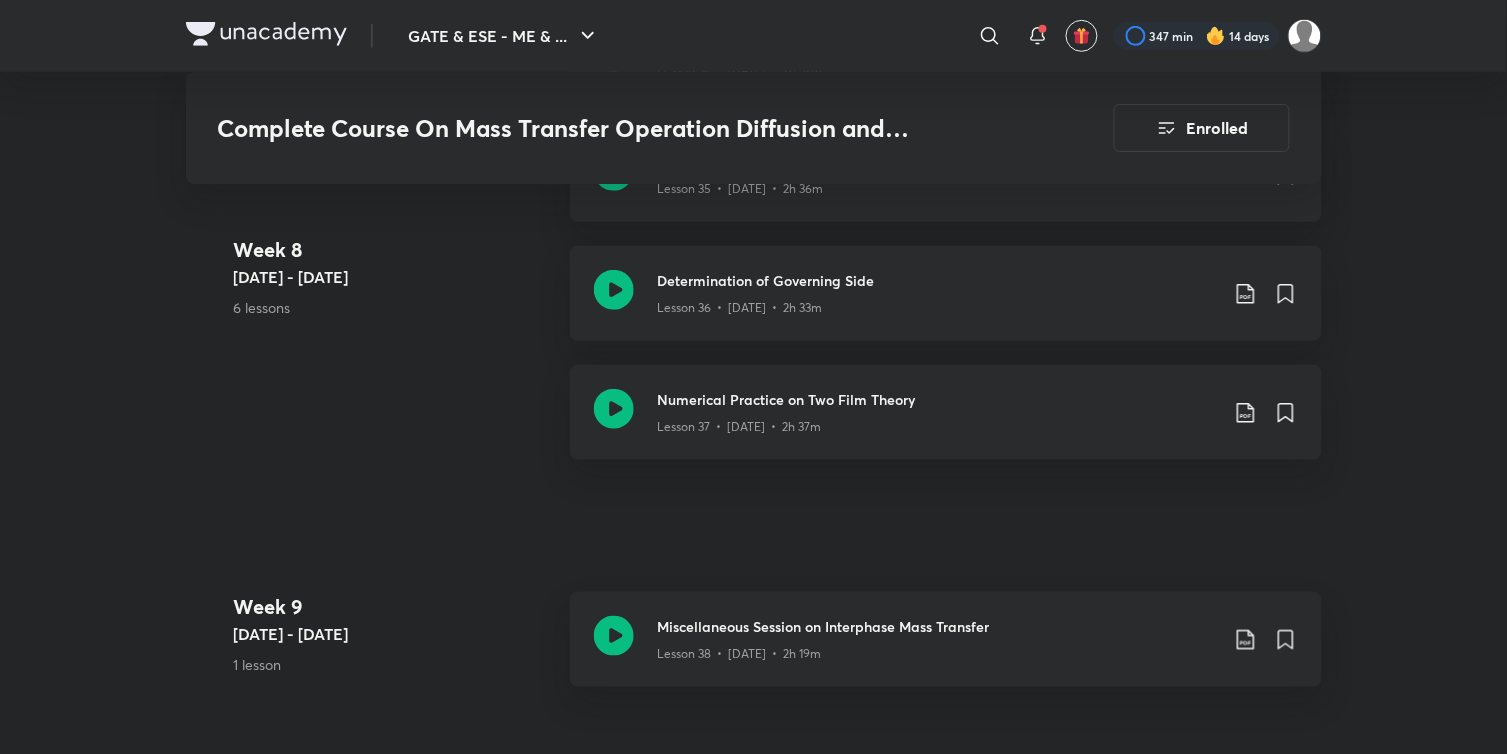 click on "GATE & ESE - ME &  ... ​ 347 min 14 days Complete Course On Mass Transfer Operation Diffusion and Interphase MT Enrolled GATE & ESE - ME & CH Plus Syllabus Chemical Engineering Hinglish Complete Course On Mass Transfer Operation Diffusion and Interphase MT [PERSON_NAME] In this course, [PERSON_NAME] will discuss the diffusion, mass transfer coefficient and interphase mass transfer in detail. This course will be helpful for the GATE exam. The course will be covered in Hinglish an...  Read more Updates About Enrolled Learn everyday from planner Choose a preferred time & watch these classes right from your planner Add to Planner Demo classes   Watch free classes by the educators of this batch   104 Hinglish Chemical Engineering Ask me anything session| Get Solutions to all your queries| #AnkurBans [PERSON_NAME] [DATE] • 2h    171 Hinglish Chemical Engineering Ask me anything session|Get solutions to all your queries|[PERSON_NAME] [PERSON_NAME] [DATE] • 2h    151 Hinglish Chemical Engineering [PERSON_NAME]   4" at bounding box center (753, -2091) 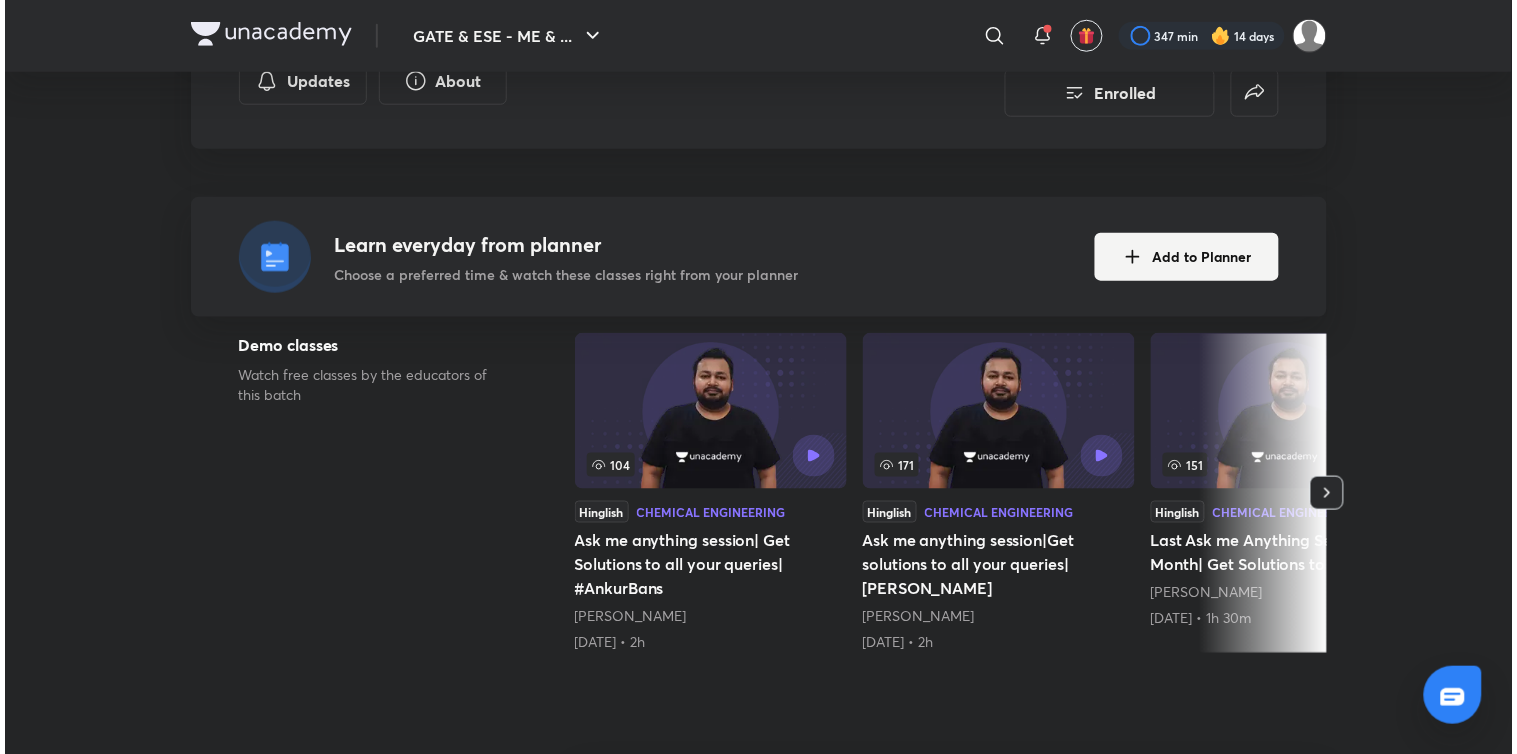 scroll, scrollTop: 0, scrollLeft: 0, axis: both 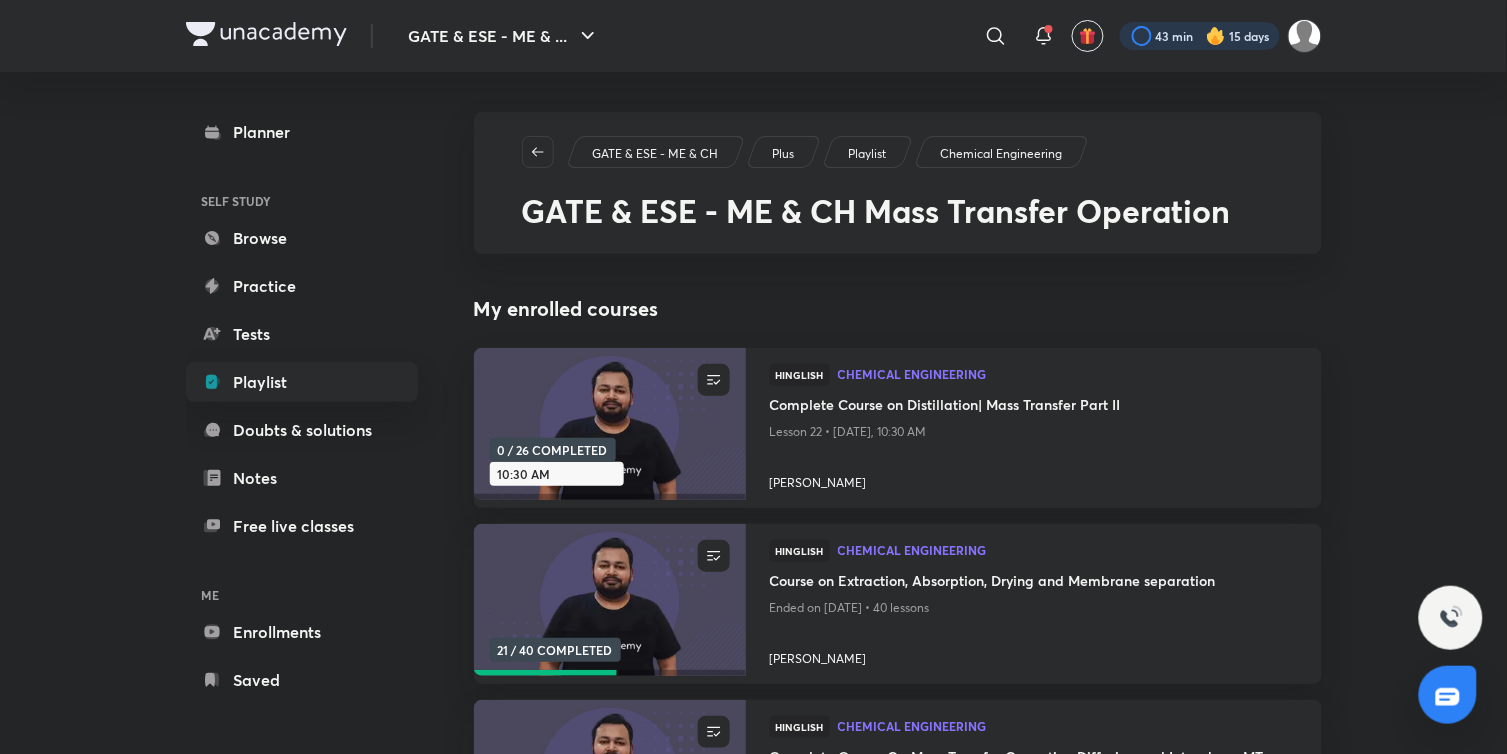 click at bounding box center [1200, 36] 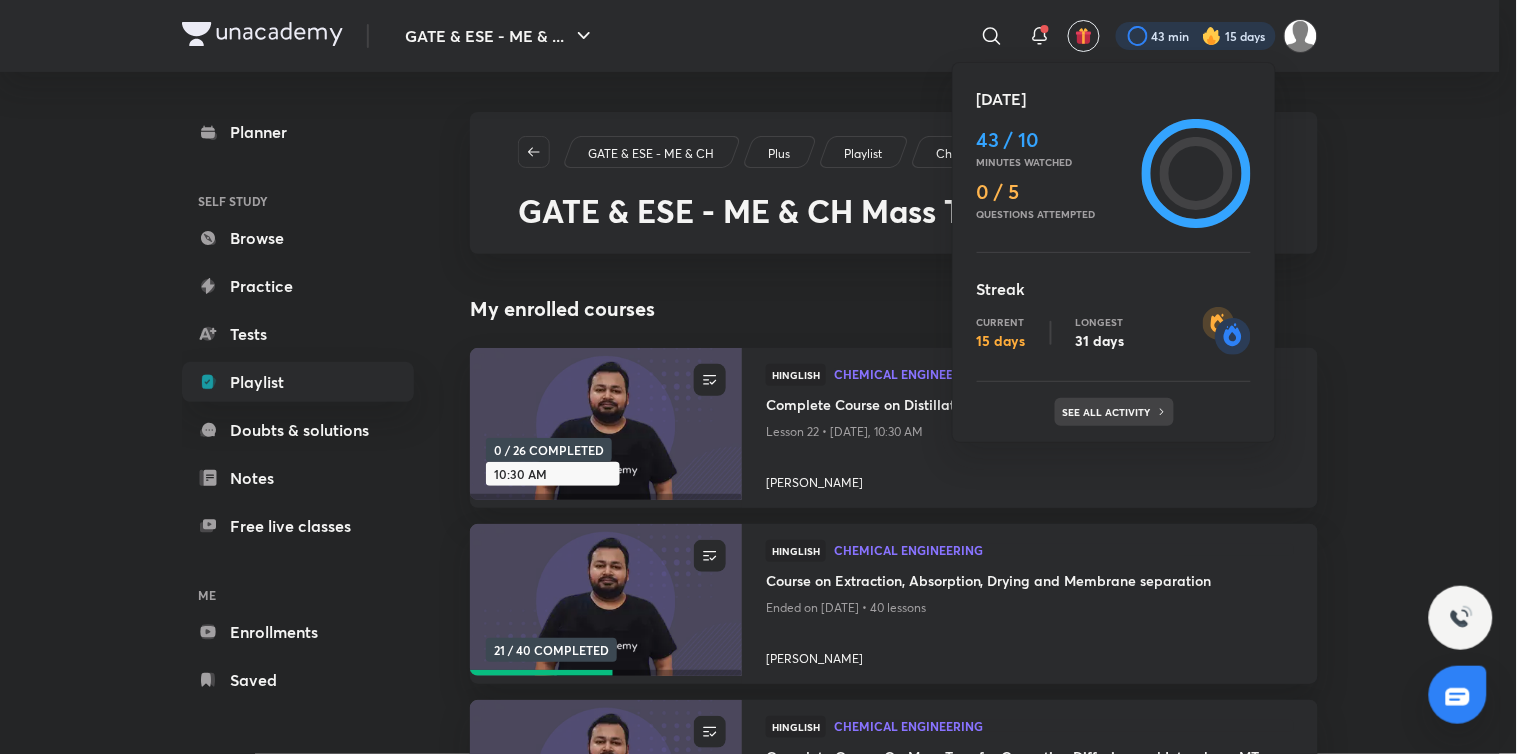 click on "See all activity" at bounding box center (1109, 412) 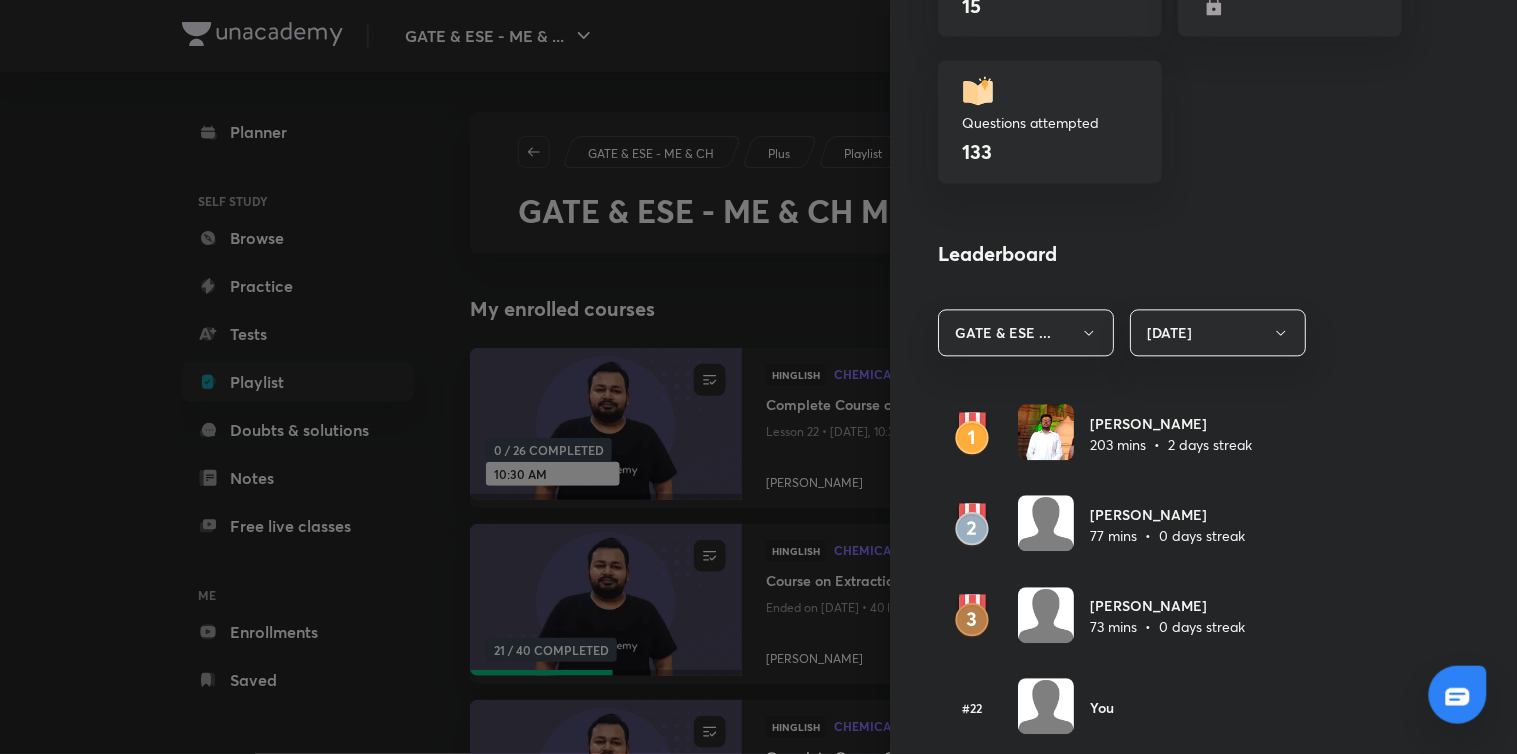 scroll, scrollTop: 1020, scrollLeft: 0, axis: vertical 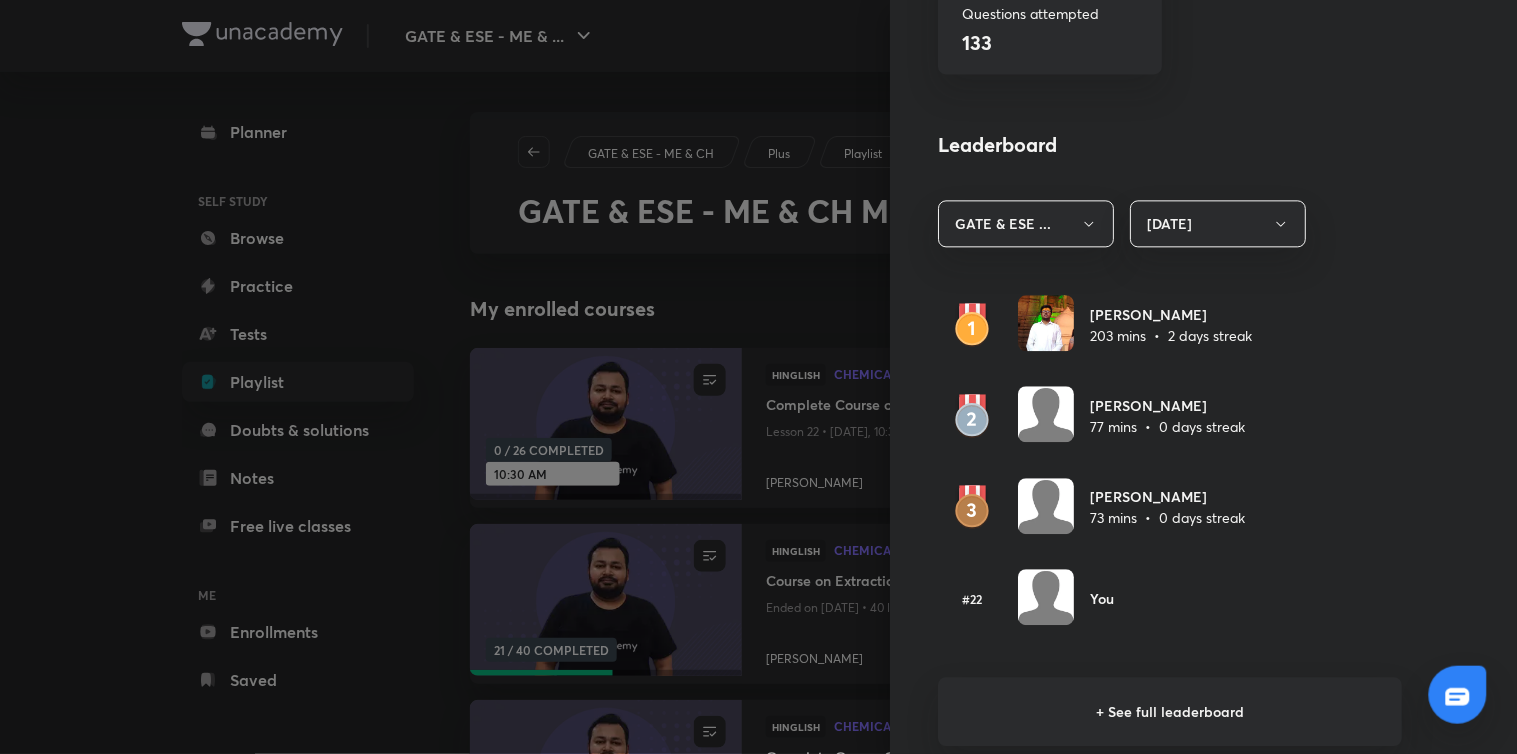 click on "Learning streak Watch 10 mins to achieve the daily goal Current 15 days Longest 31 days S M T W T F S [DATE] [DATE] - [DATE] - [DATE] - 26 This week Stats Total watch minutes 16,558 mins Lessons completed 212 Tests completed 15 Polls answered Questions attempted 133 Leaderboard GATE & ESE  ... [DATE] [PERSON_NAME] 203 mins  •  2 days streak [PERSON_NAME] 77 mins  •  0 days streak [PERSON_NAME] 73 mins  •  0 days streak #22 You + See full leaderboard Knowledge hats [DATE] hat Unlocked on [DATE] Dedicate Brown Hat Unlocked on [DATE] Dedicate Purple Hat Unlocked on [DATE] Dedicate Blue Hat Unlocked on [DATE] Dedicate Green Hat Unlocked on [DATE] Dedicate Orange Hat Unlocked on [DATE] Dedicate Yellow Hat Unlocked on [DATE] Dedicate White Hat Unlocked on [DATE] Dedicate Welcome to Unacademy! Joined on [DATE] Red Hat Unlock at 50K learning minutes" at bounding box center (1203, 377) 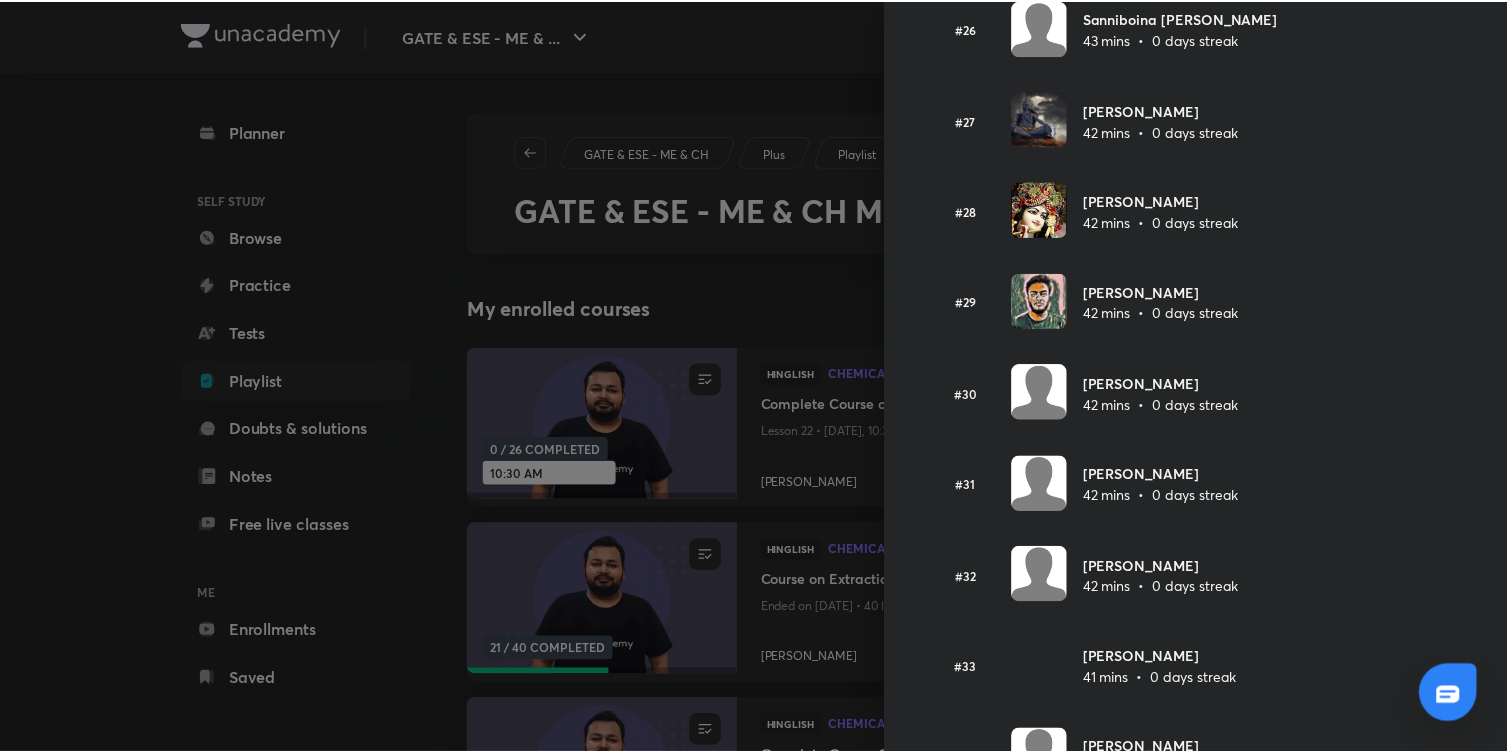 scroll, scrollTop: 2555, scrollLeft: 0, axis: vertical 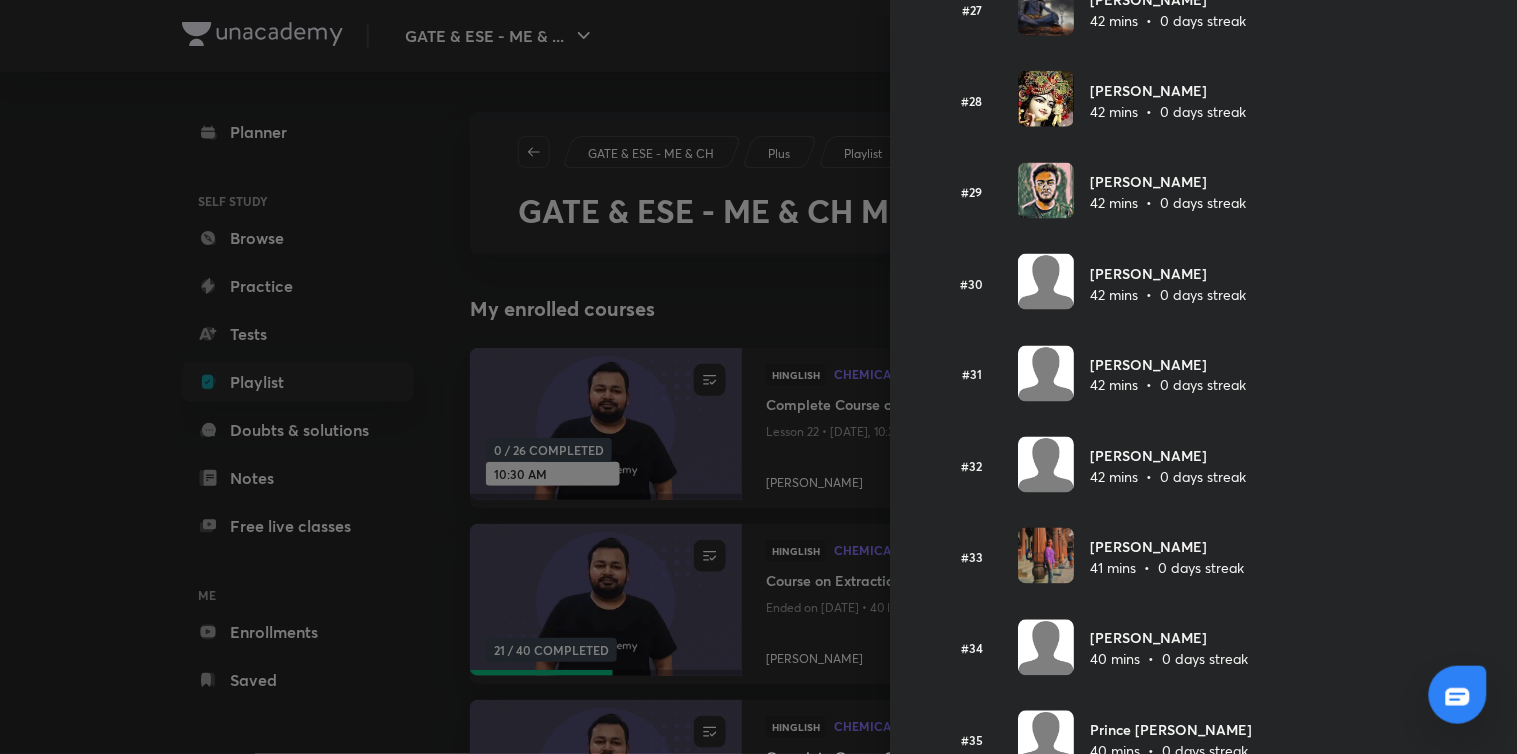 click at bounding box center [758, 377] 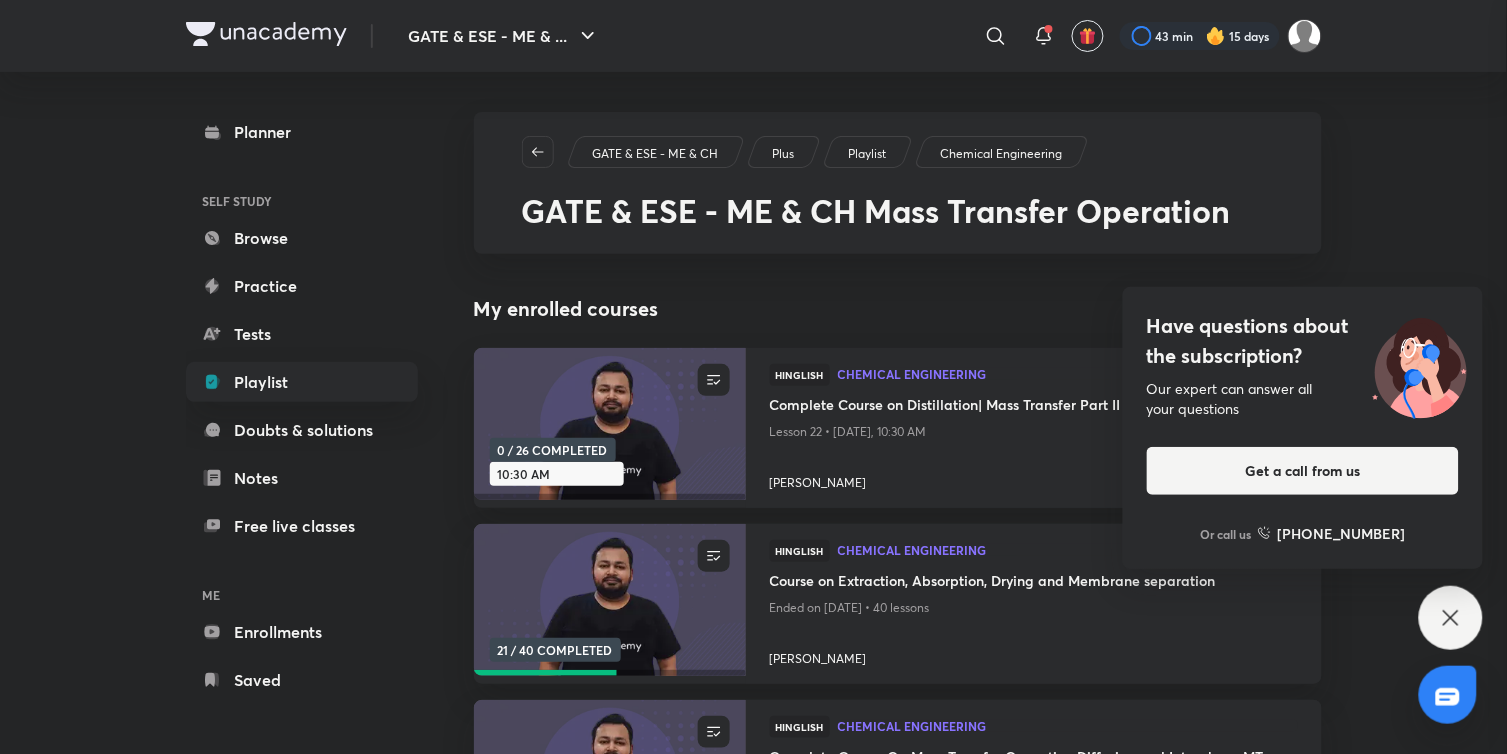 scroll, scrollTop: 0, scrollLeft: 0, axis: both 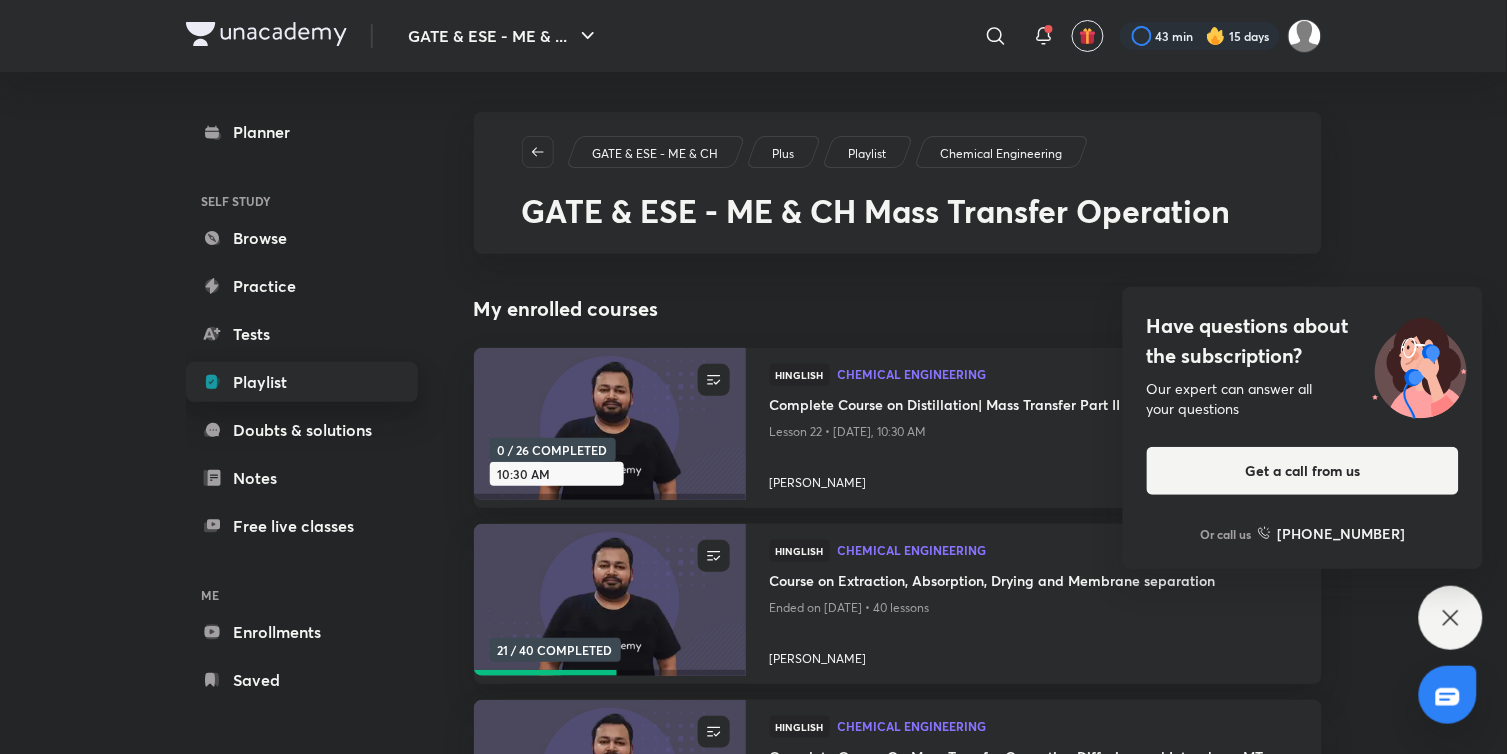 click on "Playlist" at bounding box center [302, 382] 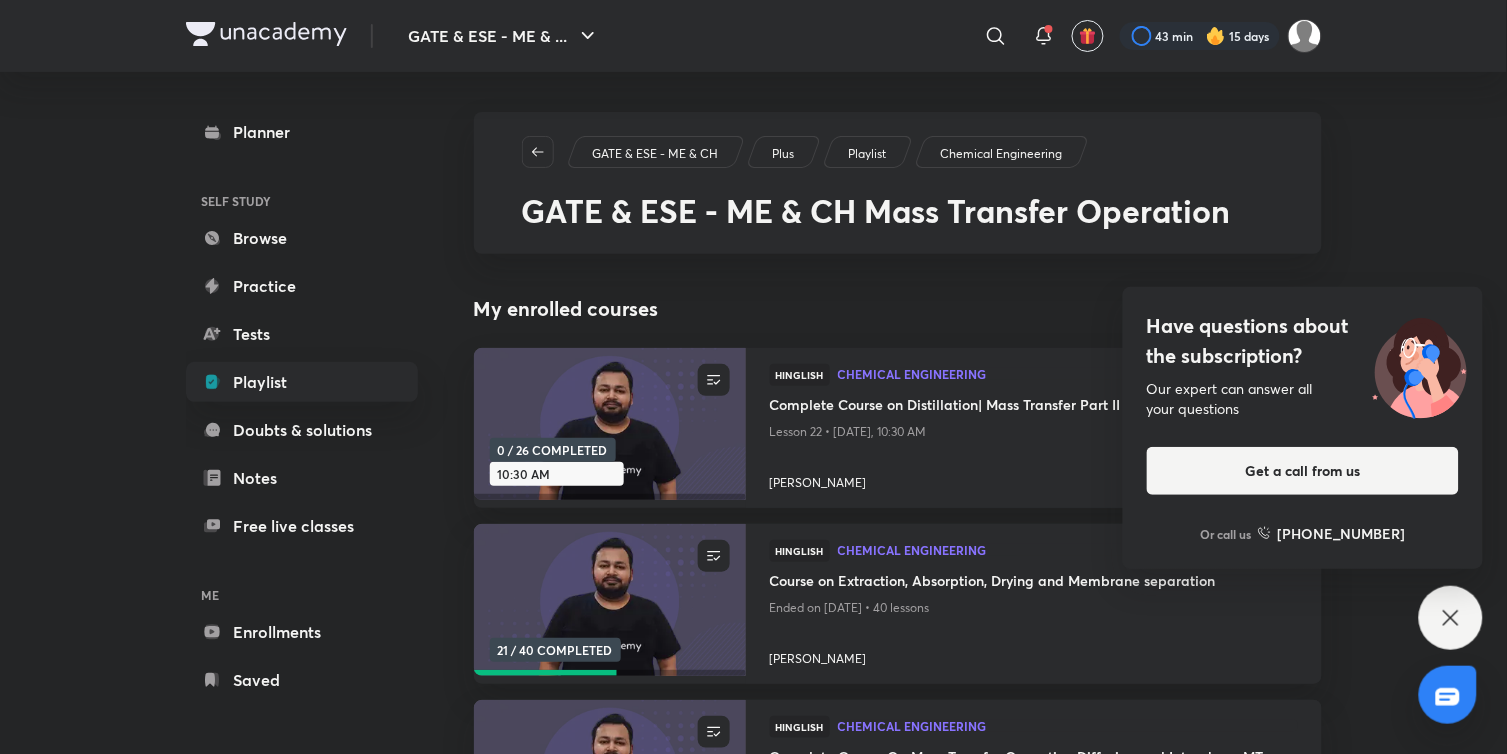 click 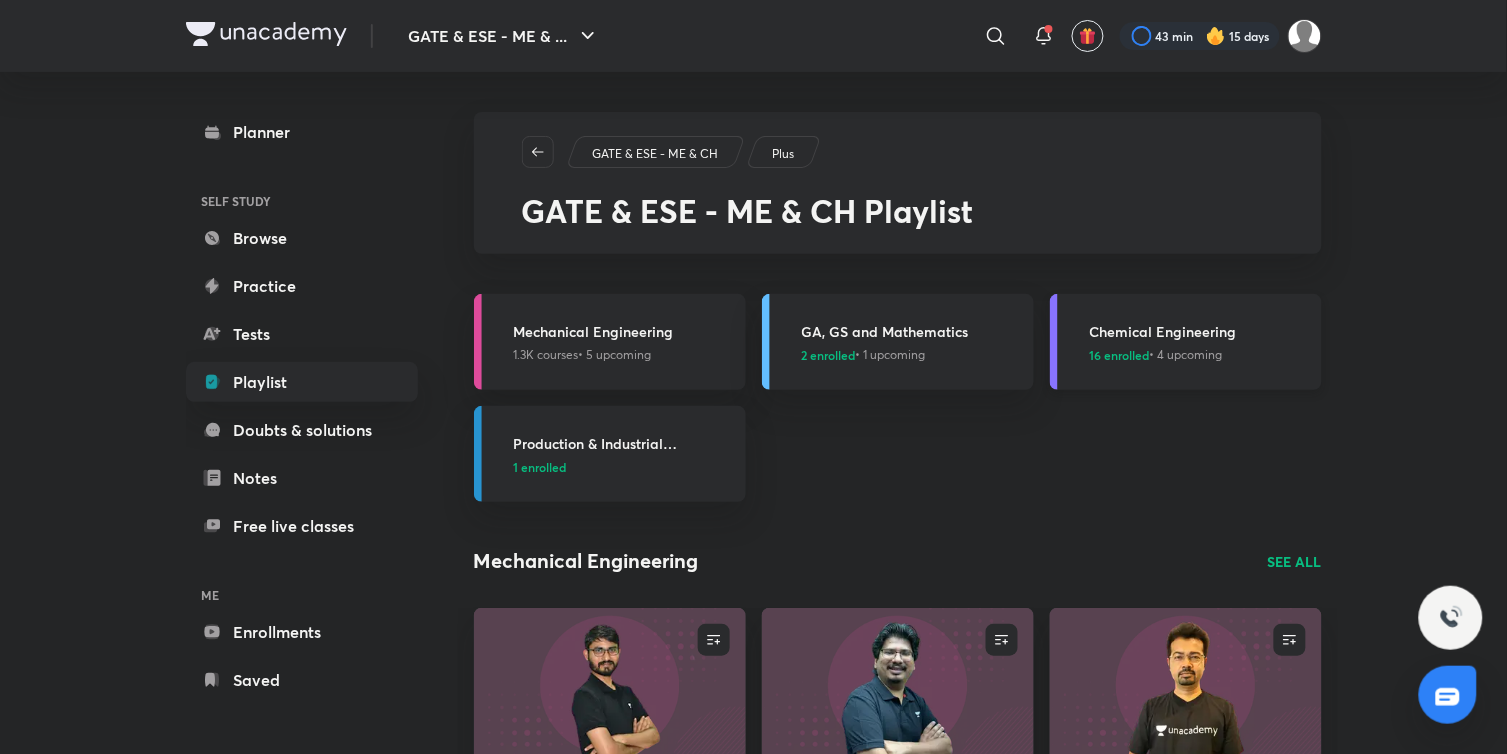 click on "16 enrolled" at bounding box center (1120, 355) 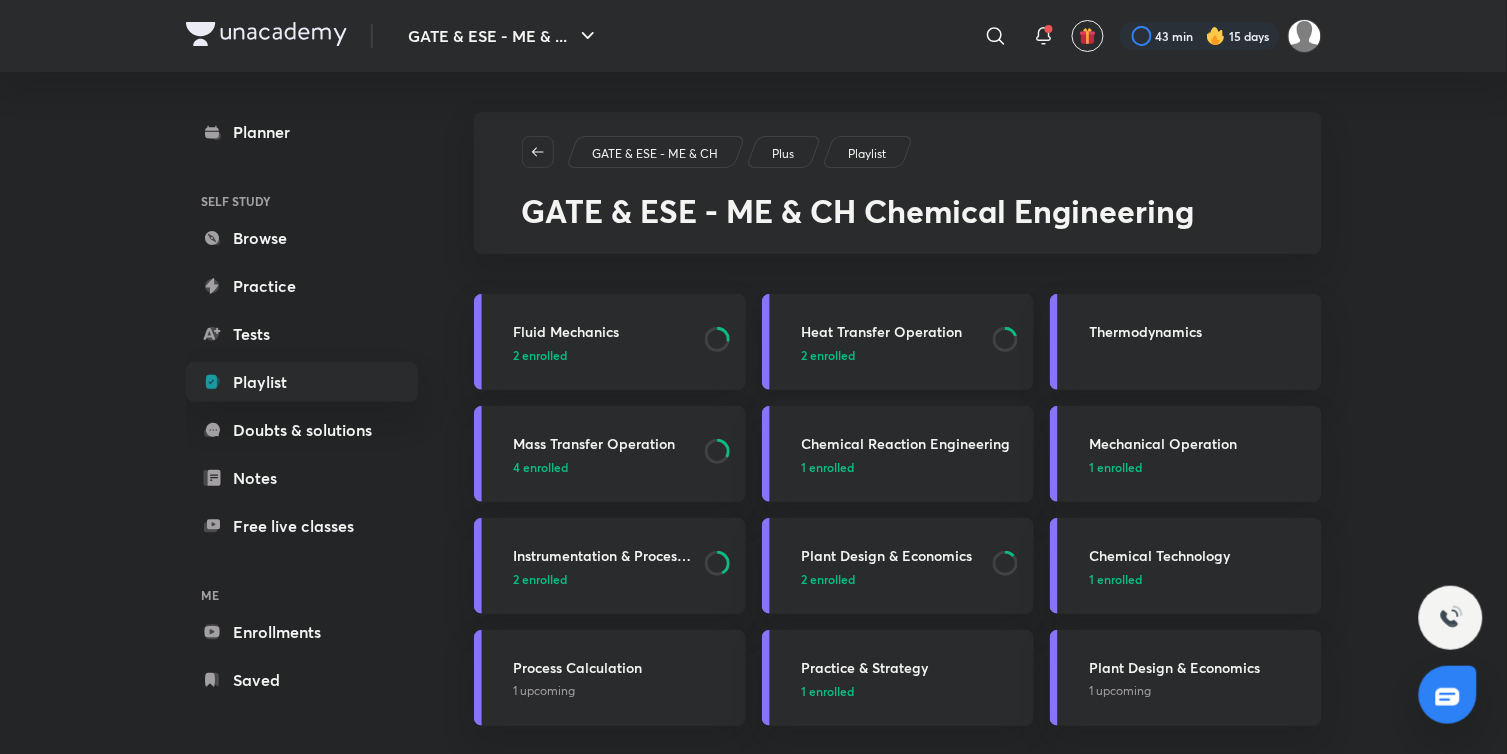 click on "2 enrolled" at bounding box center [829, 355] 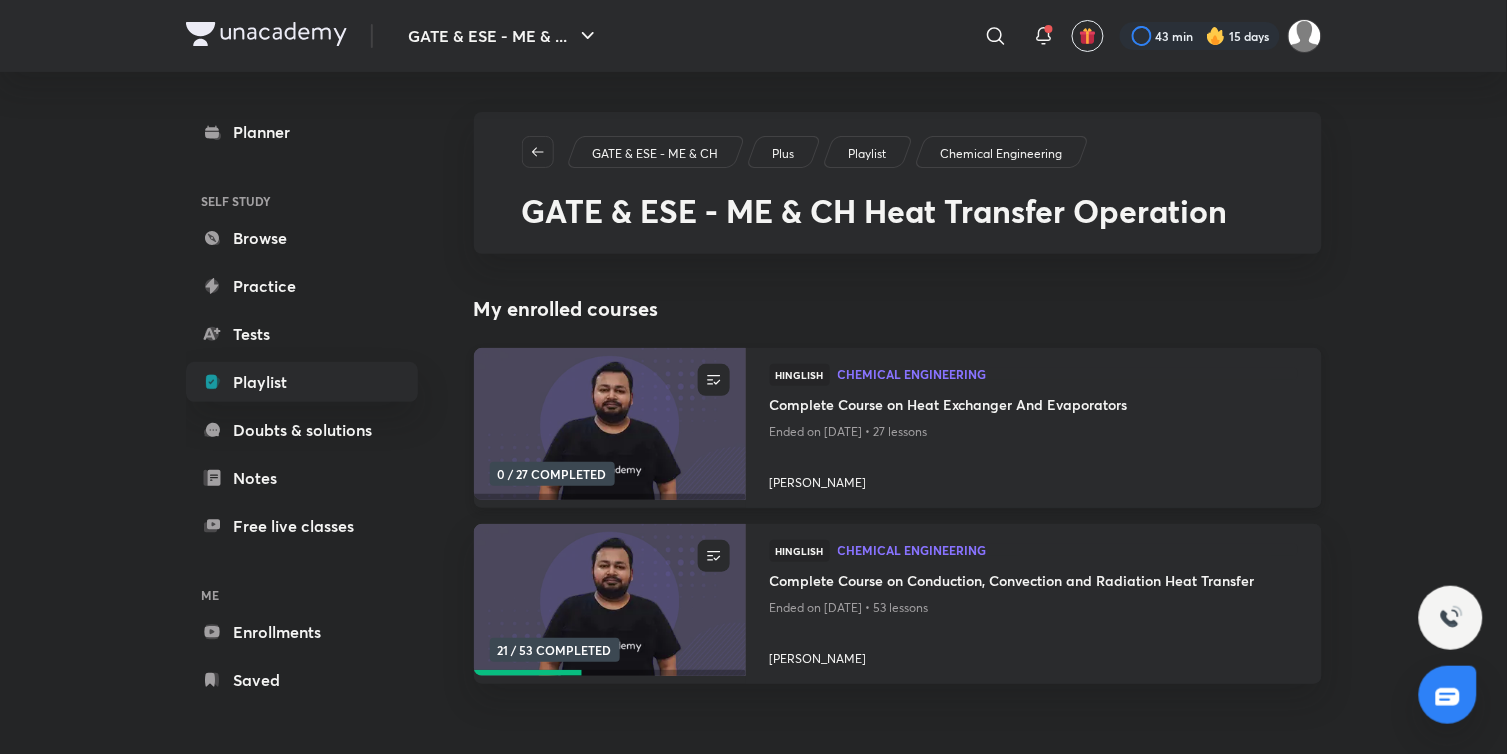 click at bounding box center (609, 424) 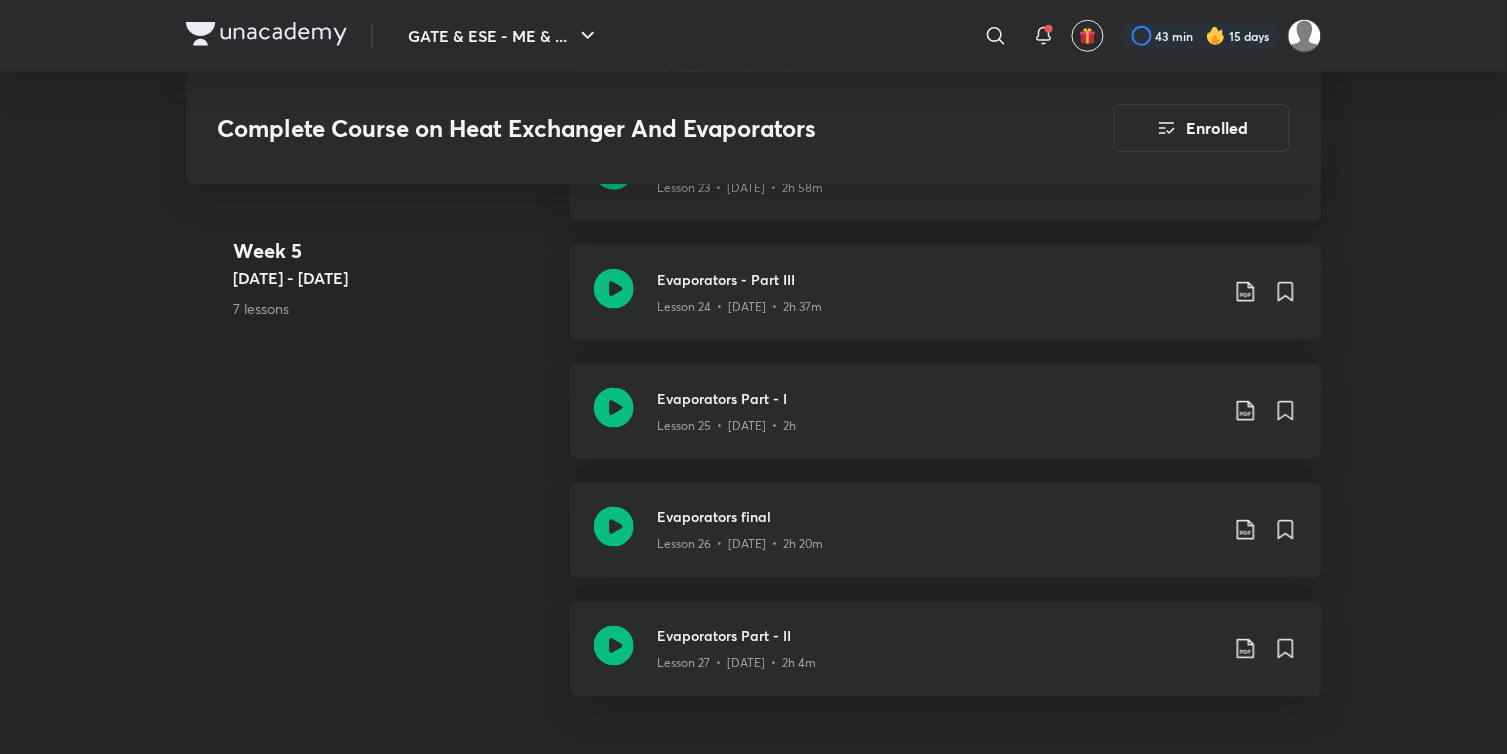 scroll, scrollTop: 4111, scrollLeft: 0, axis: vertical 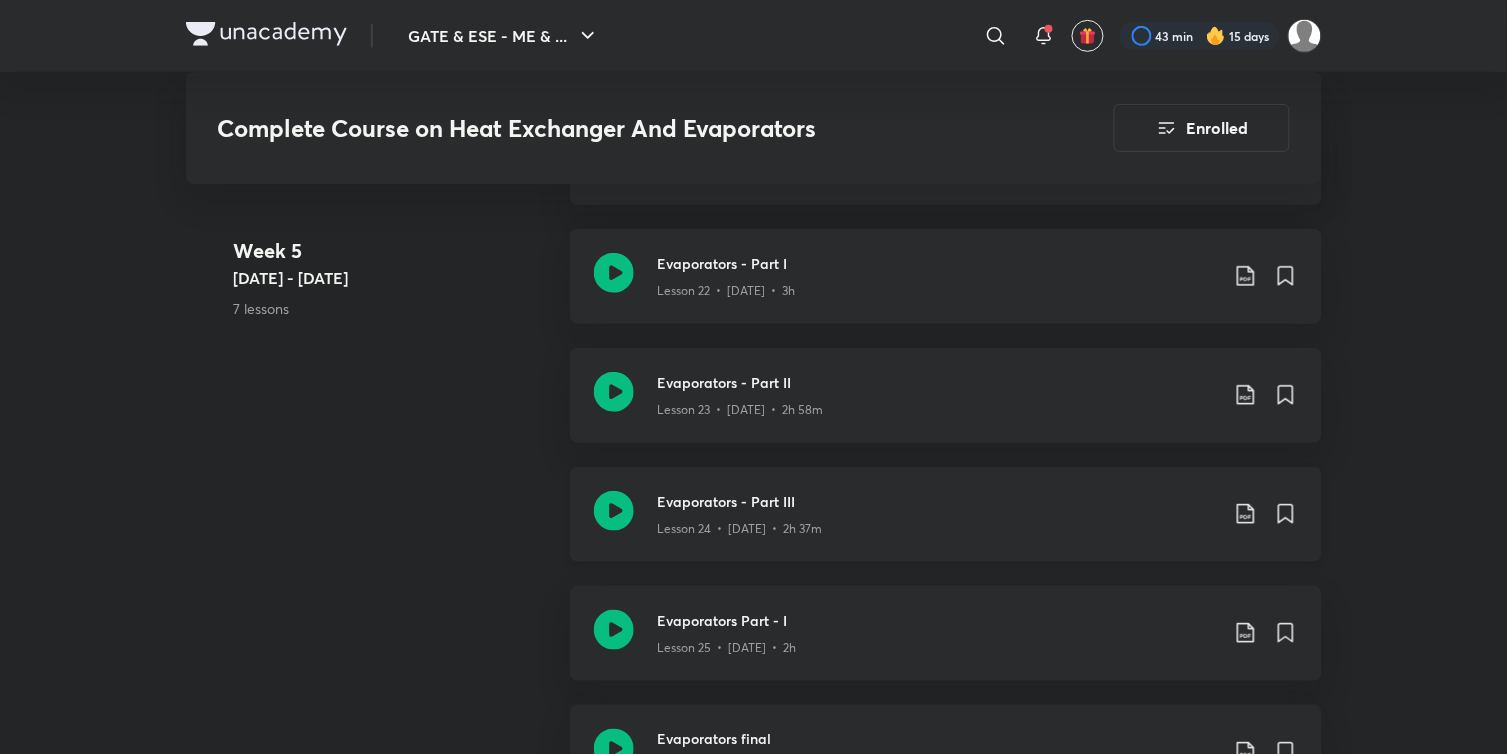 click 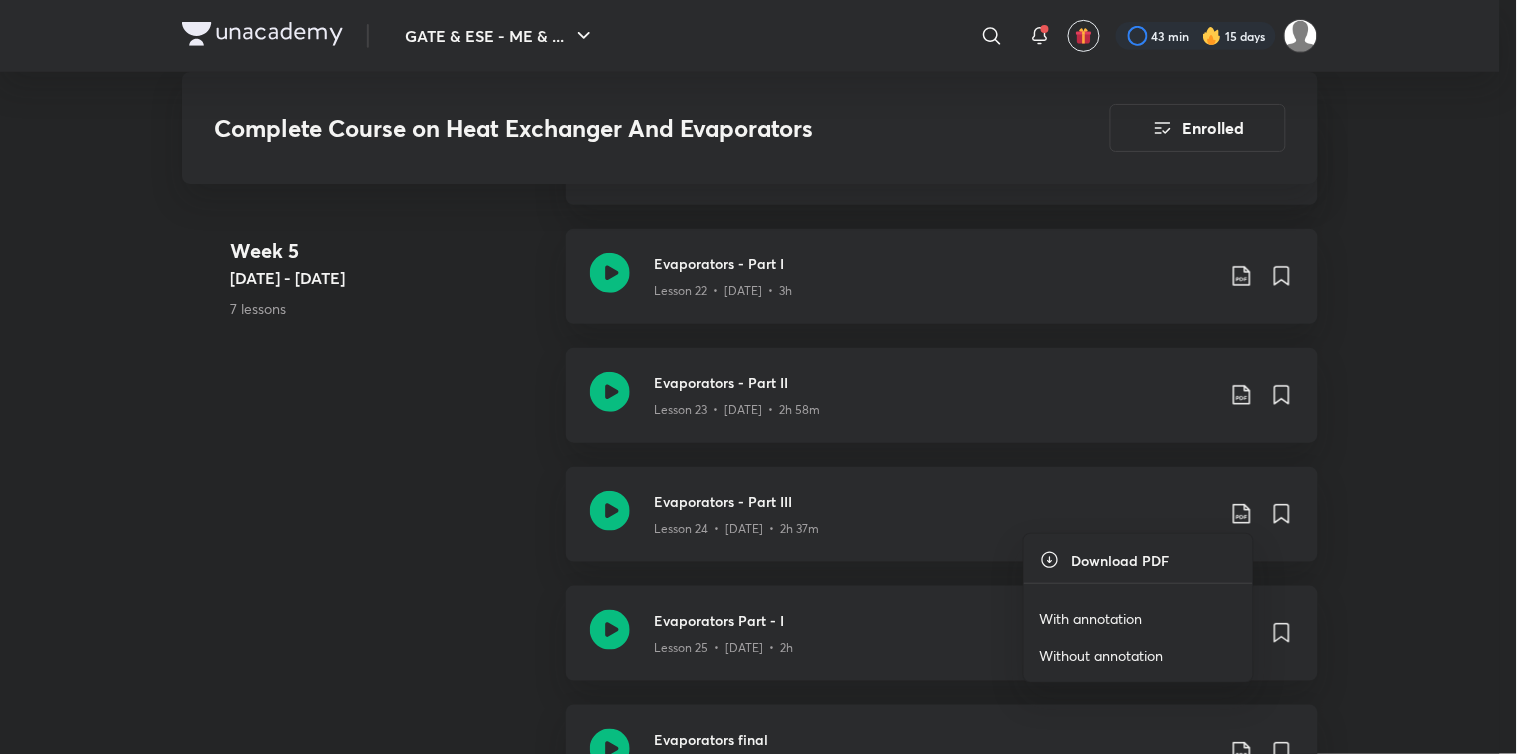 click on "With annotation" at bounding box center [1091, 618] 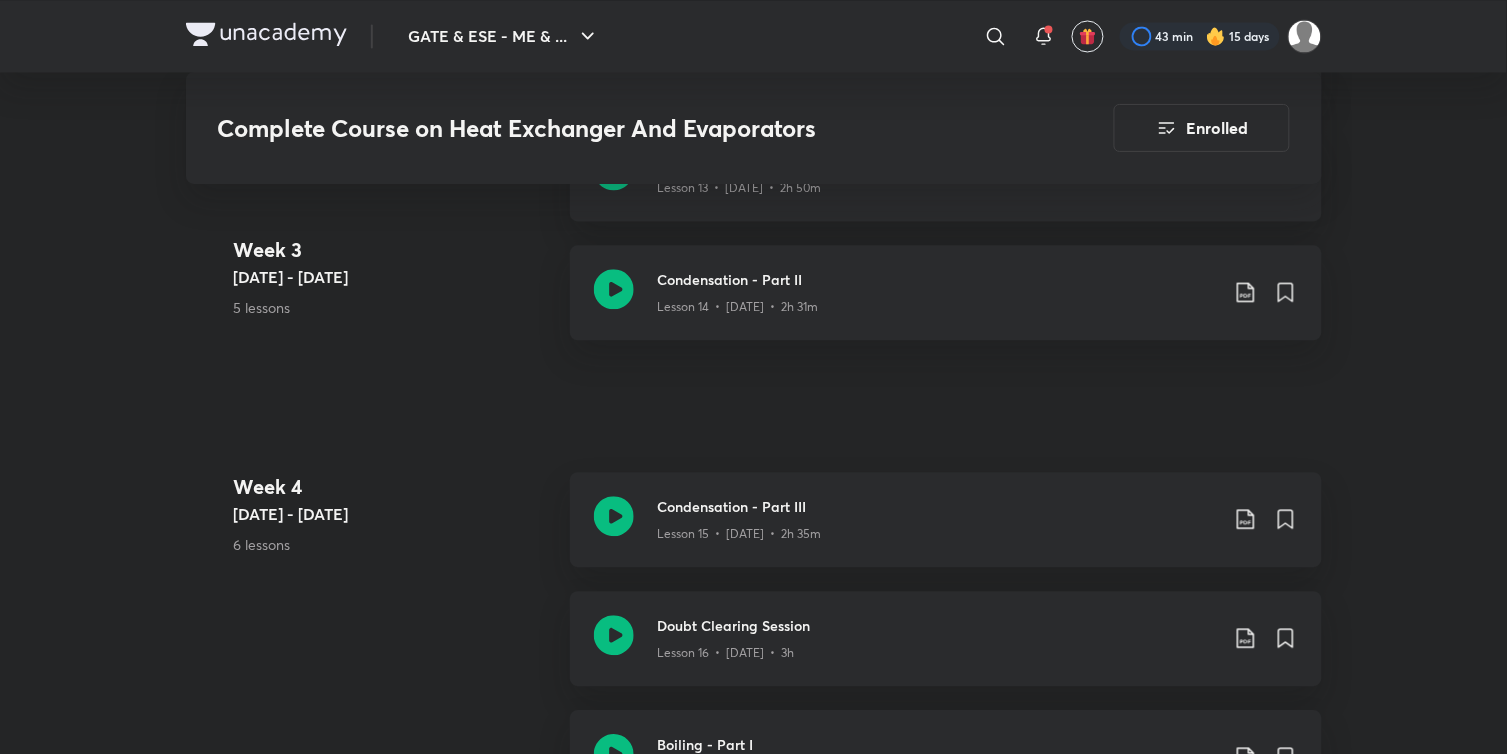 scroll, scrollTop: 2888, scrollLeft: 0, axis: vertical 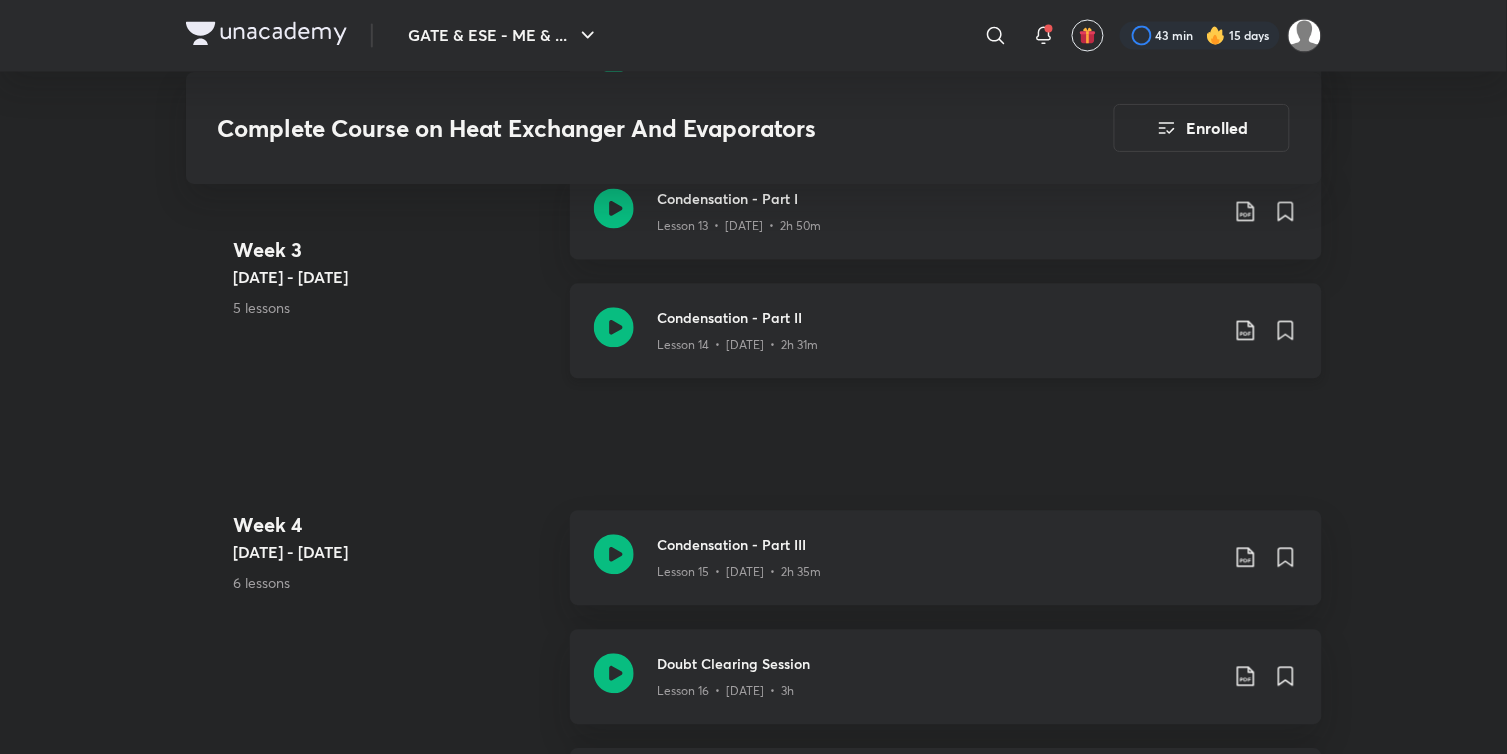 click 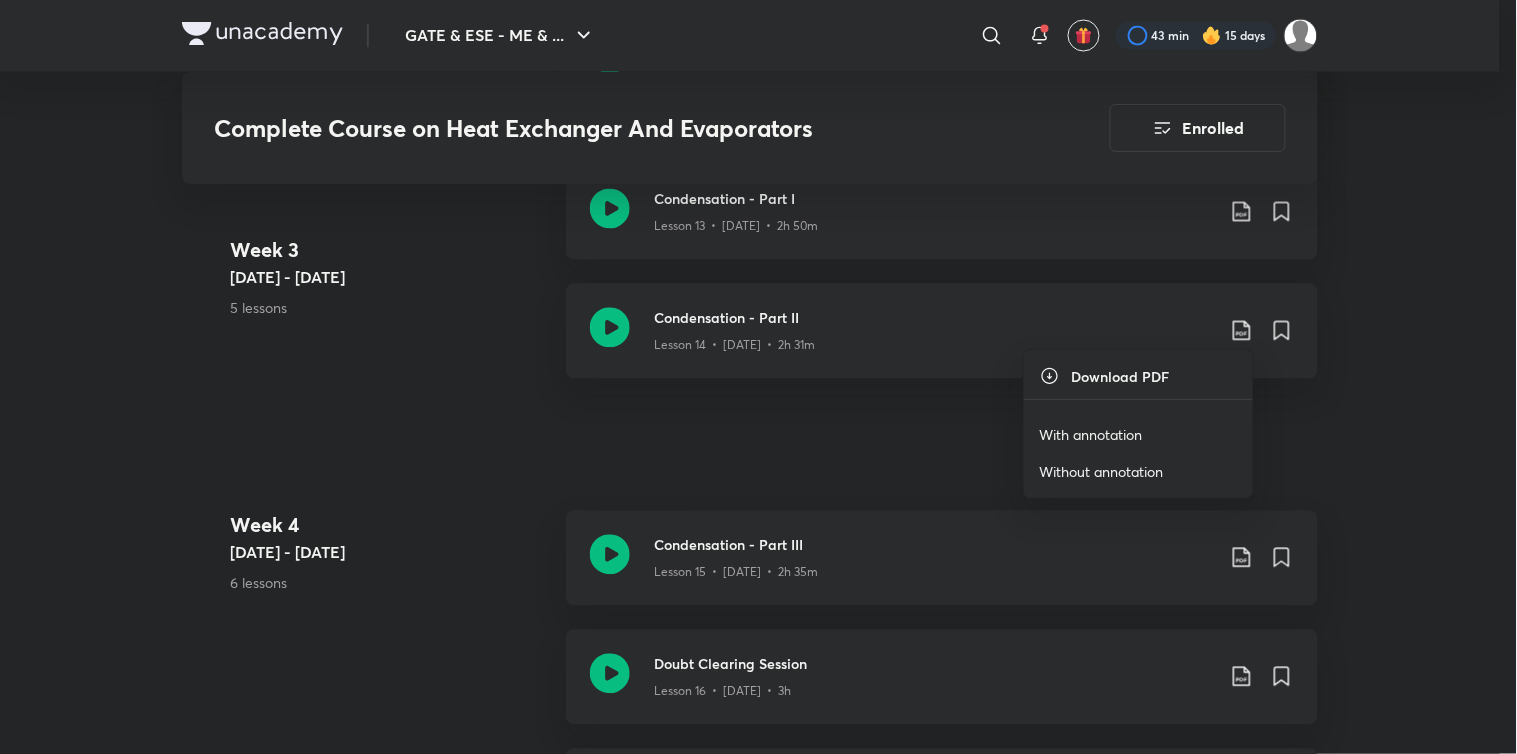 click on "With annotation" at bounding box center [1091, 434] 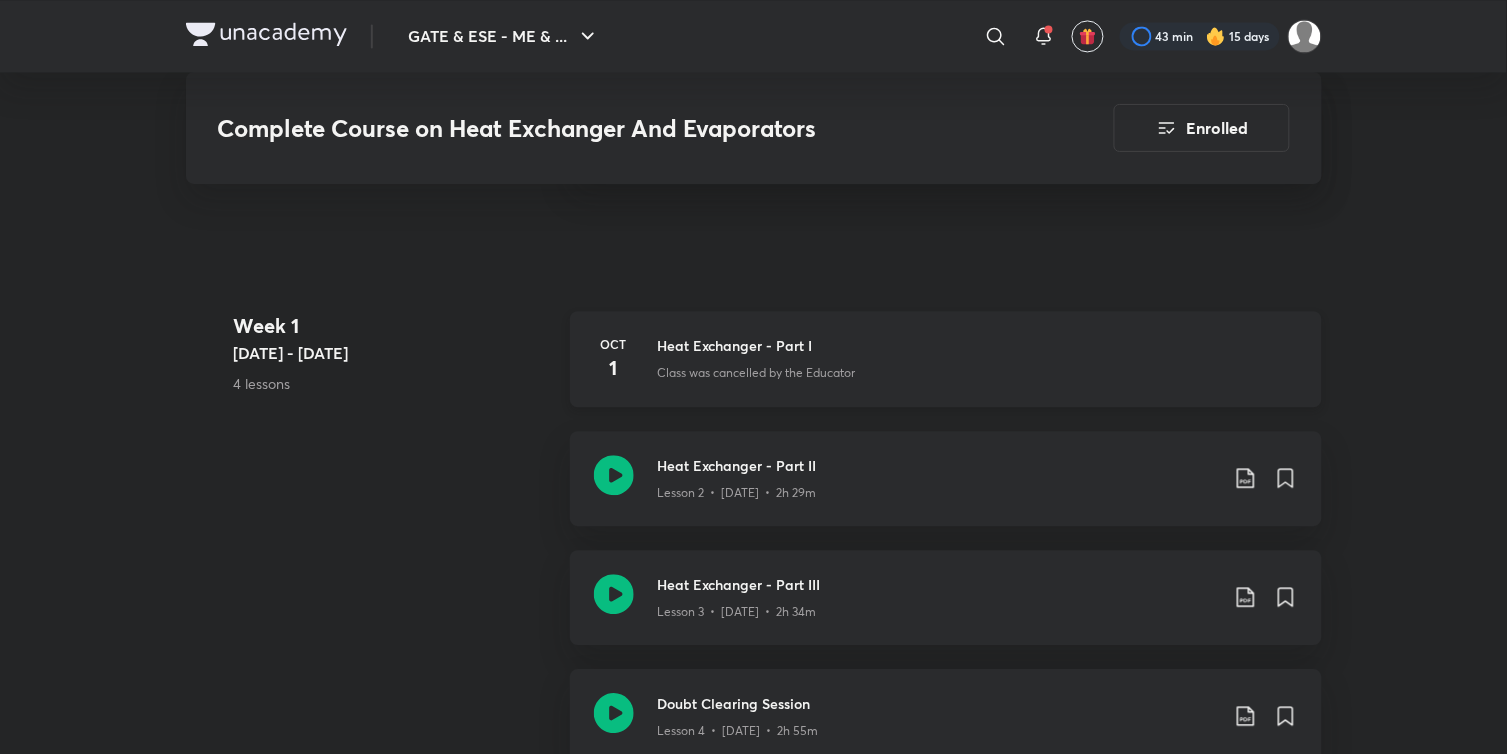 scroll, scrollTop: 888, scrollLeft: 0, axis: vertical 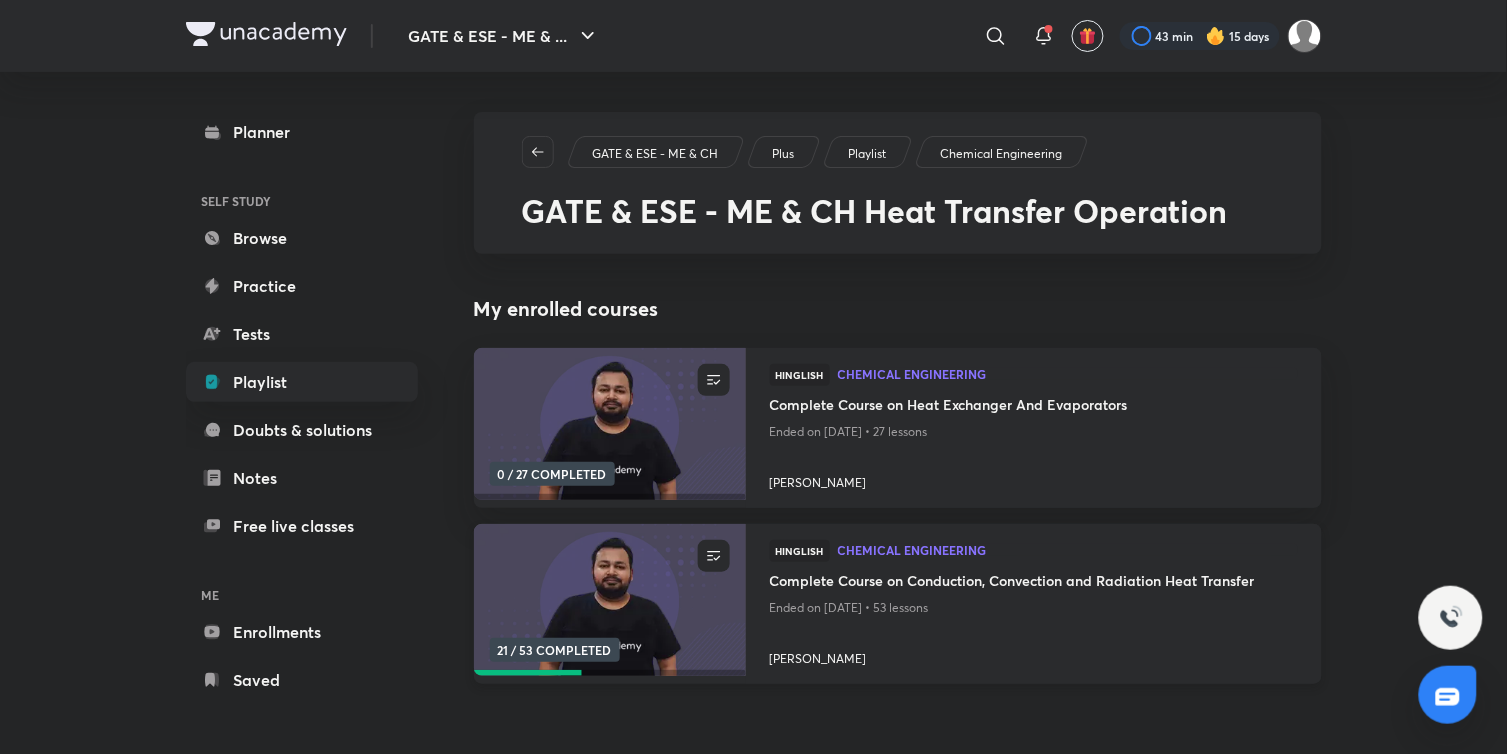 click at bounding box center [609, 600] 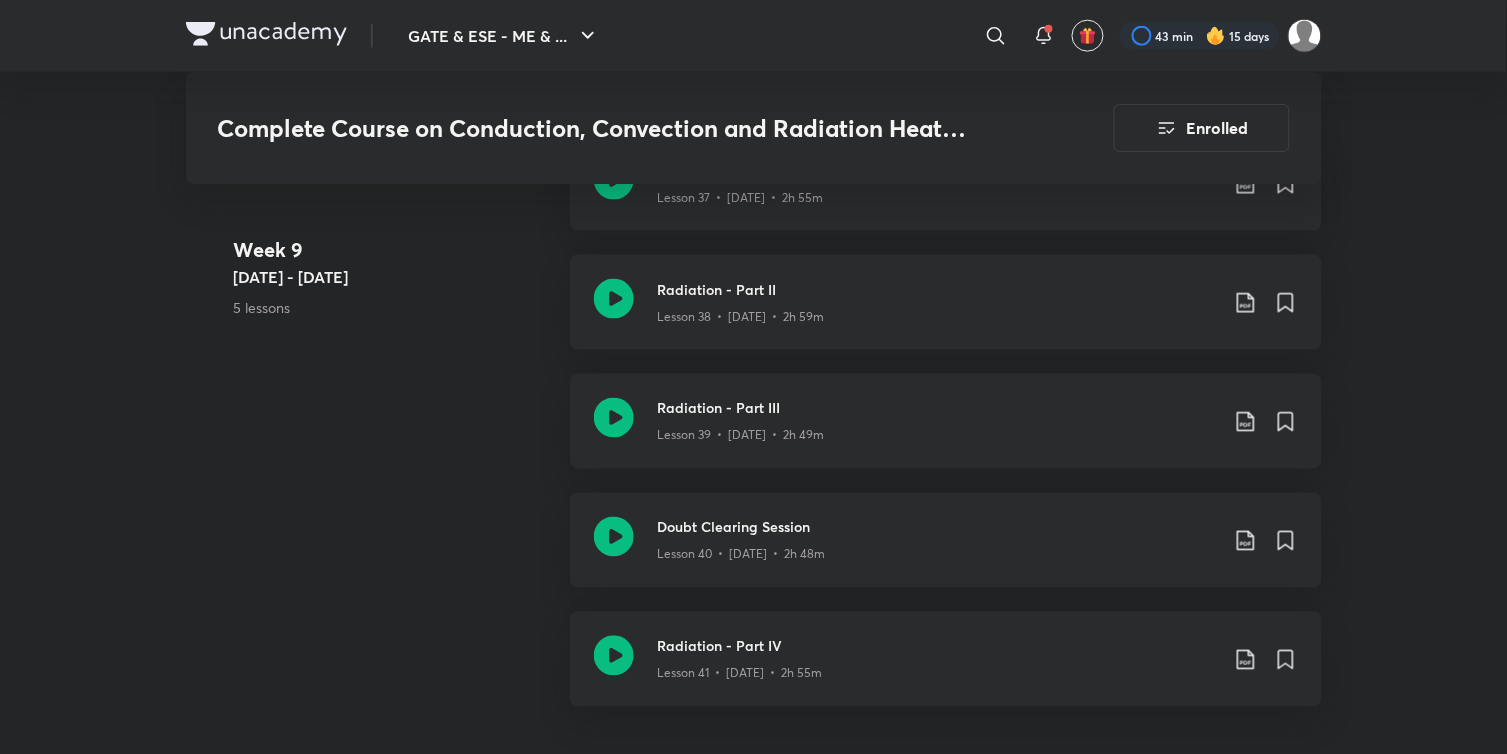 scroll, scrollTop: 6548, scrollLeft: 0, axis: vertical 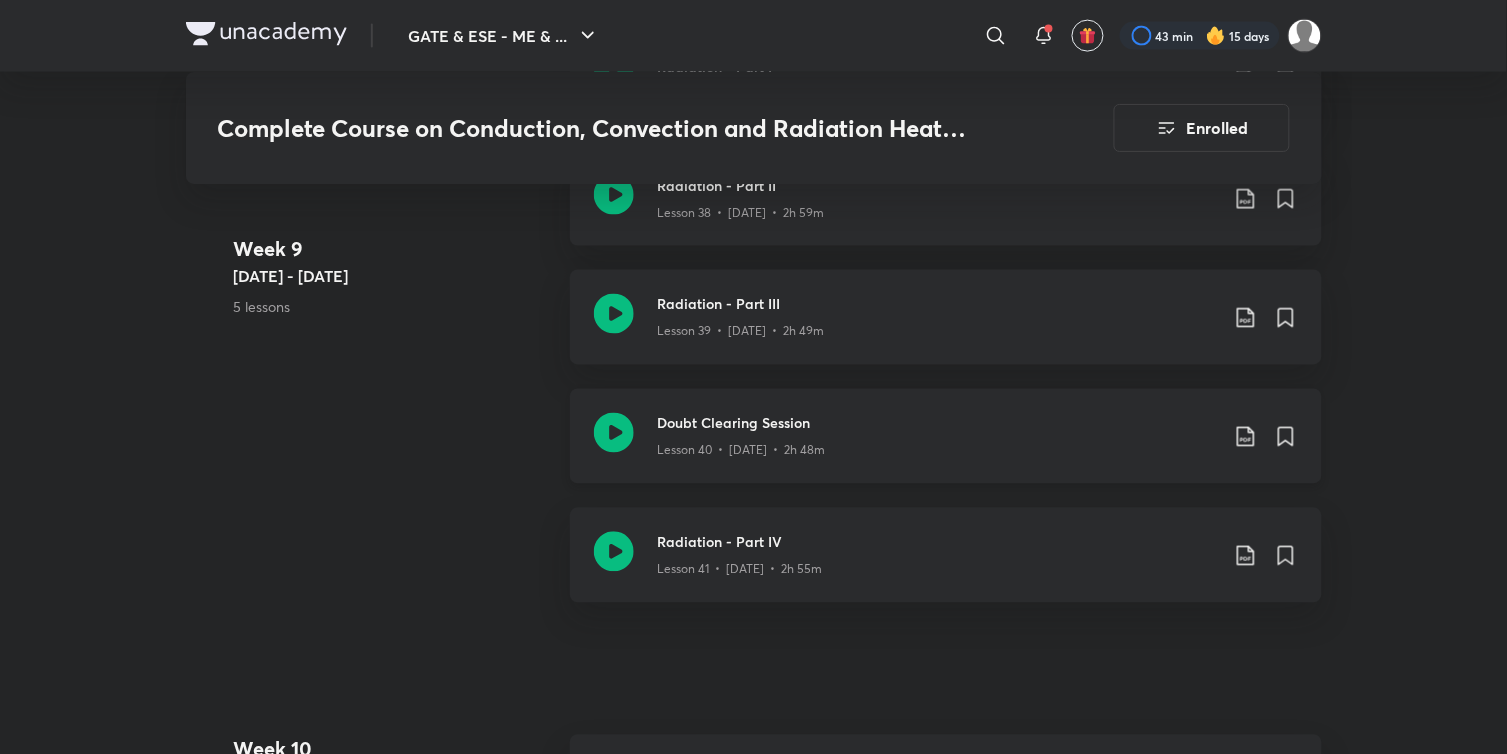 click 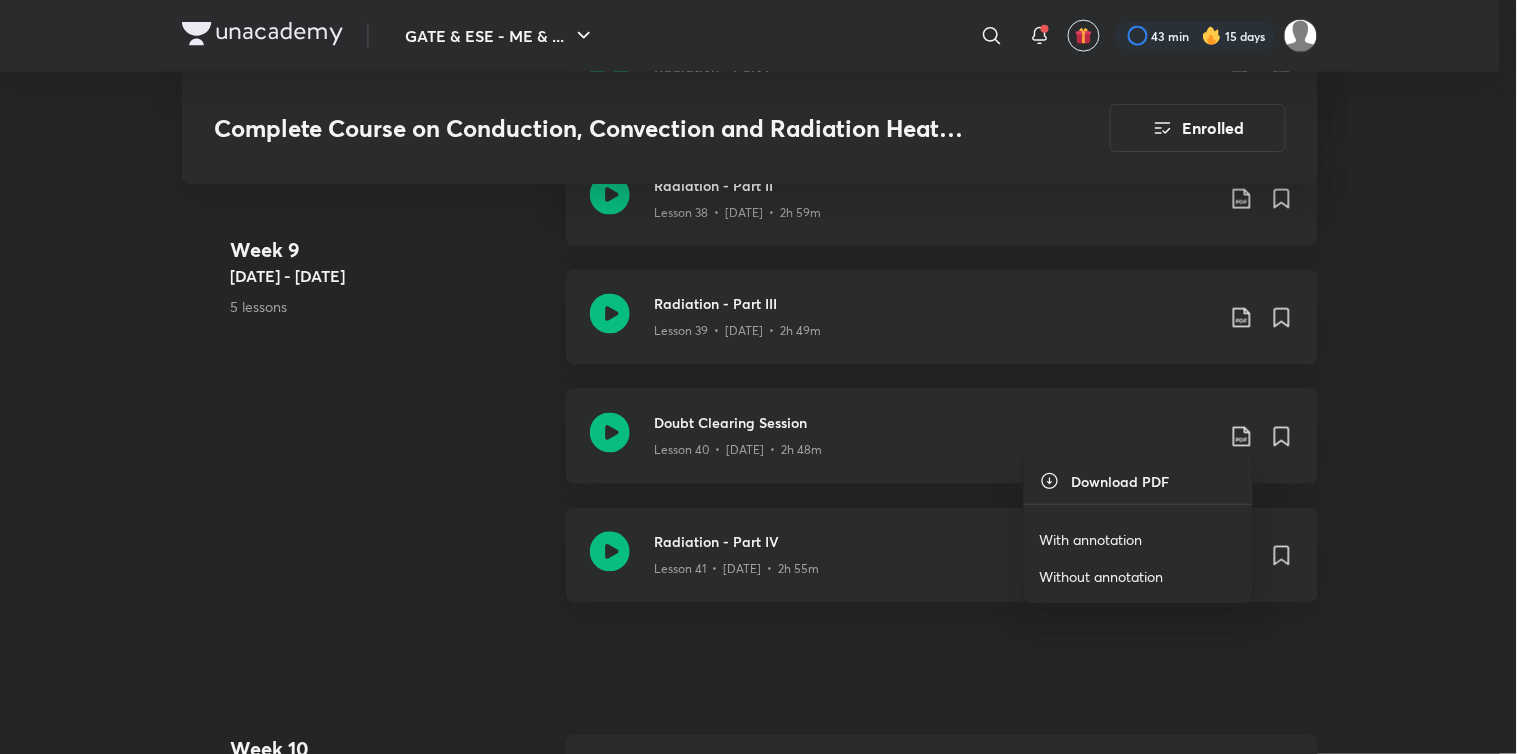 click on "With annotation" at bounding box center [1138, 539] 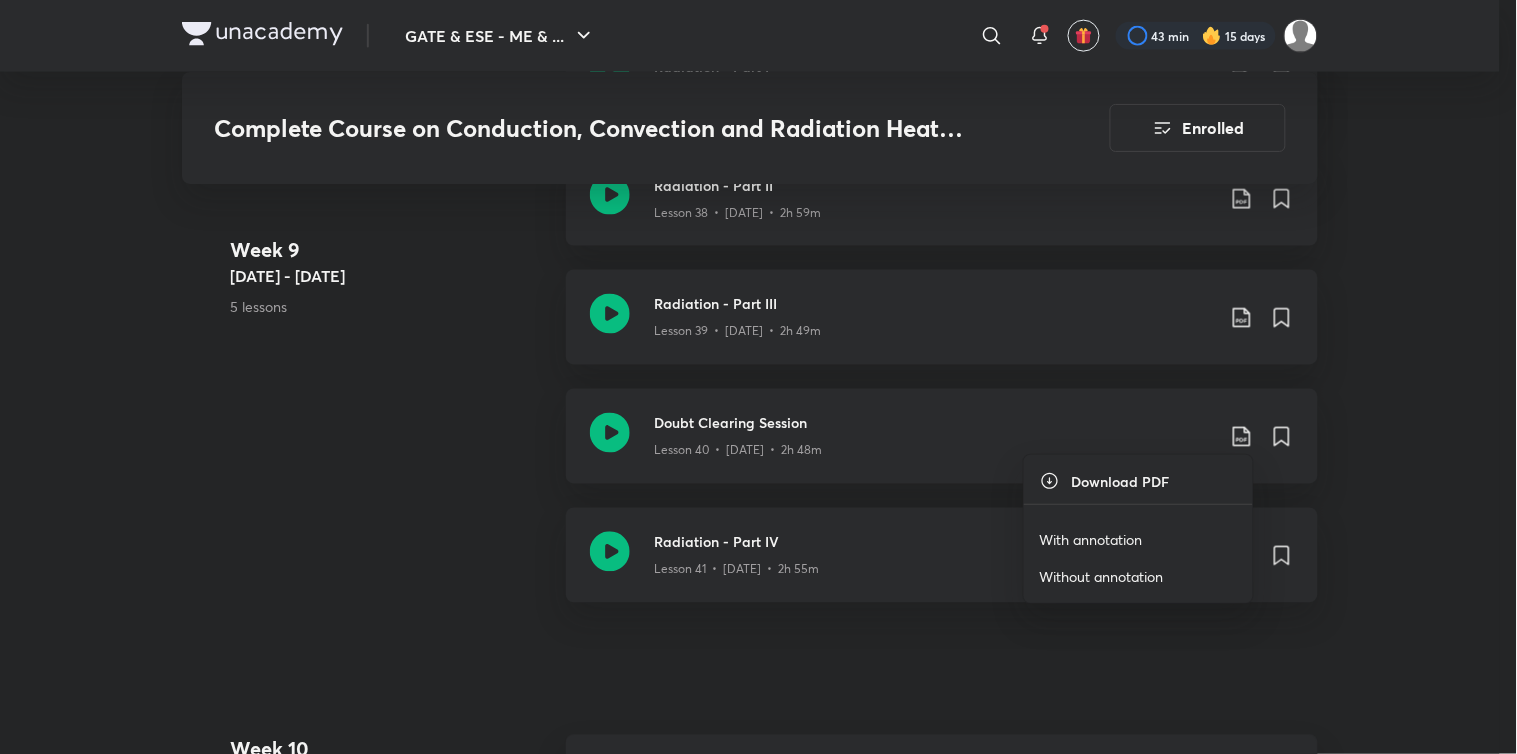 click on "With annotation" at bounding box center (1091, 539) 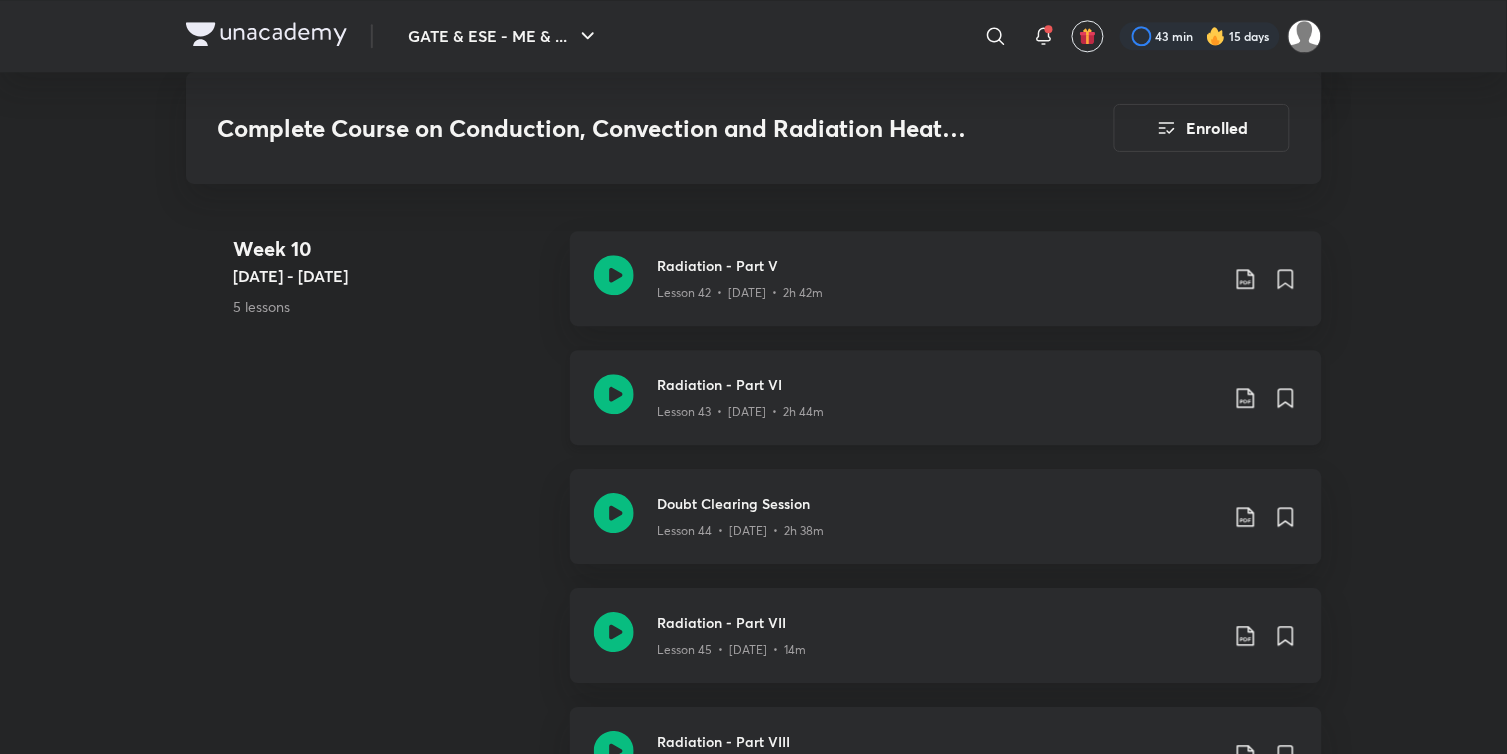 scroll, scrollTop: 7104, scrollLeft: 0, axis: vertical 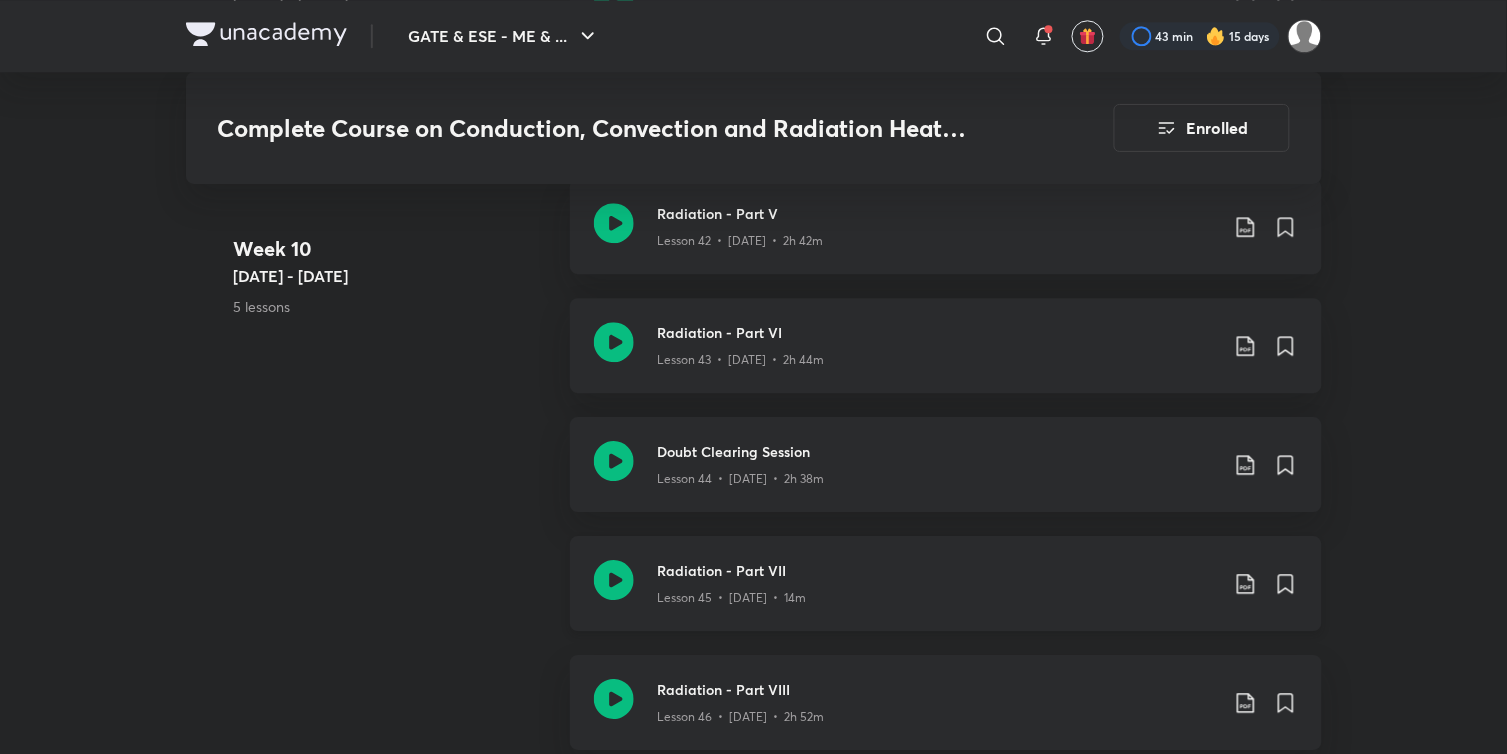 click 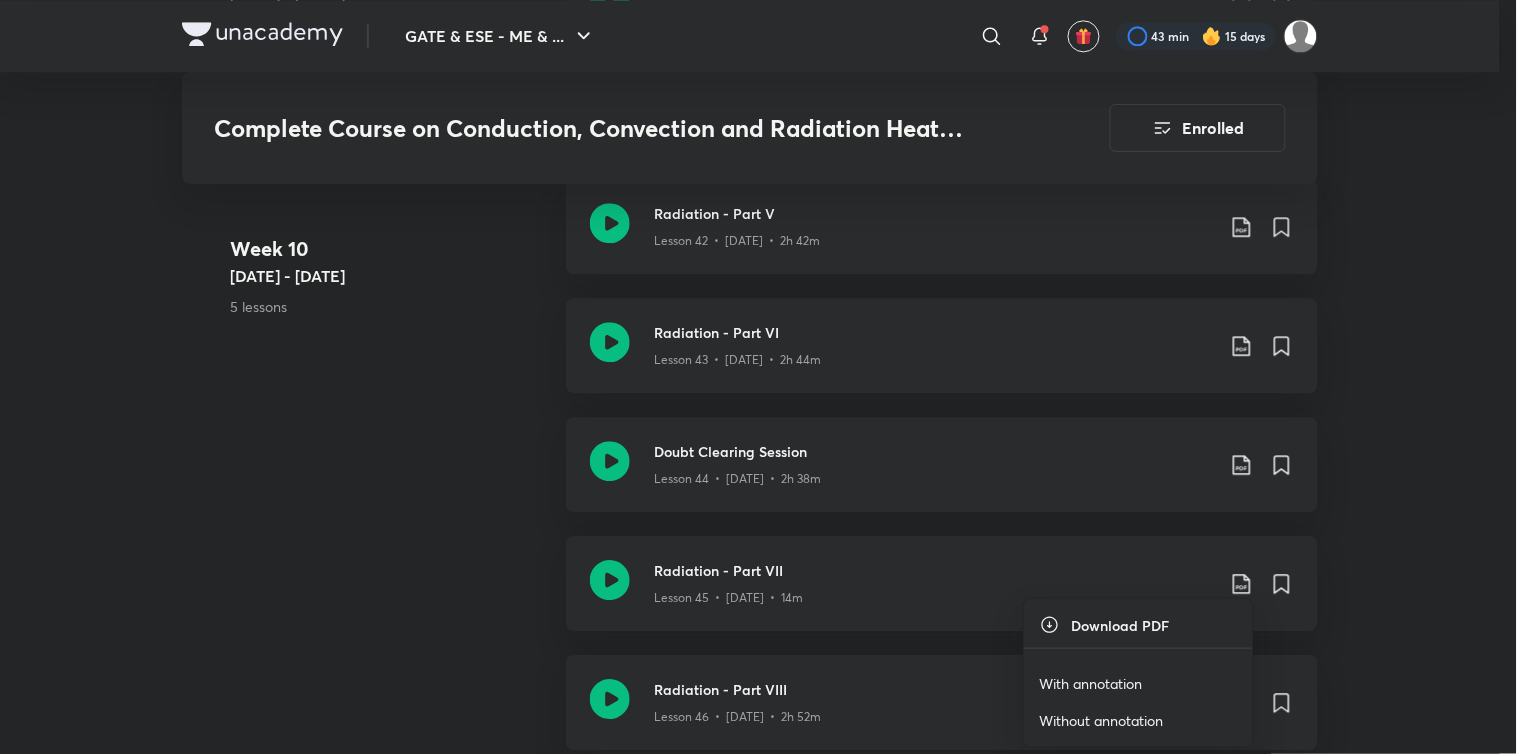 click at bounding box center (758, 377) 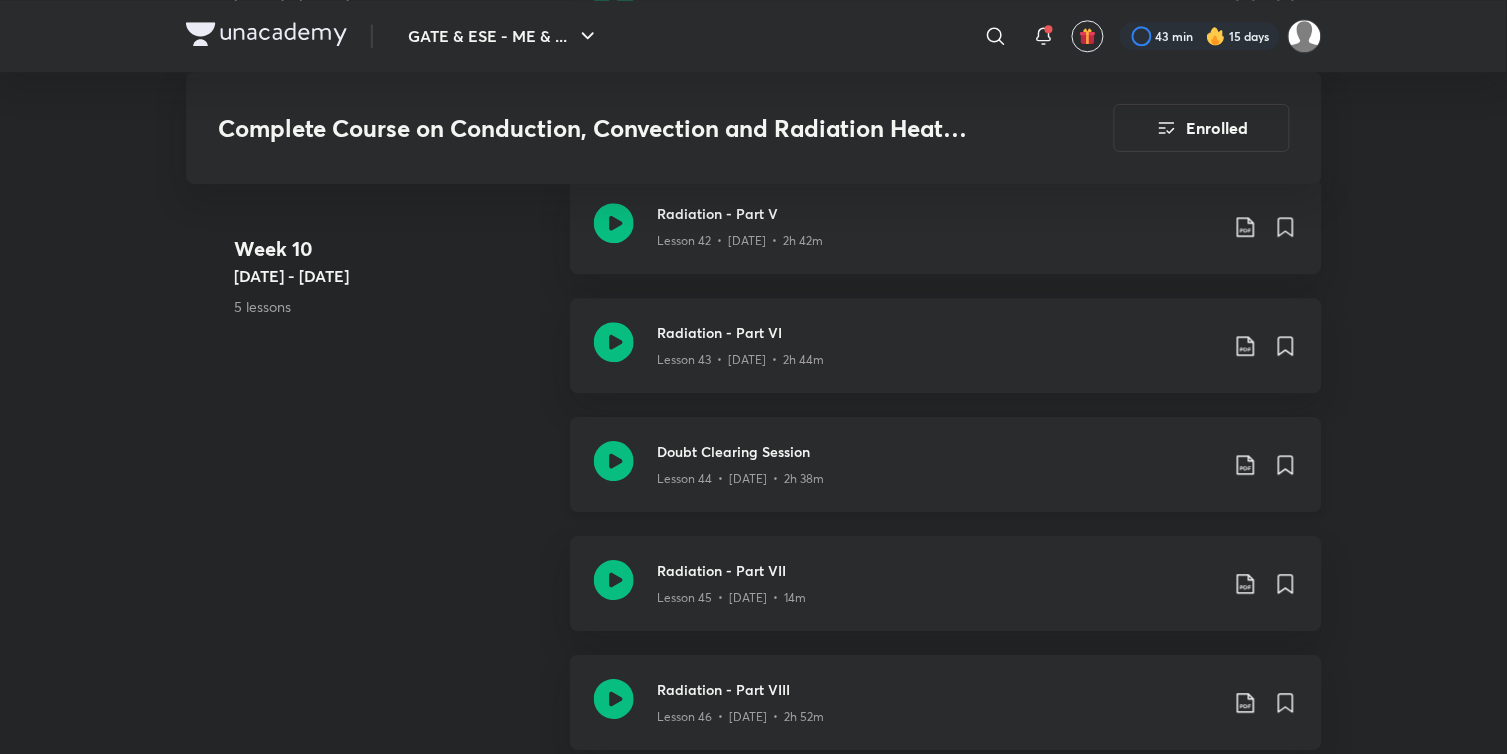 click 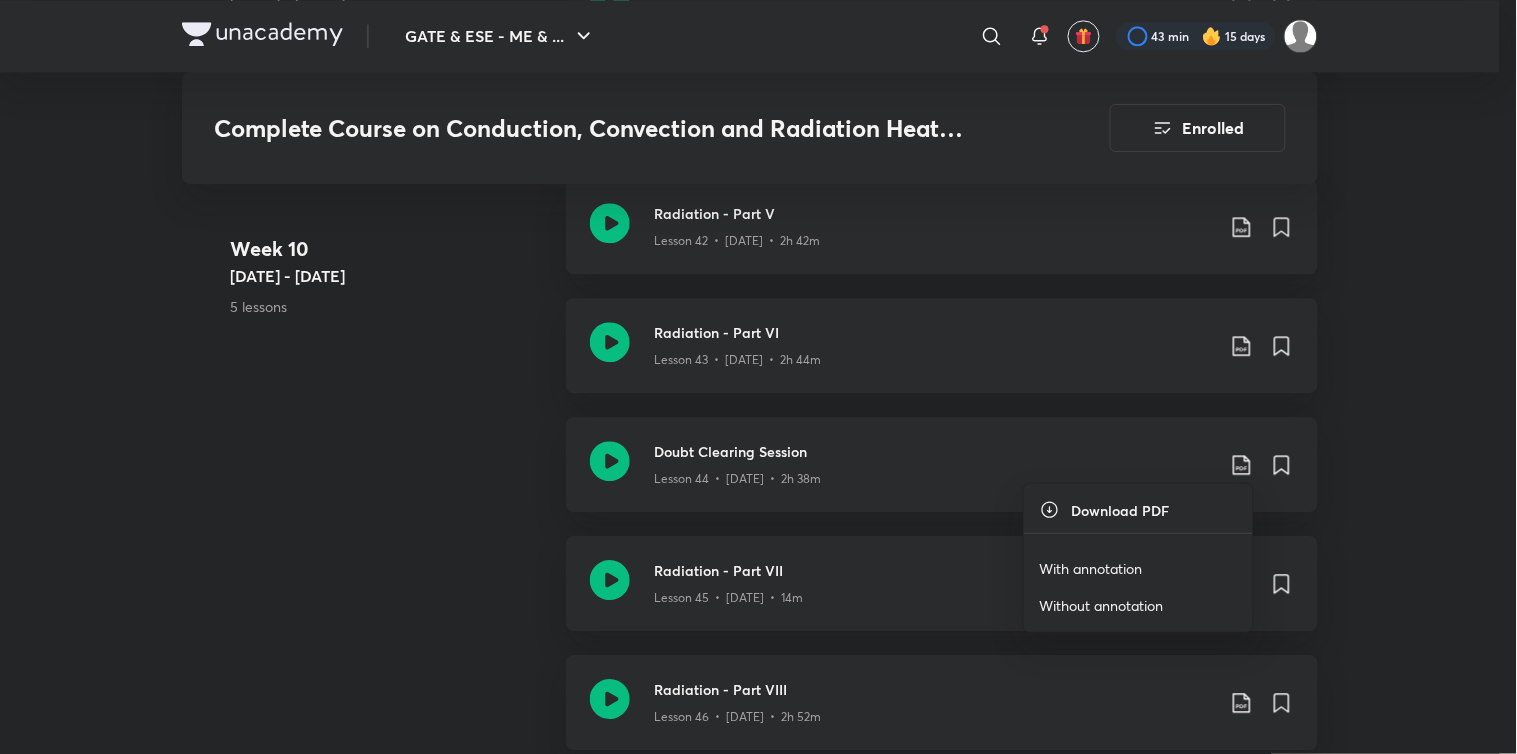 click on "With annotation" at bounding box center (1091, 568) 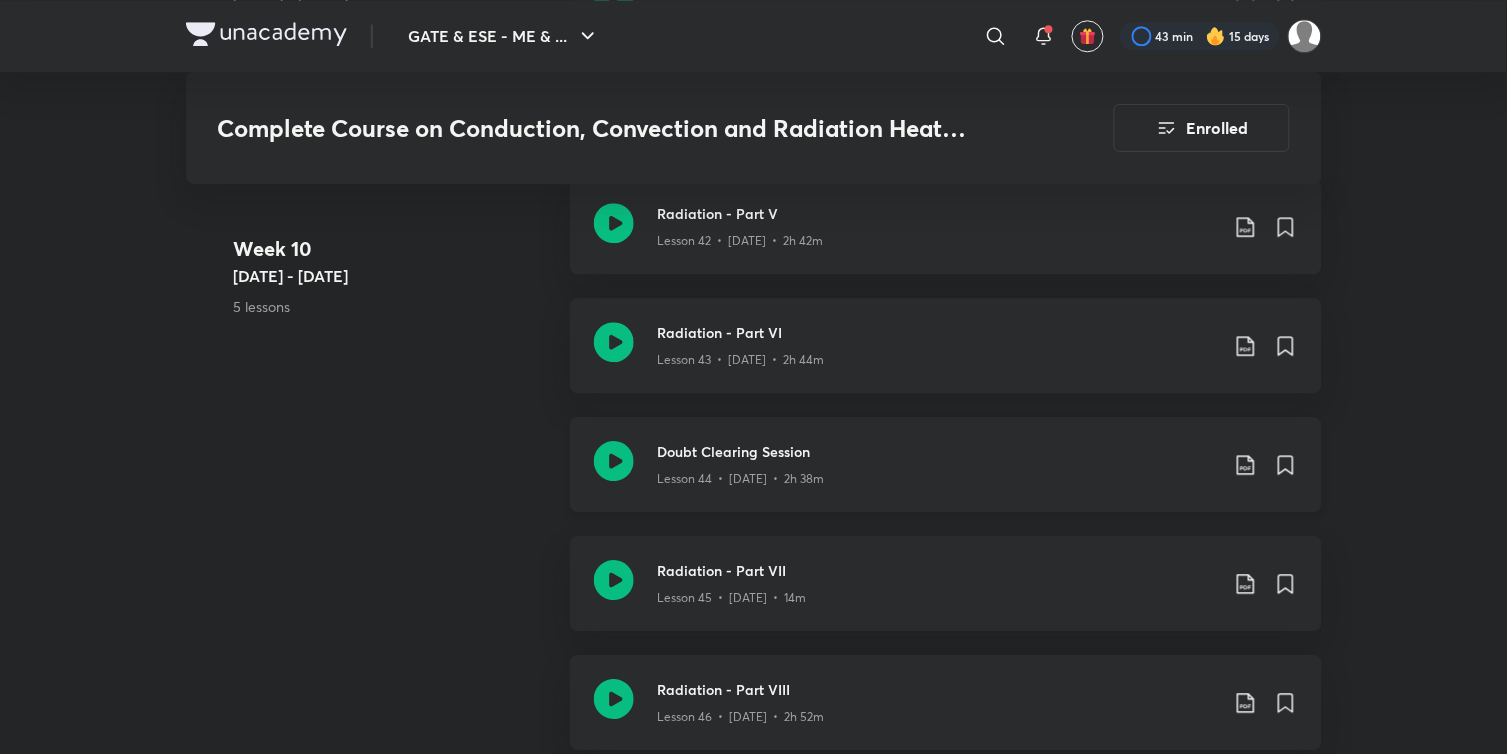 scroll, scrollTop: 7215, scrollLeft: 0, axis: vertical 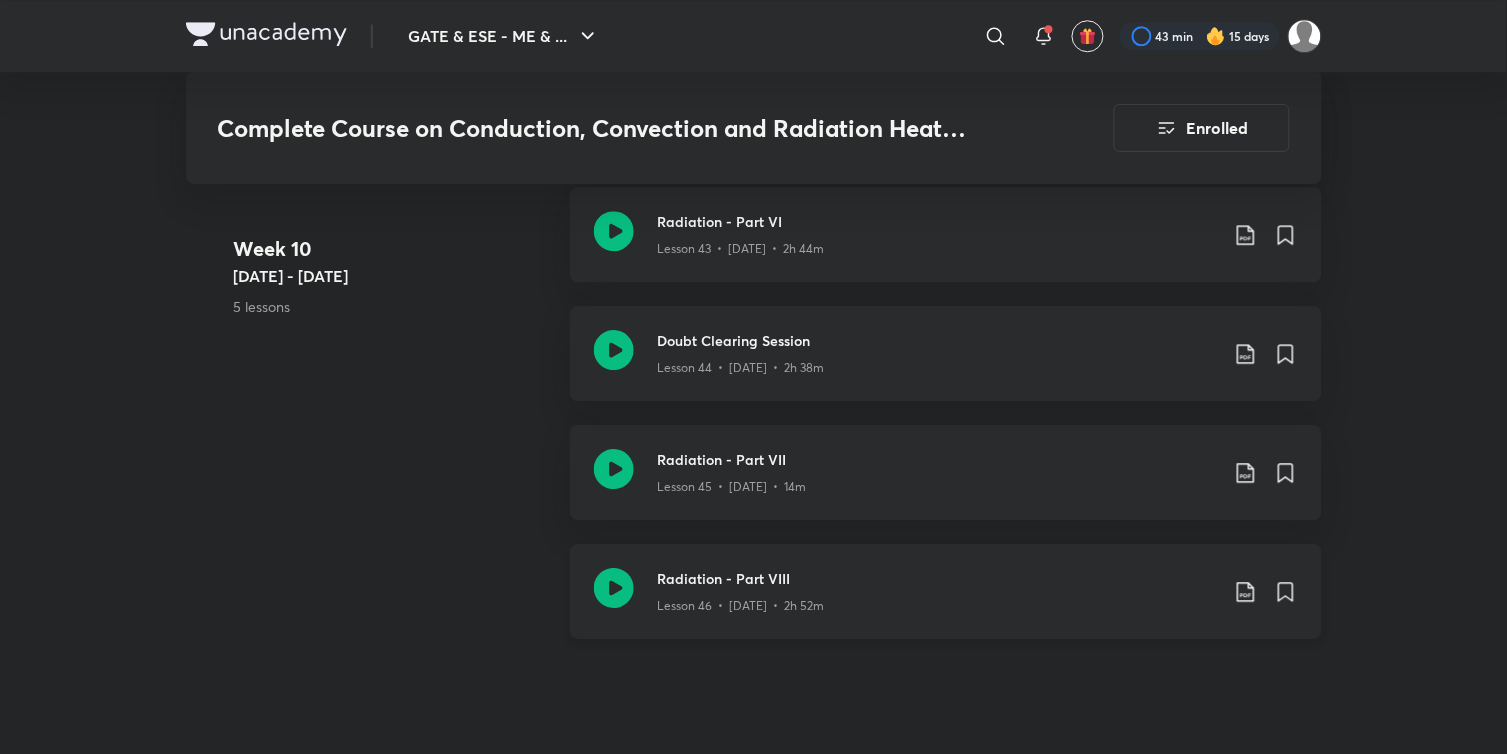 click 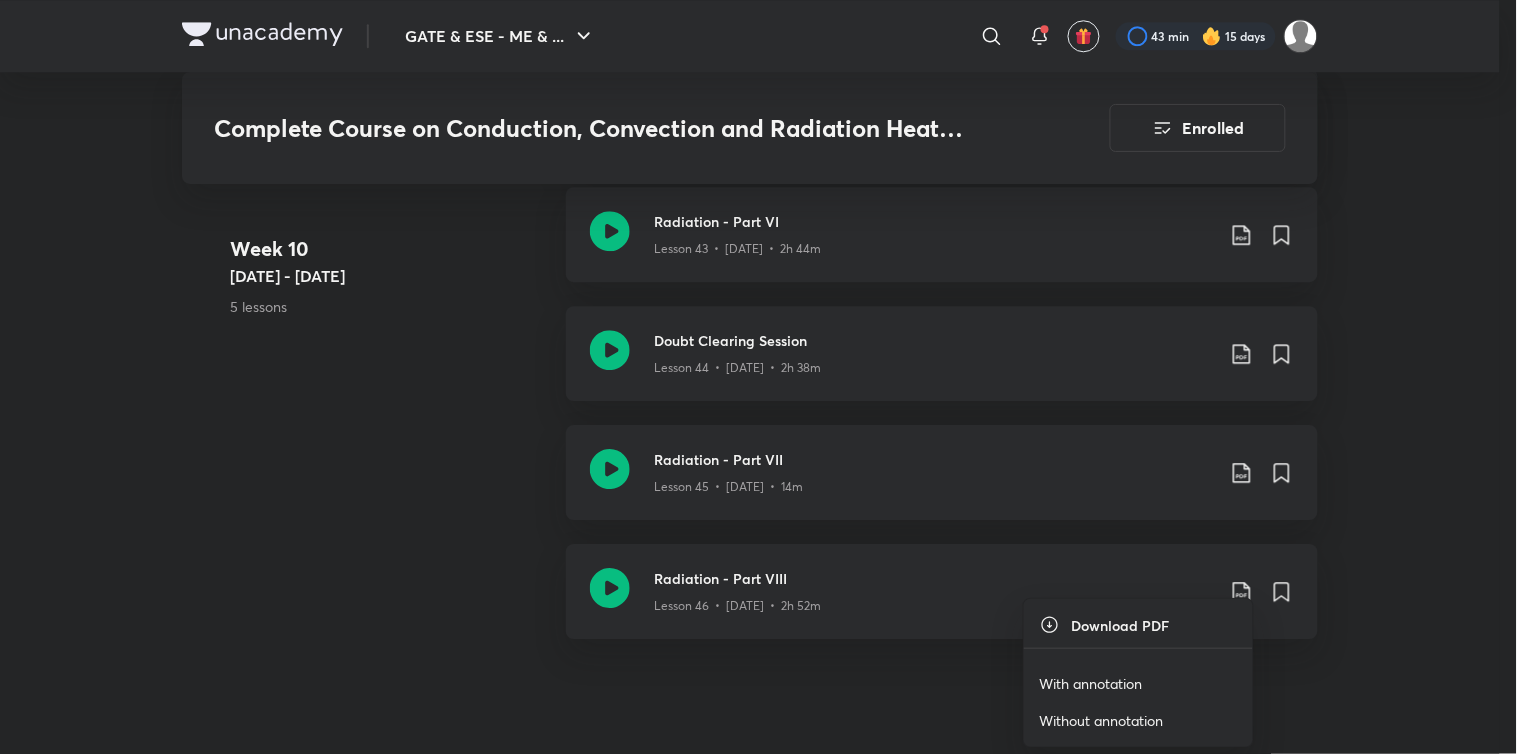 click on "With annotation" at bounding box center [1091, 683] 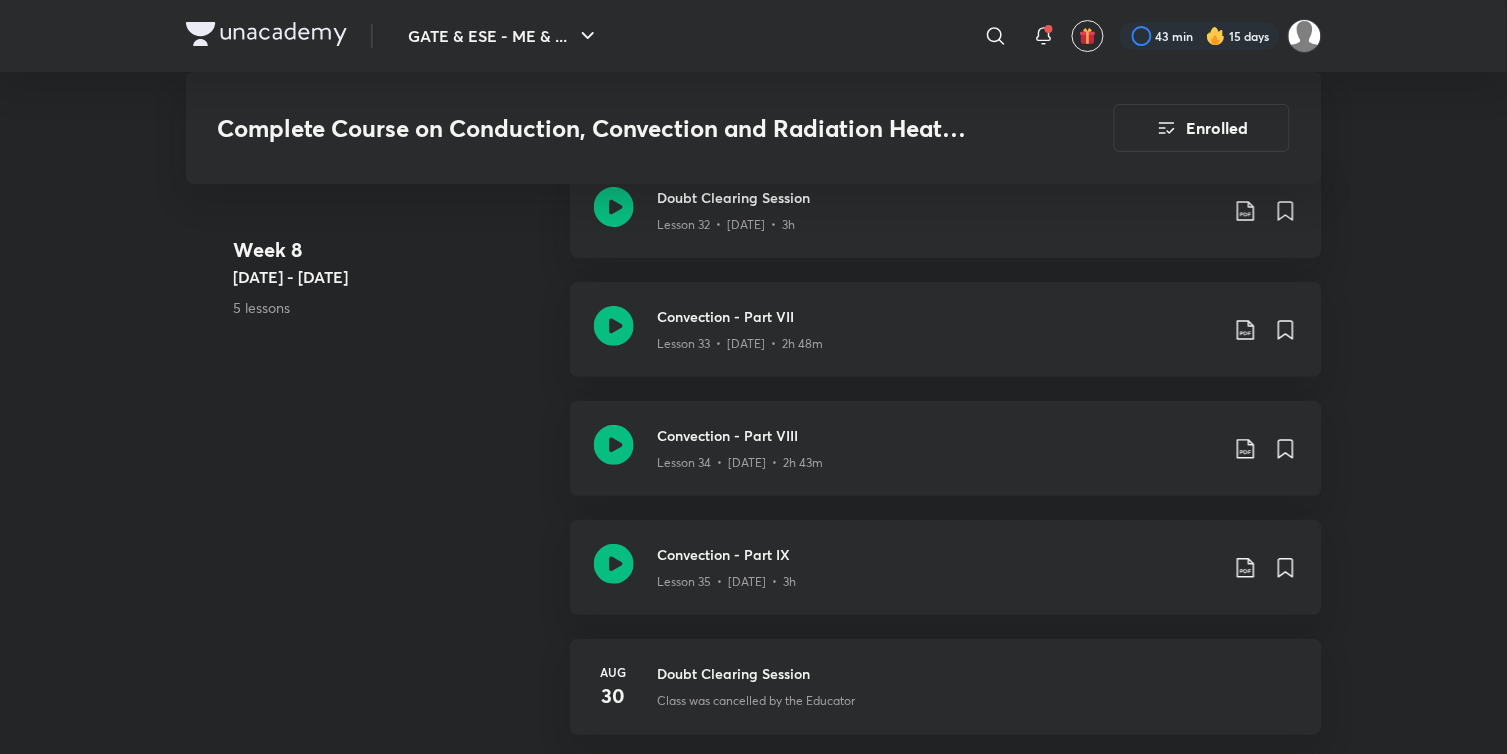 scroll, scrollTop: 5660, scrollLeft: 0, axis: vertical 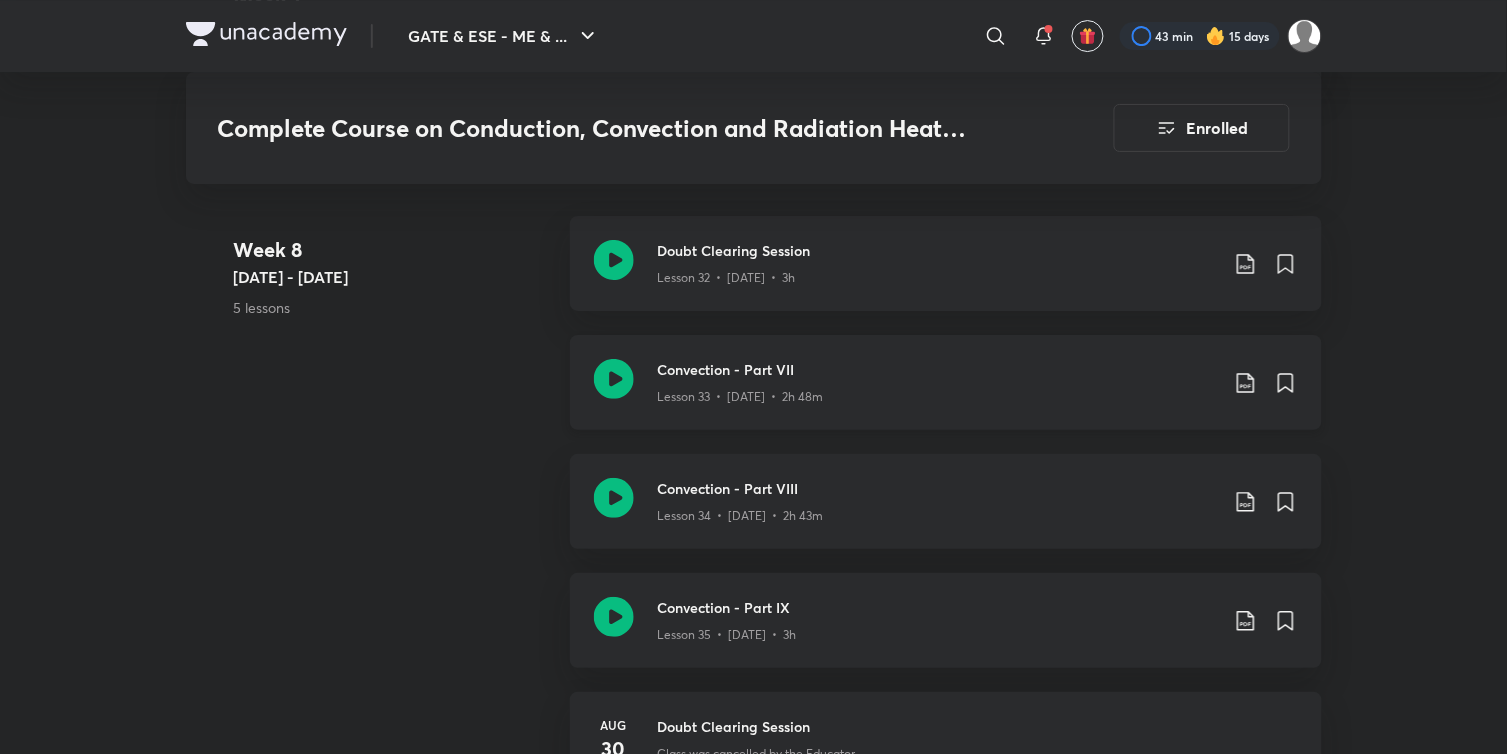 click 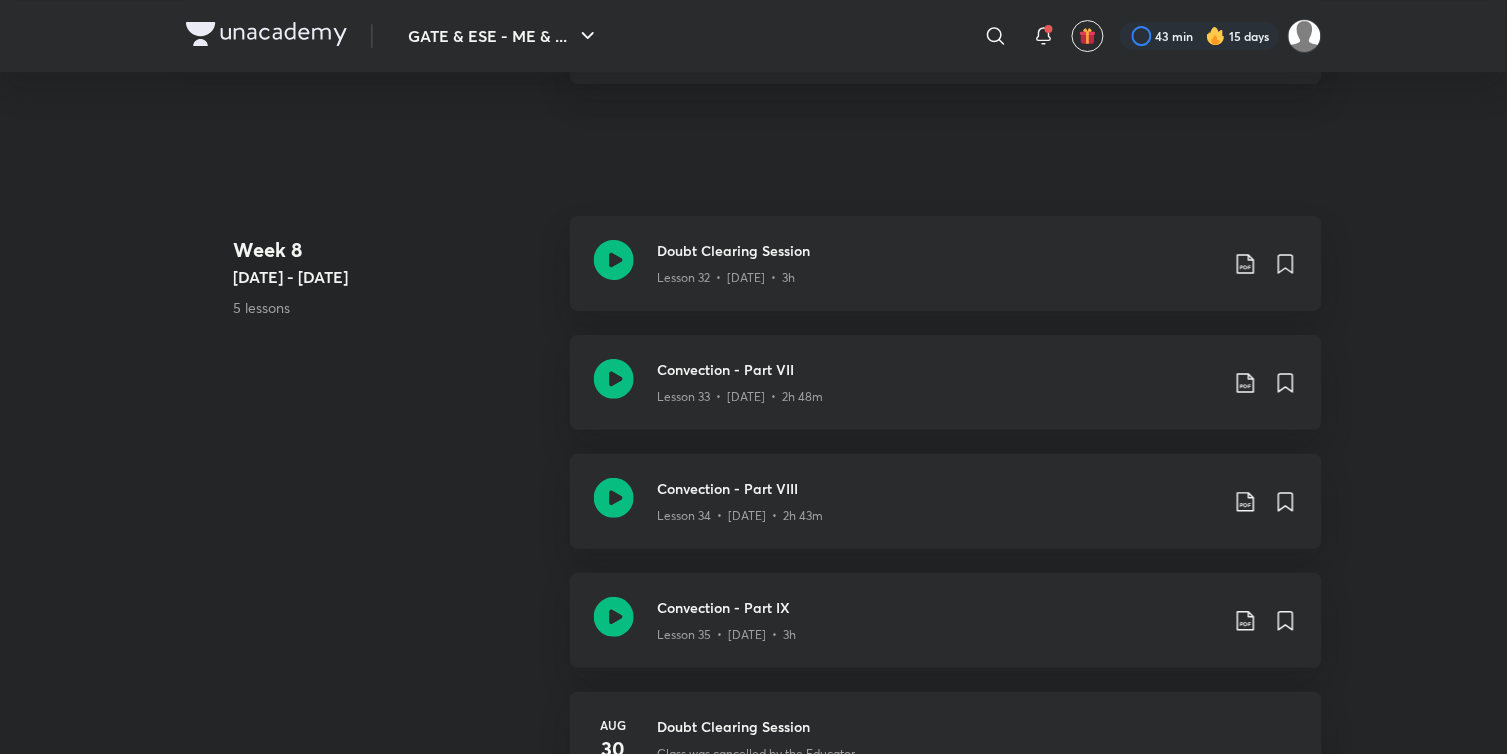 scroll, scrollTop: 0, scrollLeft: 0, axis: both 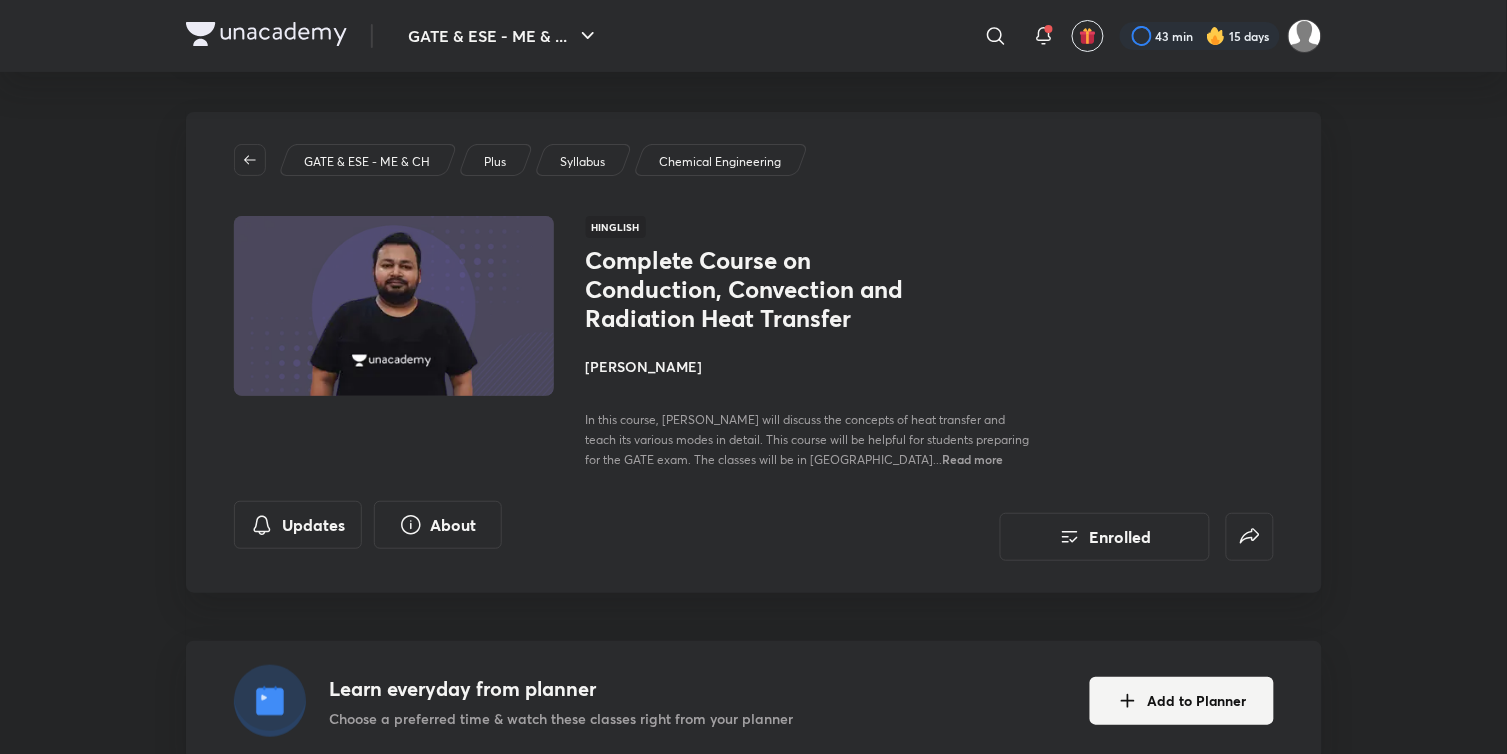 click on "GATE & ESE - ME & CH Plus Syllabus Chemical Engineering Hinglish Complete Course on Conduction, Convection and Radiation Heat Transfer [PERSON_NAME] In this course, [PERSON_NAME] will discuss the concepts of heat transfer and teach its various modes in detail. This course will be helpful for students preparing for the GATE exam. The classes will be in [GEOGRAPHIC_DATA]...  Read more Updates About Enrolled" at bounding box center (754, 352) 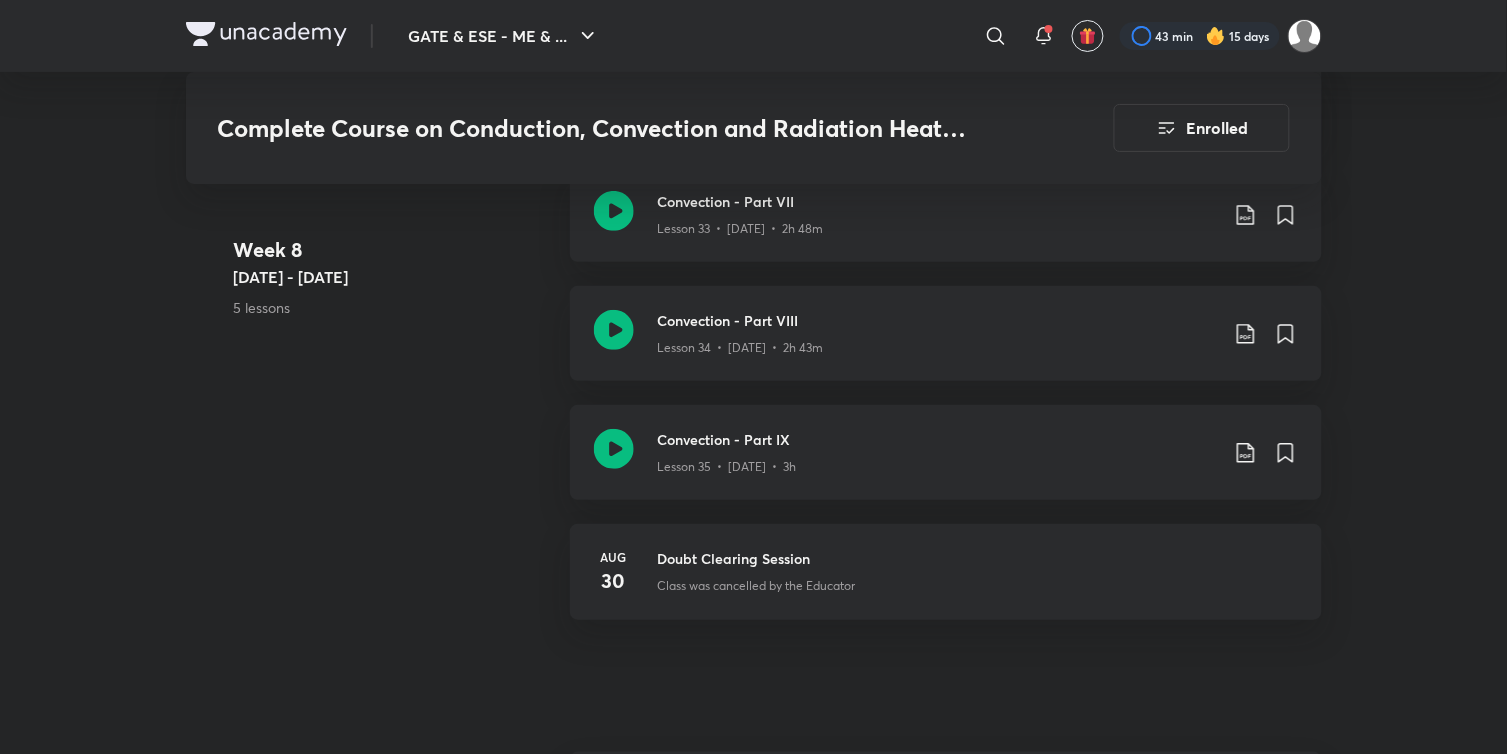 scroll, scrollTop: 5777, scrollLeft: 0, axis: vertical 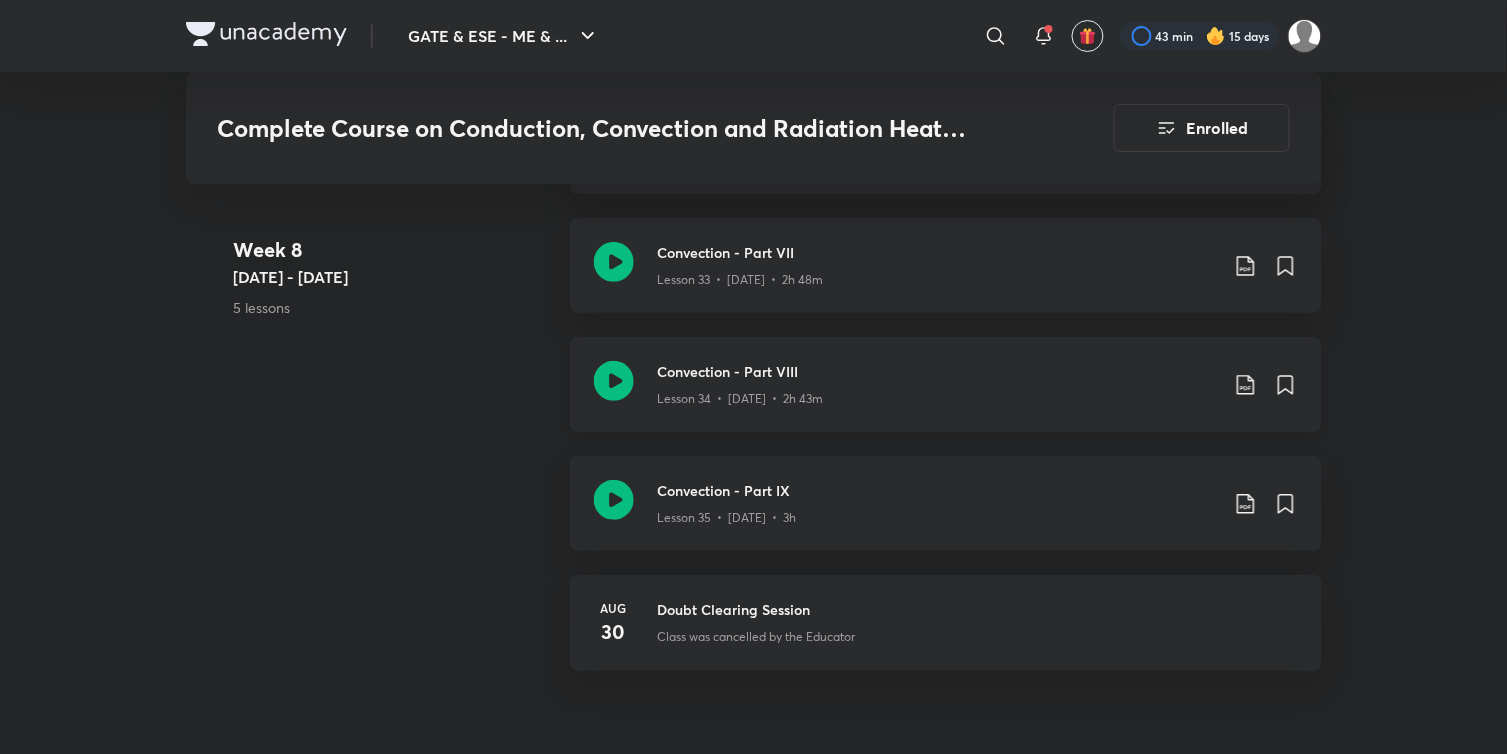 click 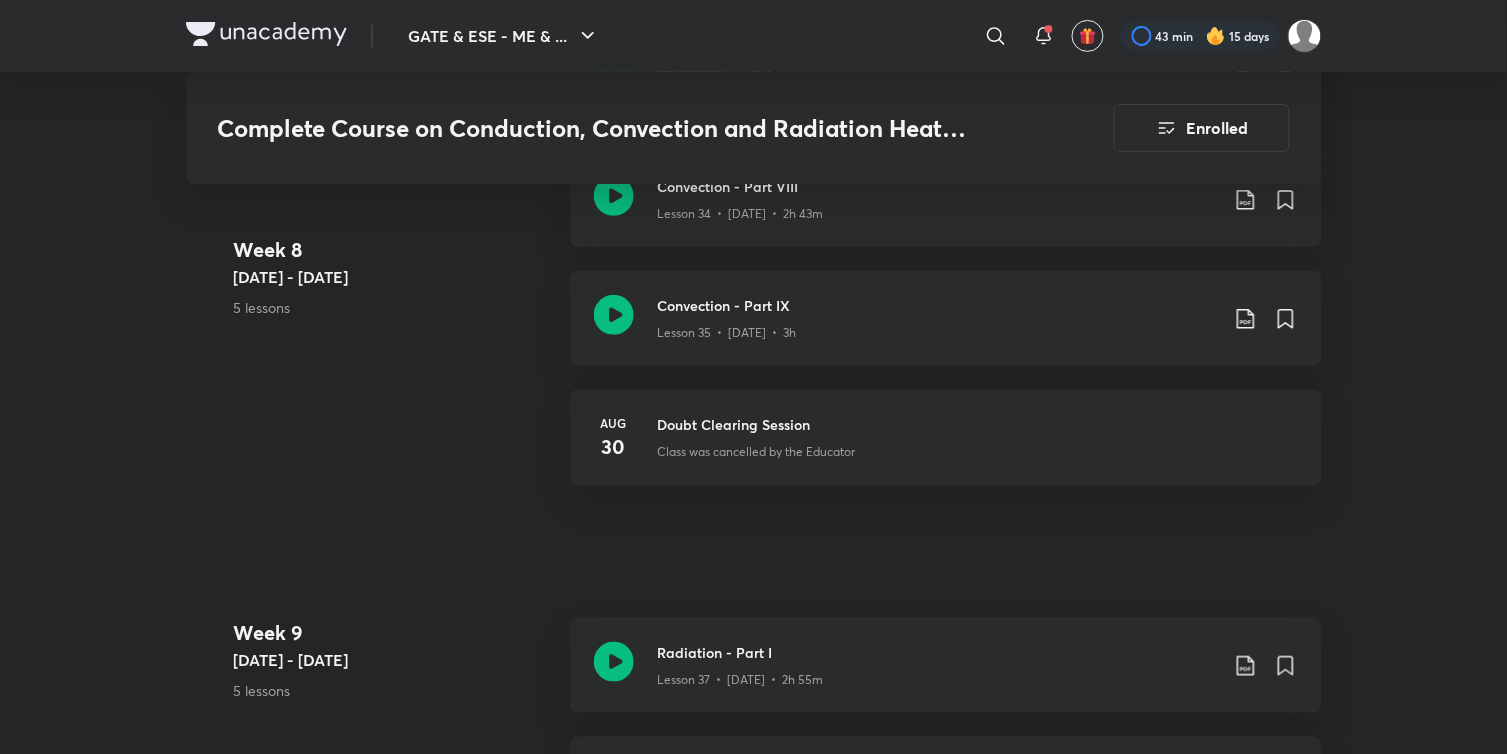 scroll, scrollTop: 6000, scrollLeft: 0, axis: vertical 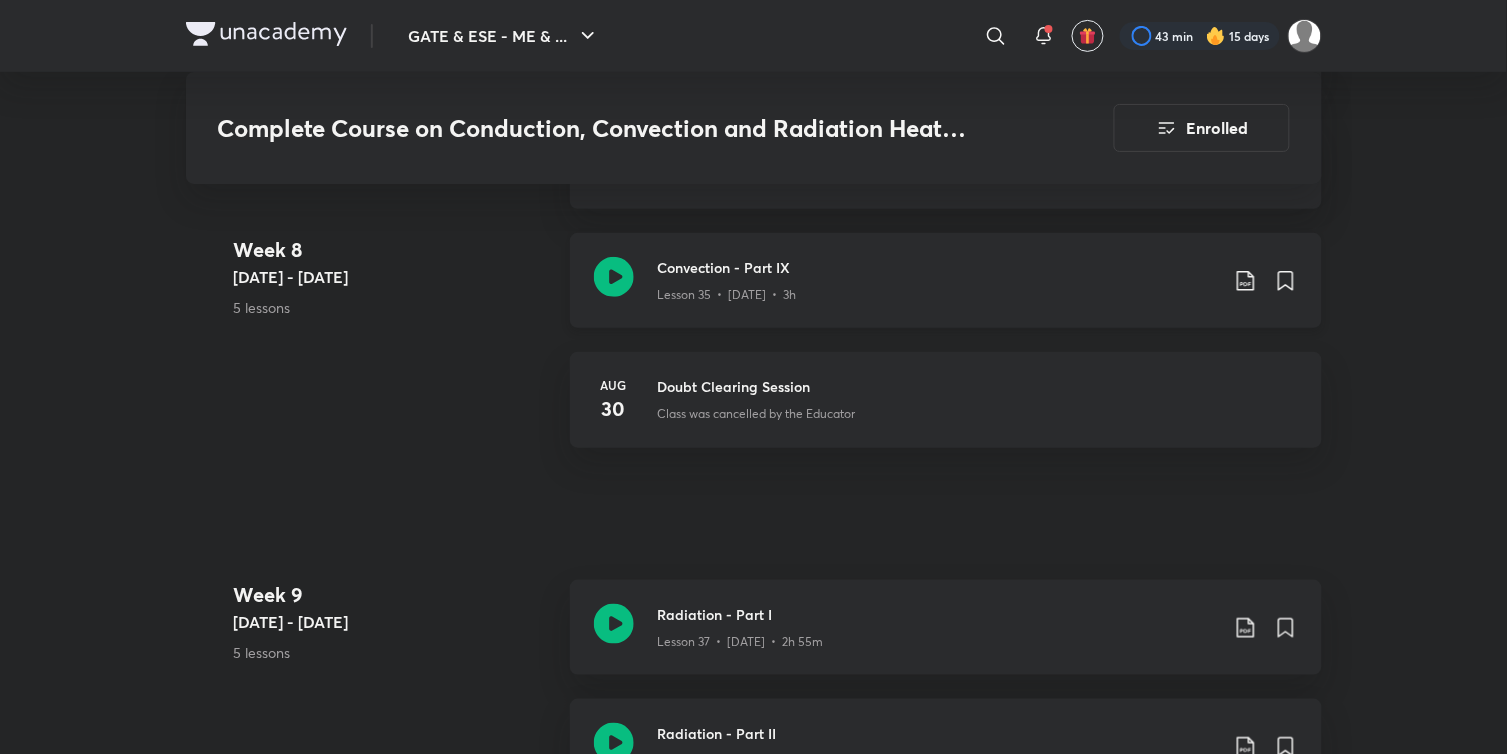 click 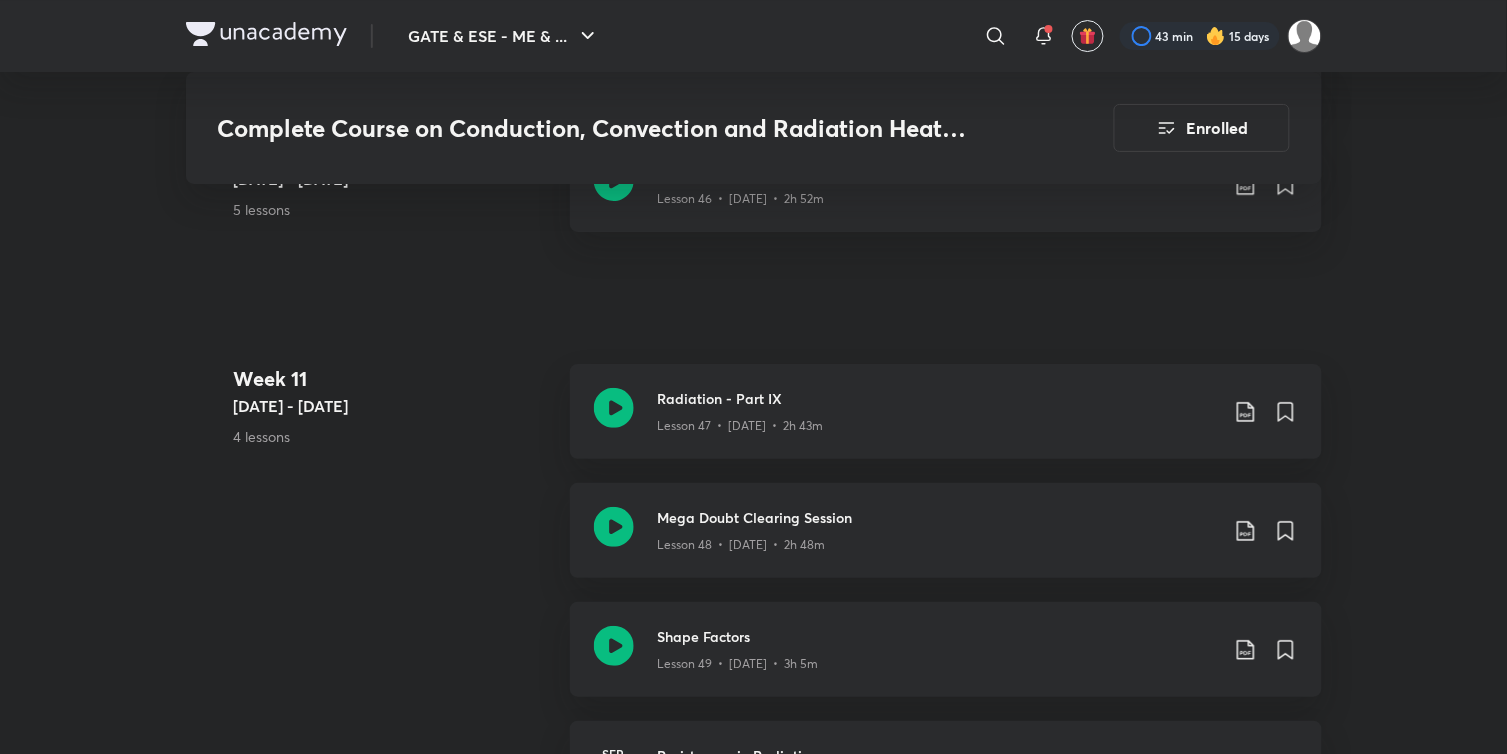 scroll, scrollTop: 7555, scrollLeft: 0, axis: vertical 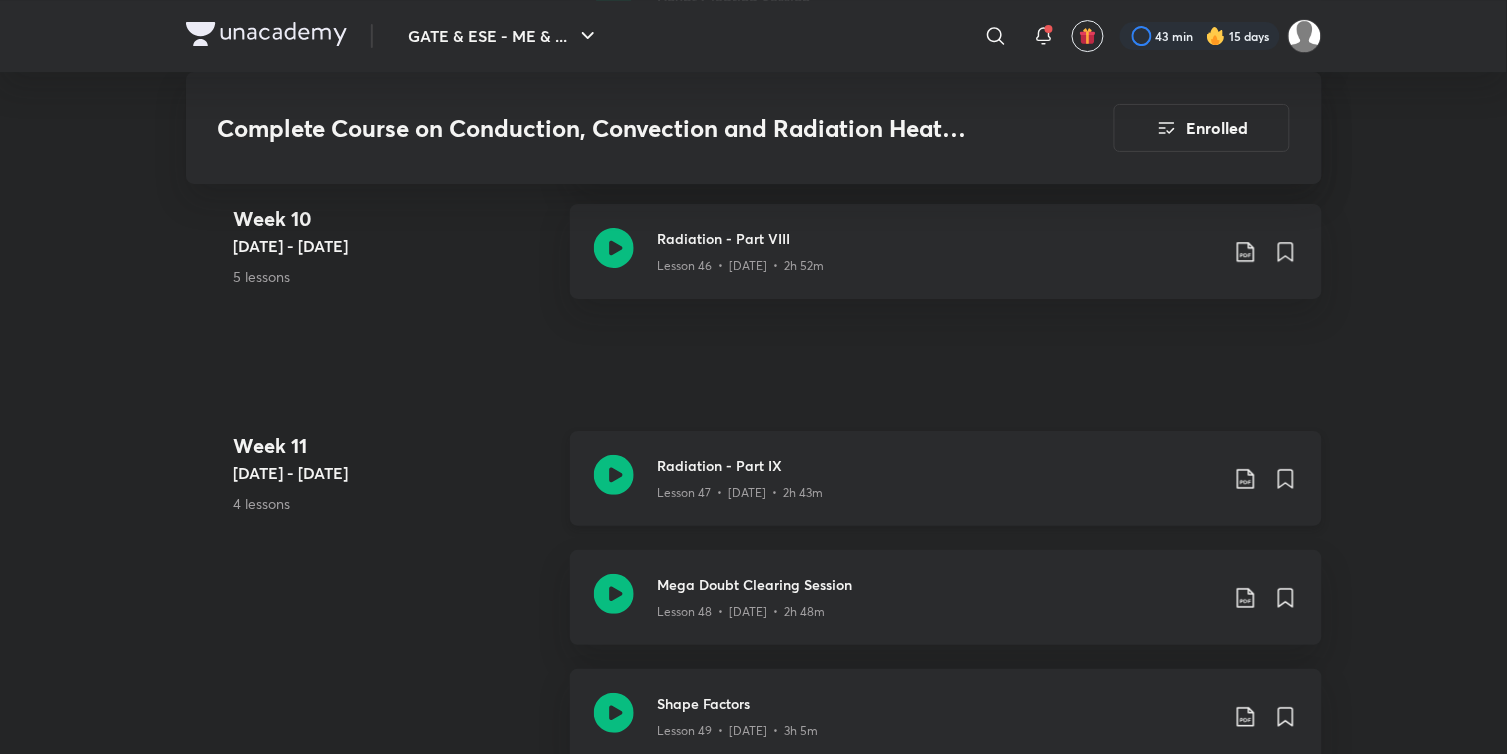 click 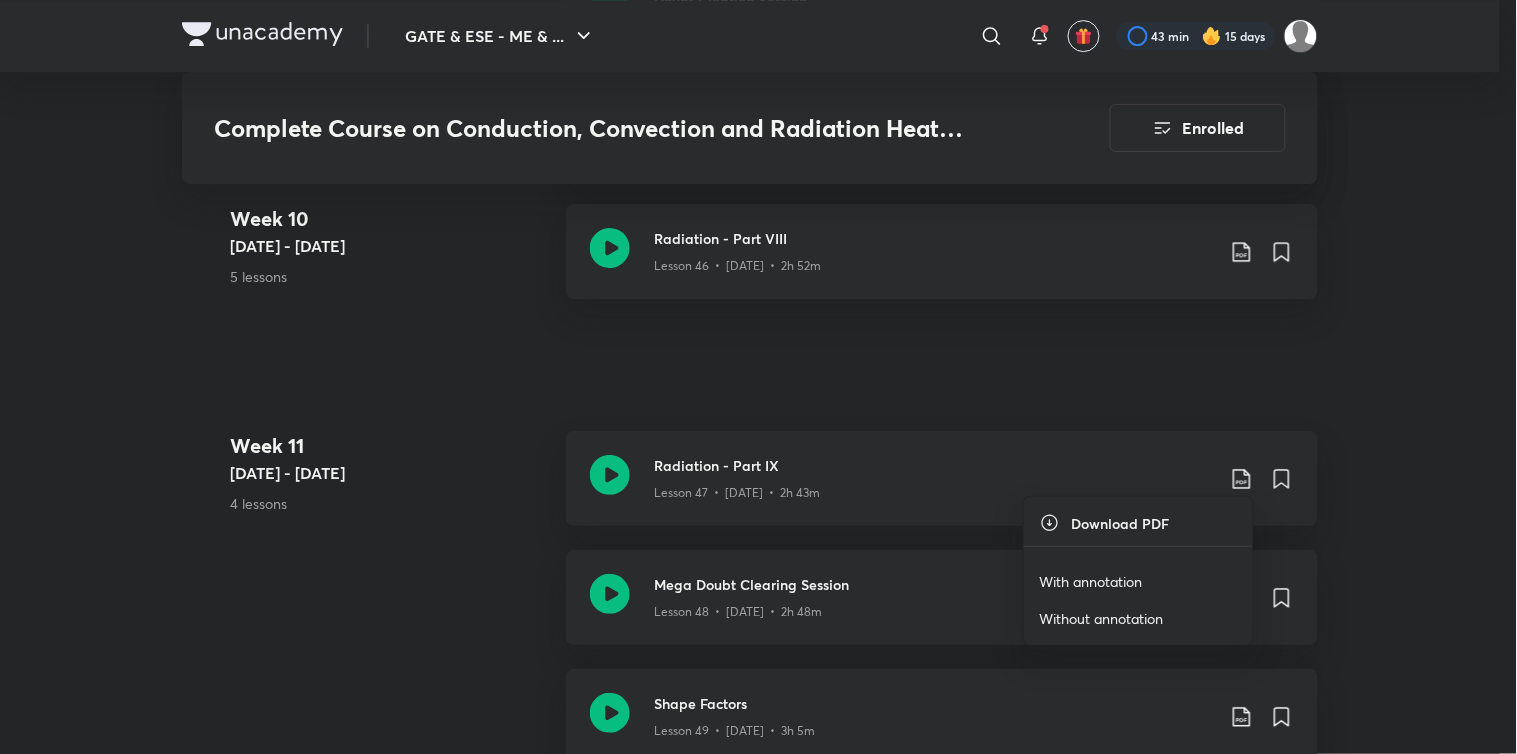 click on "With annotation" at bounding box center [1138, 581] 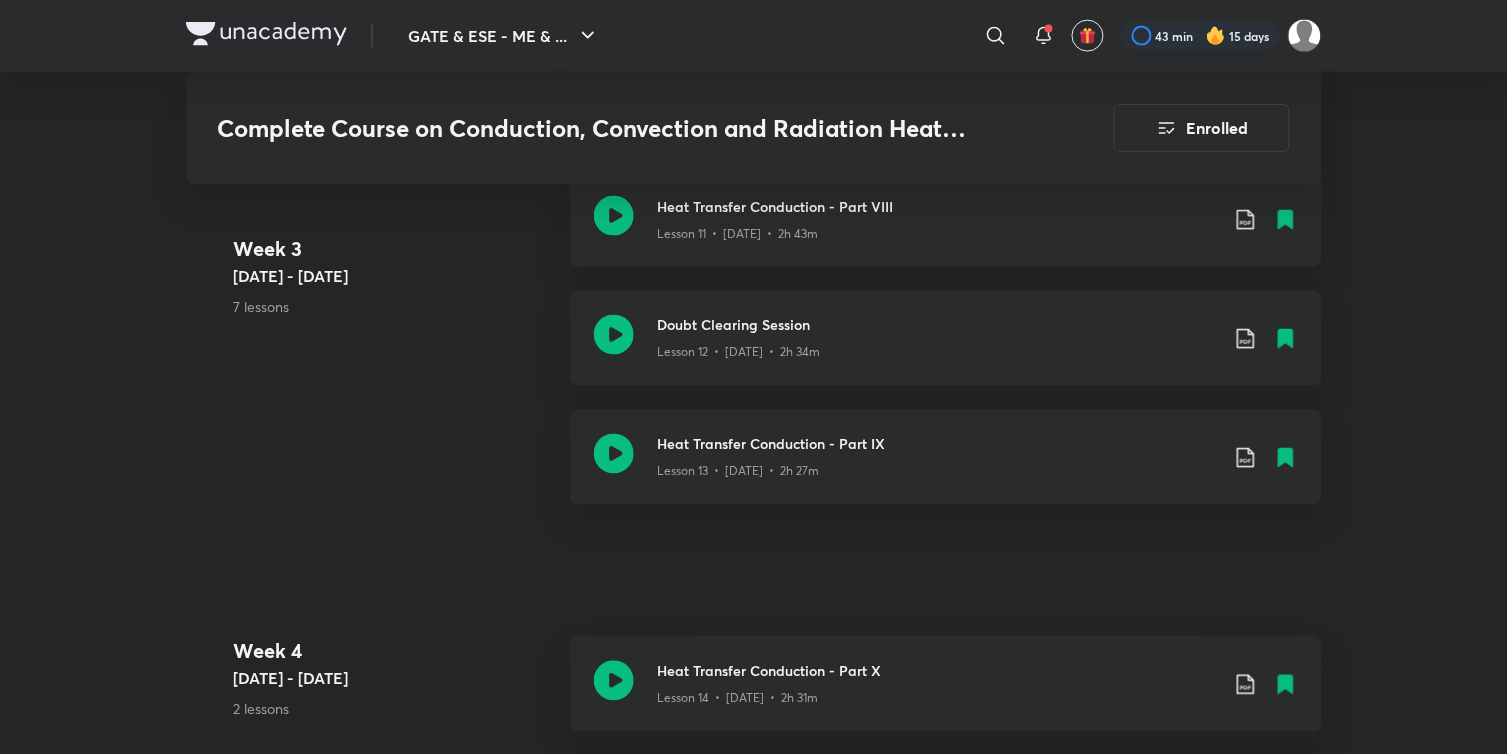 scroll, scrollTop: 2666, scrollLeft: 0, axis: vertical 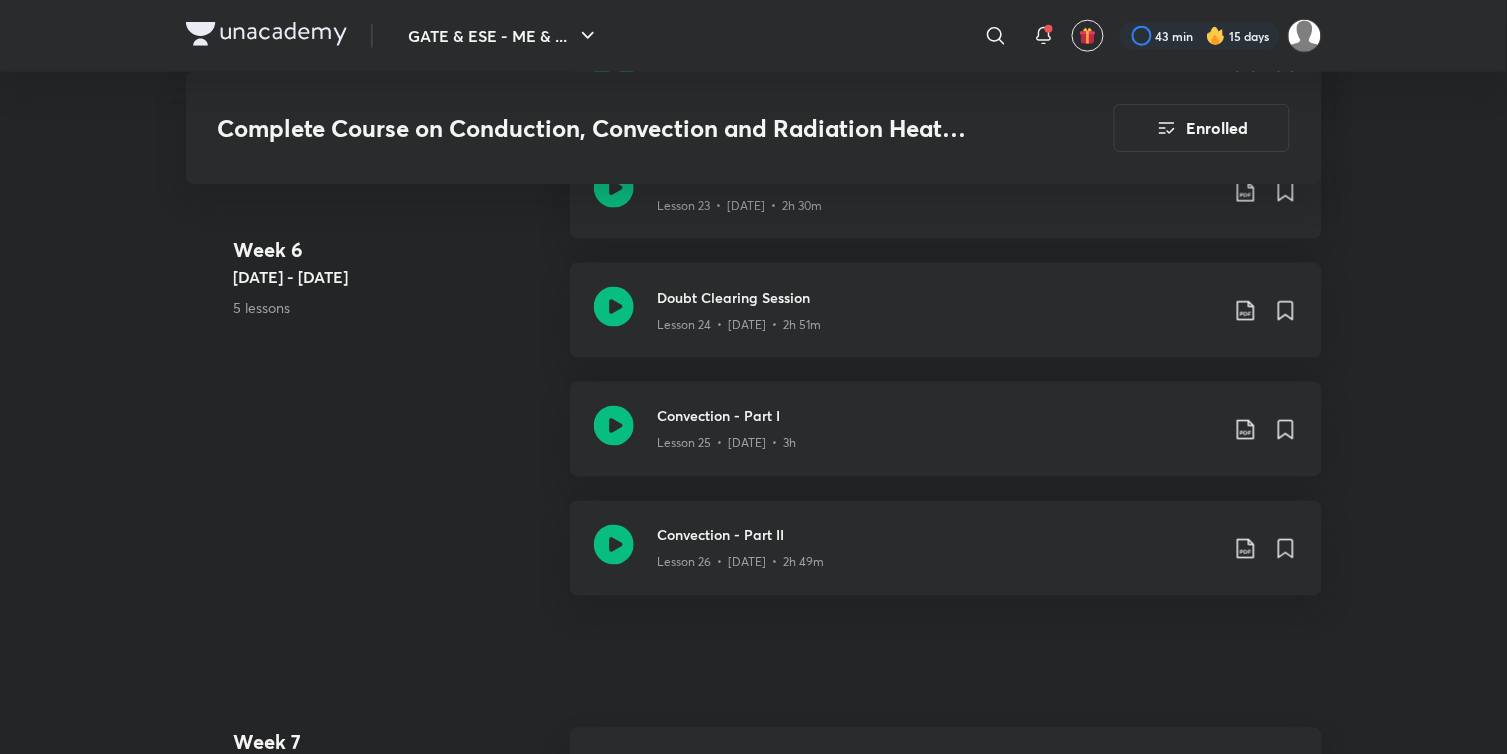 click on "Complete Course on Conduction, Convection and Radiation Heat Transfer Enrolled GATE & ESE - ME & CH Plus Syllabus Chemical Engineering Hinglish Complete Course on Conduction, Convection and Radiation Heat Transfer [PERSON_NAME] In this course, [PERSON_NAME] will discuss the concepts of heat transfer and teach its various modes in detail. This course will be helpful for students preparing for the GATE exam. The classes will be in [GEOGRAPHIC_DATA]...  Read more Updates About Enrolled Learn everyday from planner Choose a preferred time & watch these classes right from your planner Add to Planner Demo classes   Watch free classes by the educators of this batch   104 Hinglish Chemical Engineering Ask me anything session| Get Solutions to all your queries| #AnkurBans [PERSON_NAME] [DATE] • 2h    171 Hinglish Chemical Engineering Ask me anything session|Get solutions to all your queries|[PERSON_NAME] [PERSON_NAME] [DATE] • 2h    151 Hinglish Chemical Engineering [PERSON_NAME] [DATE] • 1h 30m   93 Hinglish [PERSON_NAME] 2" at bounding box center (754, 383) 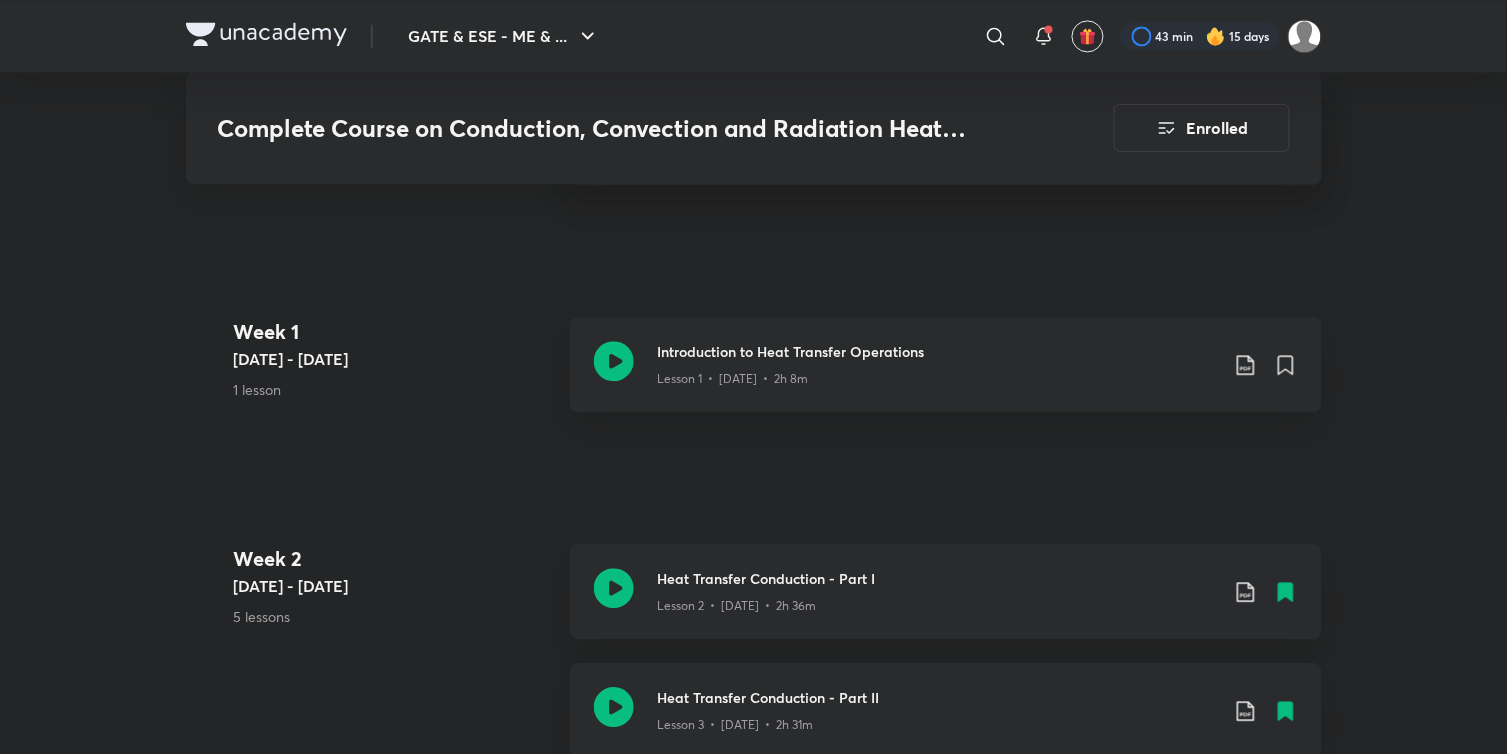 scroll, scrollTop: 1222, scrollLeft: 0, axis: vertical 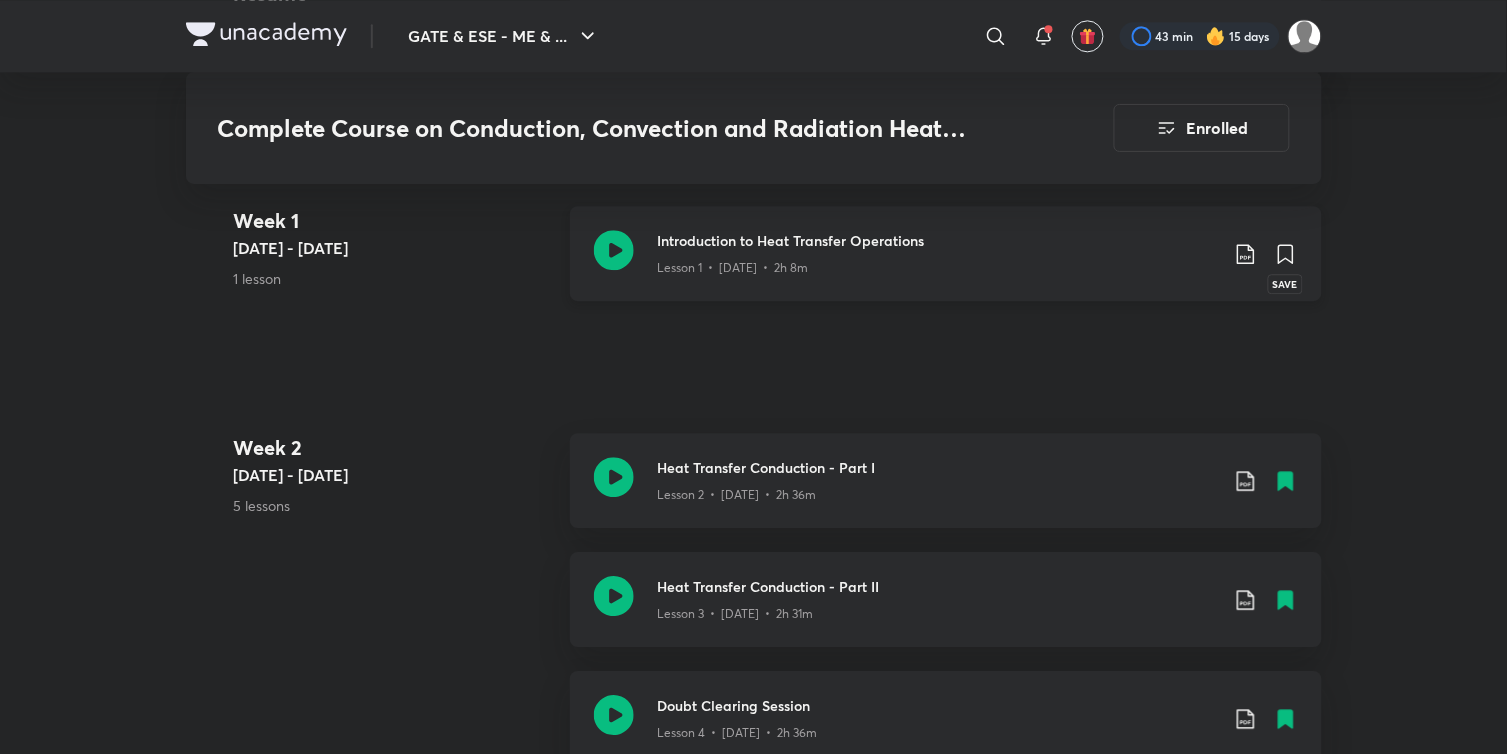 click 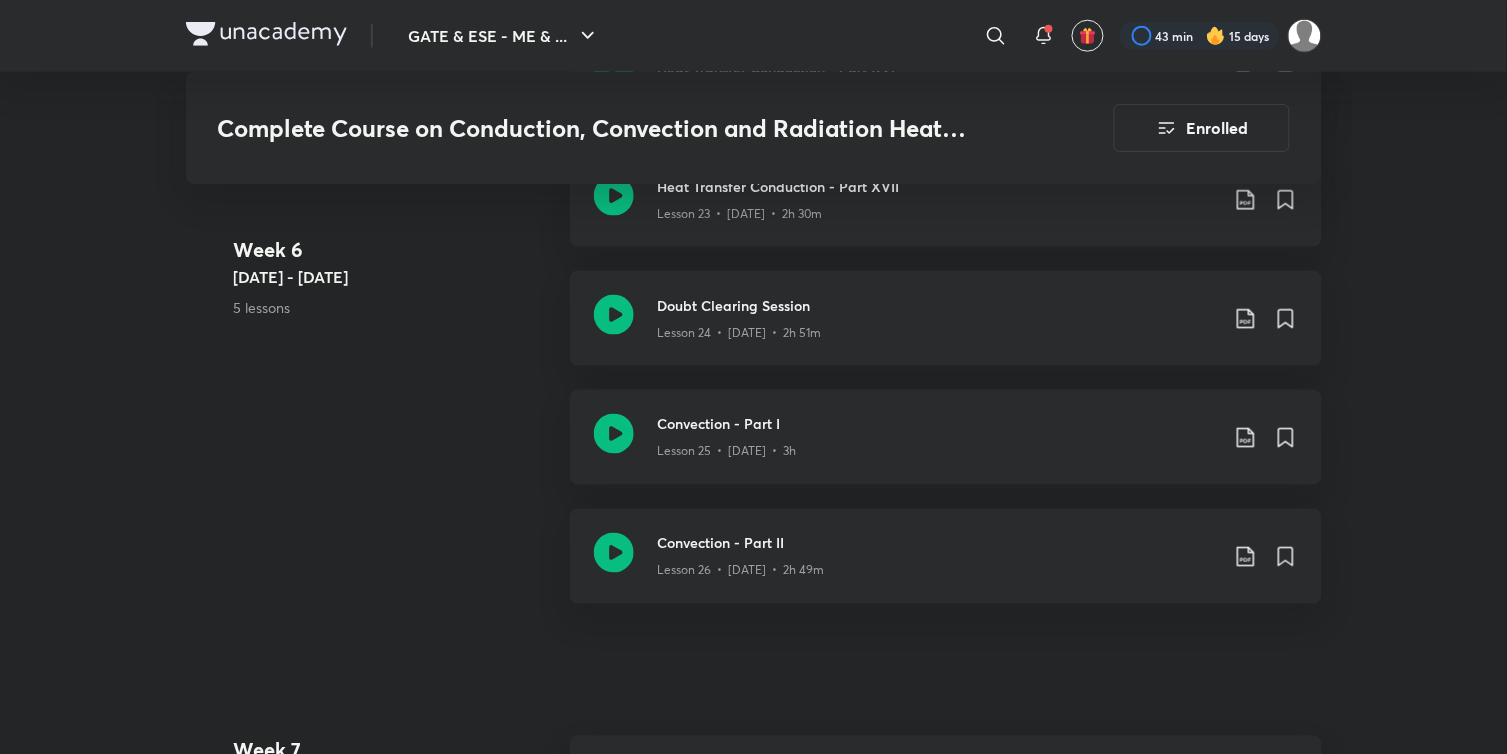 scroll, scrollTop: 4435, scrollLeft: 0, axis: vertical 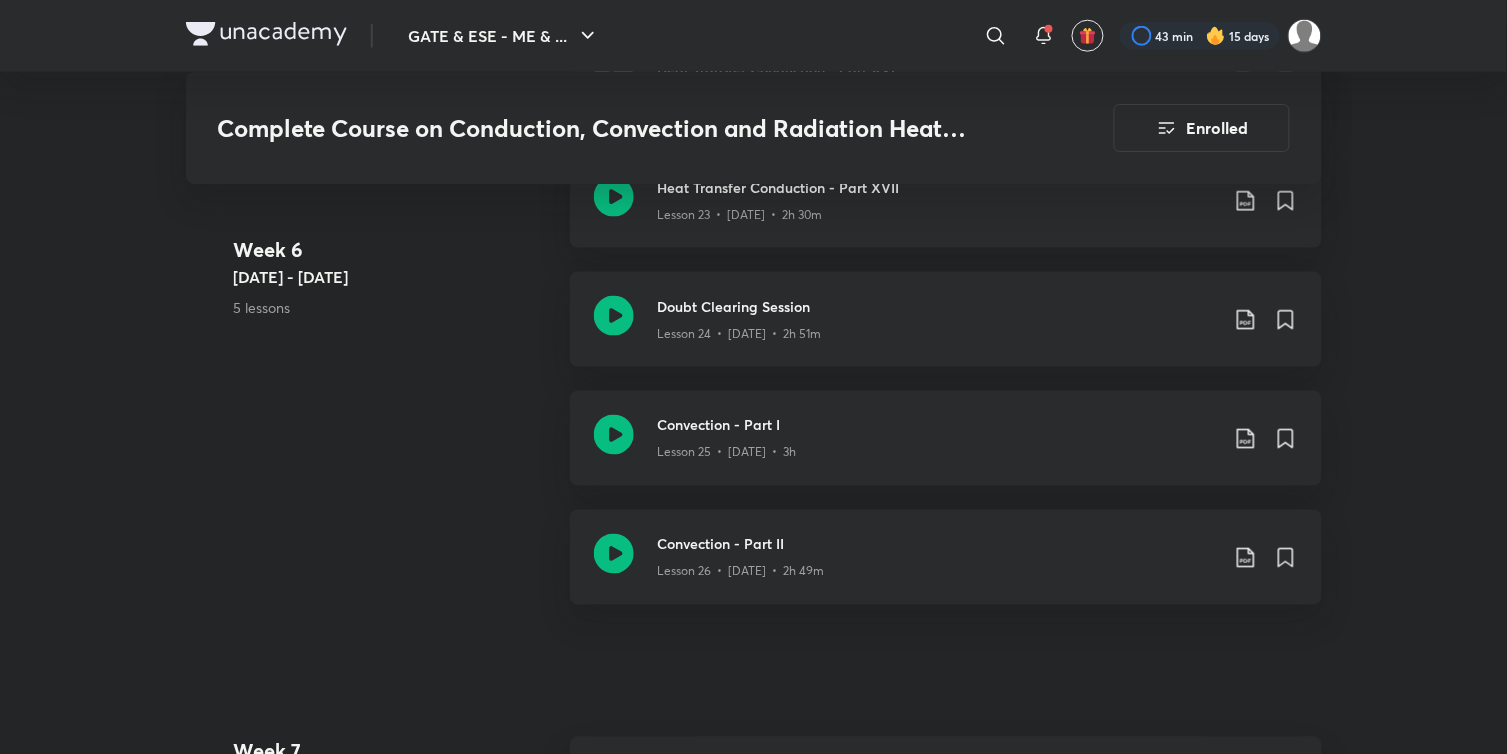 click on "GATE & ESE - ME &  ... ​ 43 min 15 days Complete Course on Conduction, Convection and Radiation Heat Transfer Enrolled GATE & ESE - ME & CH Plus Syllabus Chemical Engineering Hinglish Complete Course on Conduction, Convection and Radiation Heat Transfer [PERSON_NAME] In this course, [PERSON_NAME] will discuss the concepts of heat transfer and teach its various modes in detail. This course will be helpful for students preparing for the GATE exam. The classes will be in [GEOGRAPHIC_DATA]...  Read more Updates About Enrolled Learn everyday from planner Choose a preferred time & watch these classes right from your planner Add to Planner Demo classes   Watch free classes by the educators of this batch   104 Hinglish Chemical Engineering Ask me anything session| Get Solutions to all your queries| #AnkurBans [PERSON_NAME] [DATE] • 2h    171 Hinglish Chemical Engineering Ask me anything session|Get solutions to all your queries|[PERSON_NAME] [PERSON_NAME] [DATE] • 2h    151 Hinglish Chemical Engineering [PERSON_NAME]   93 2" at bounding box center (753, 689) 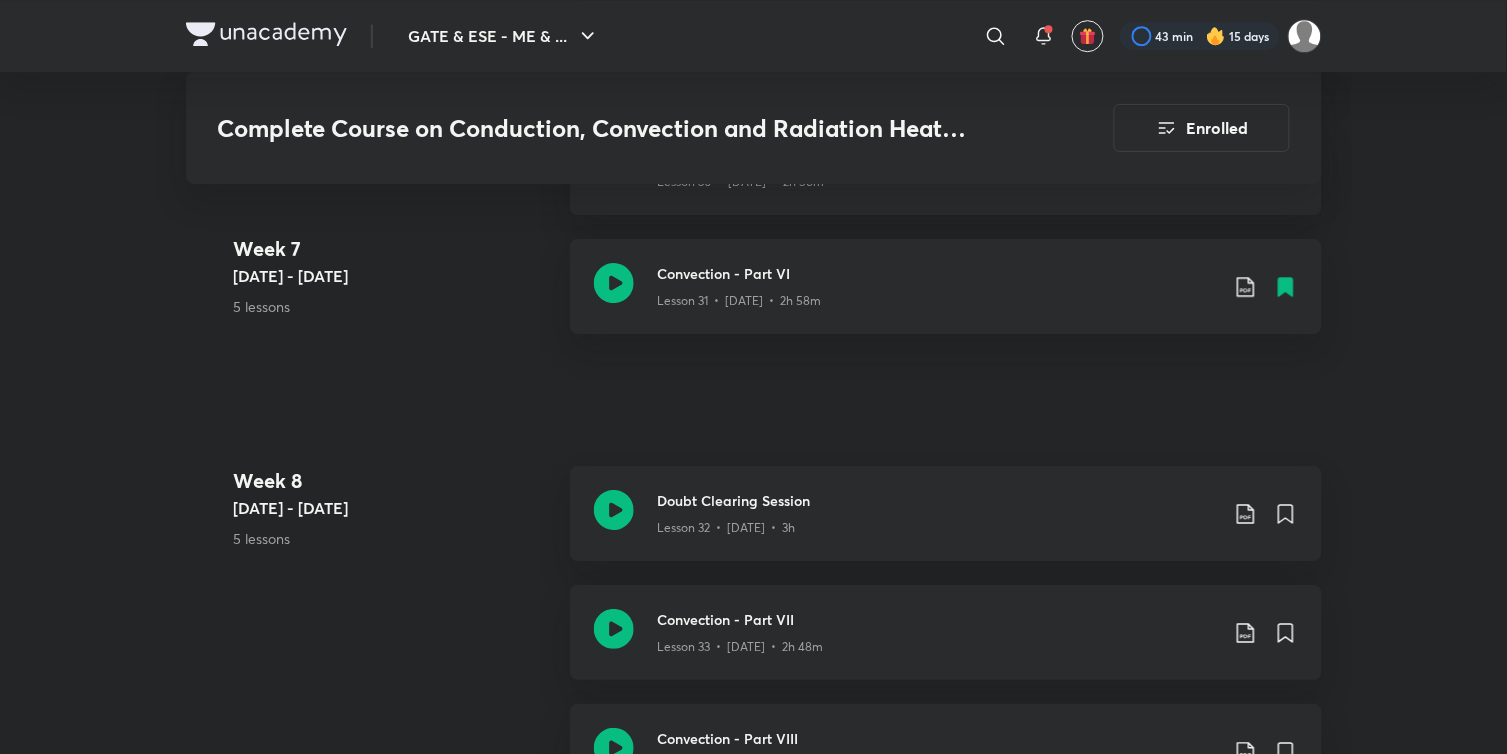 scroll, scrollTop: 5397, scrollLeft: 0, axis: vertical 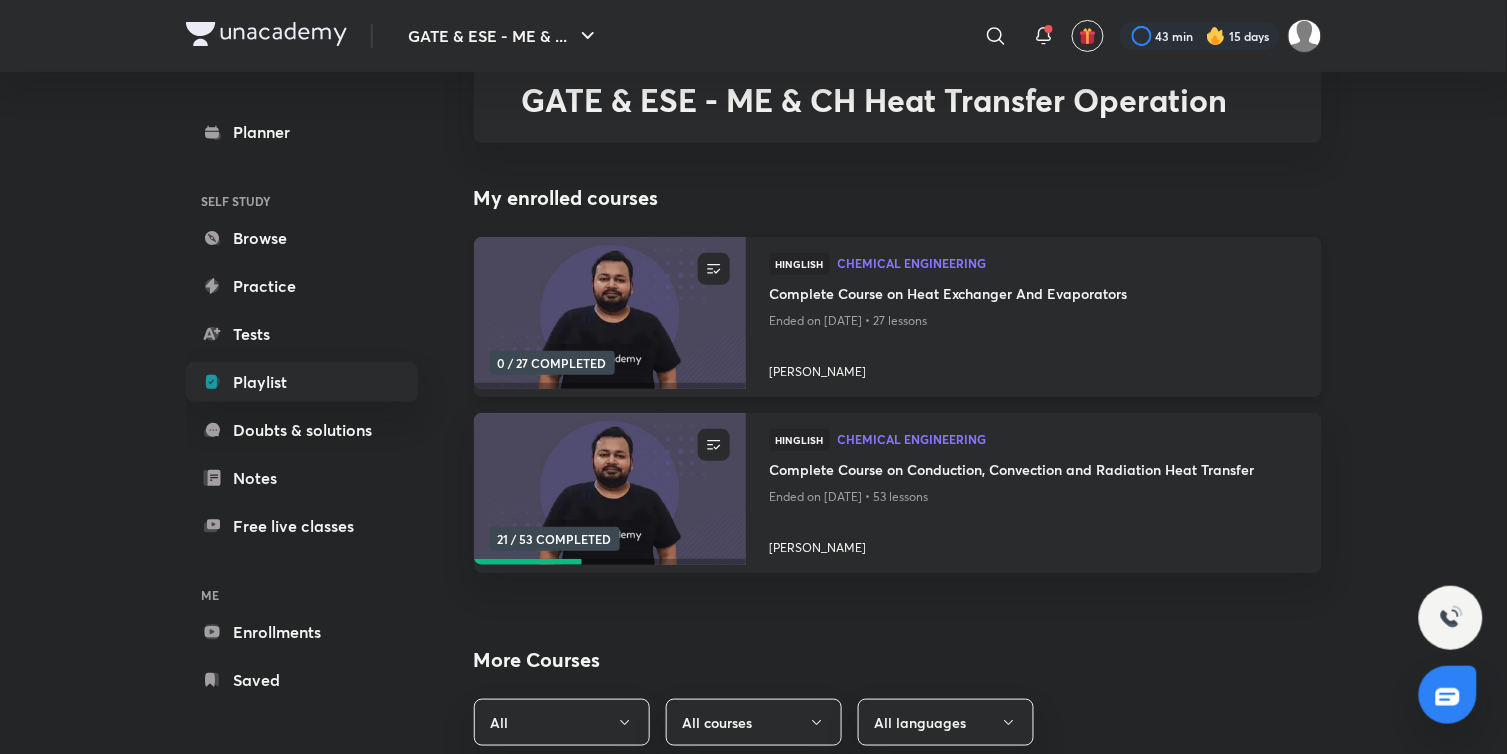 click at bounding box center [609, 313] 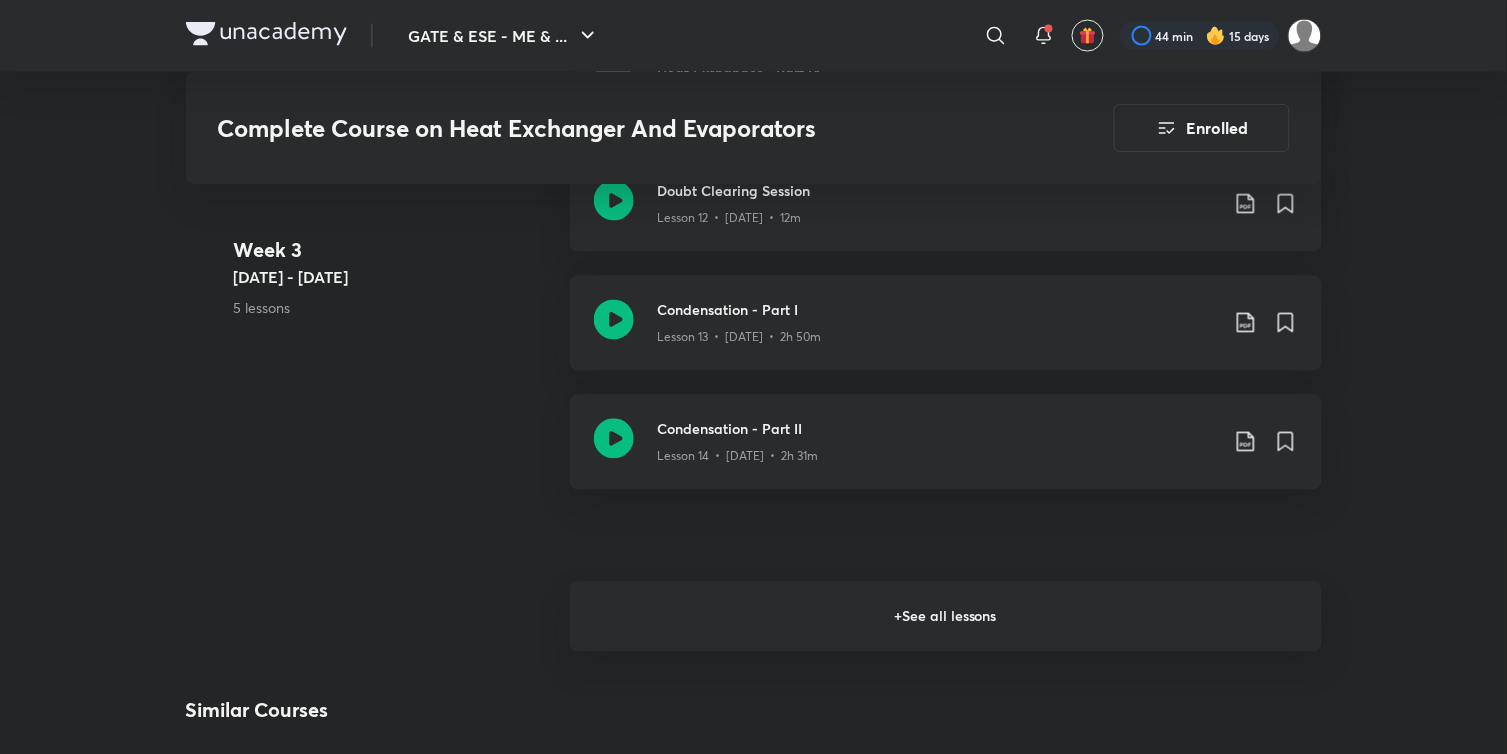 scroll, scrollTop: 2888, scrollLeft: 0, axis: vertical 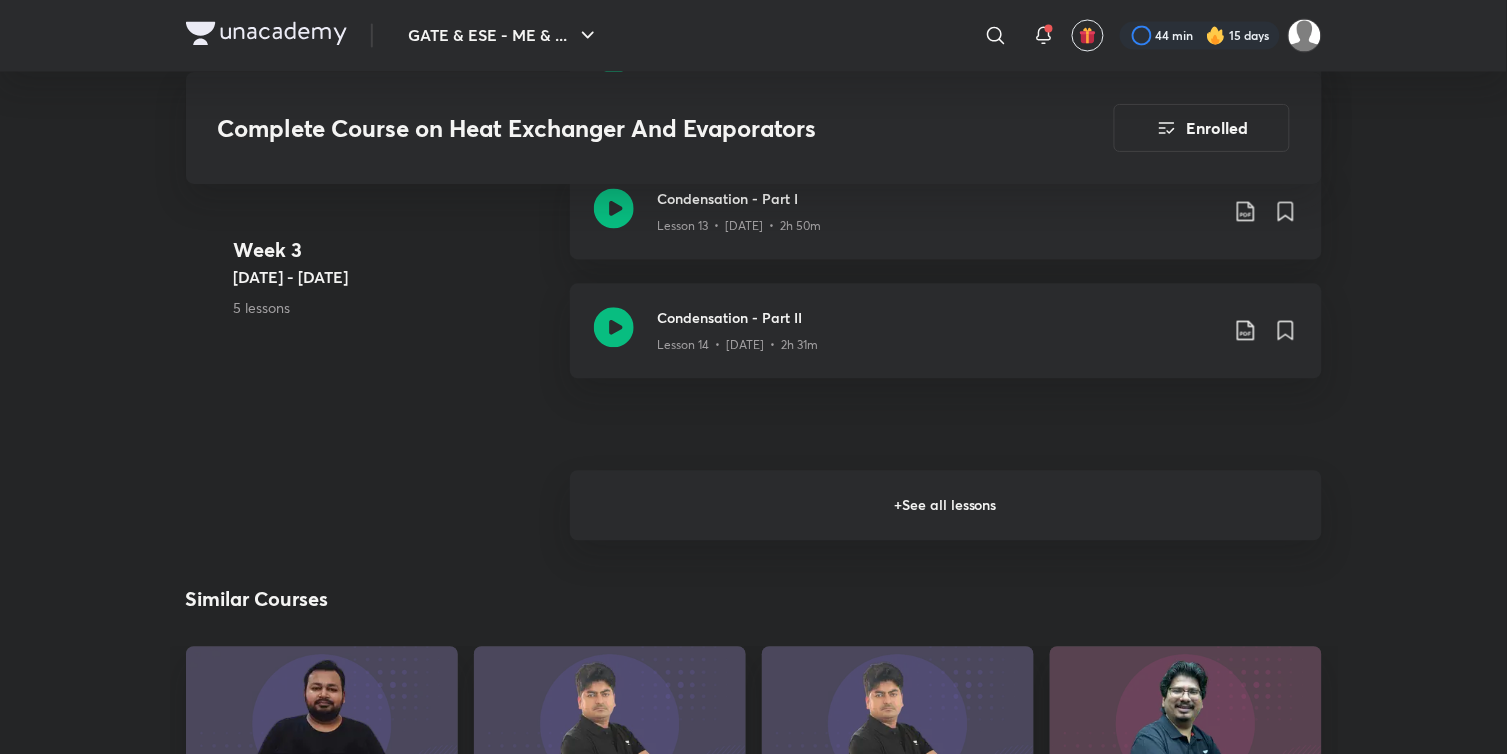 click on "+  See all lessons" at bounding box center [946, 506] 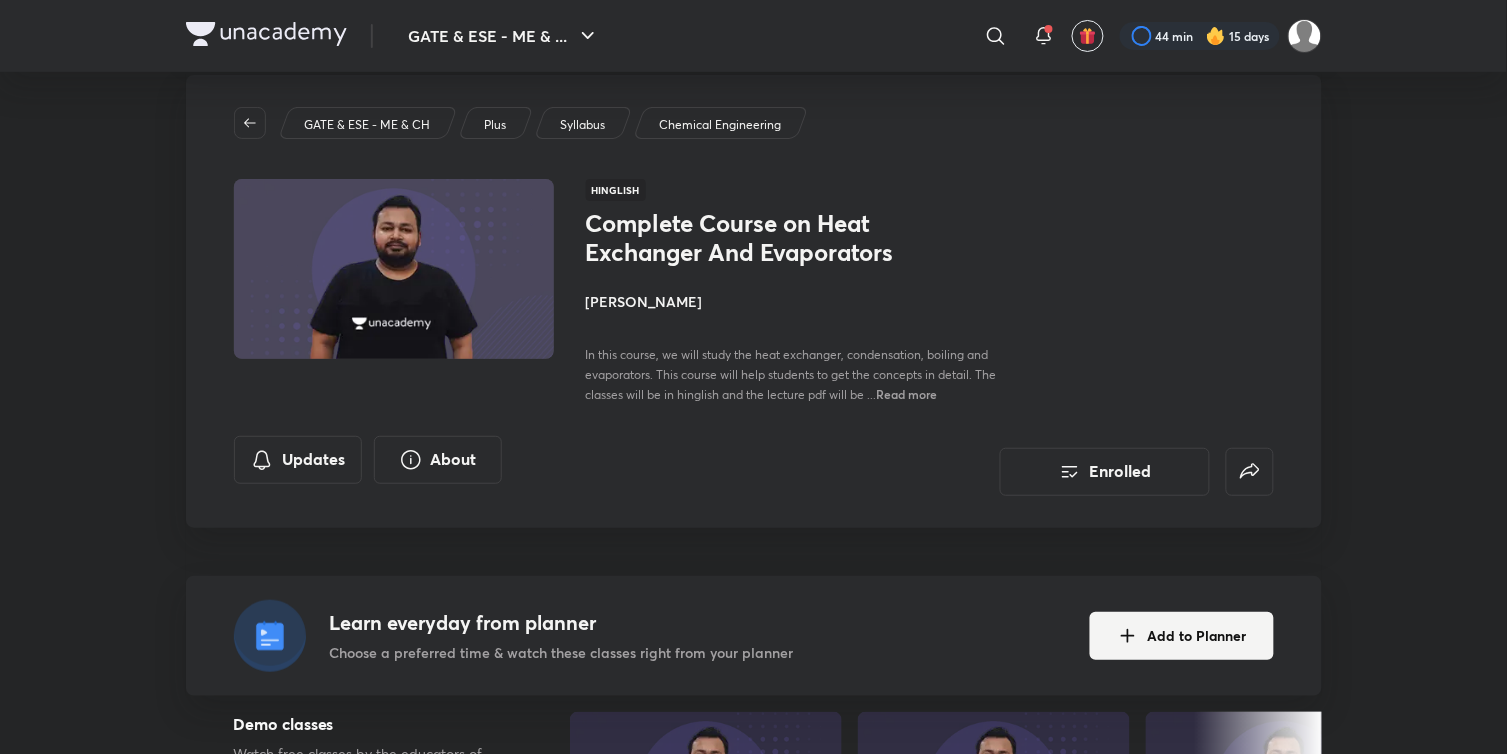 scroll, scrollTop: 0, scrollLeft: 0, axis: both 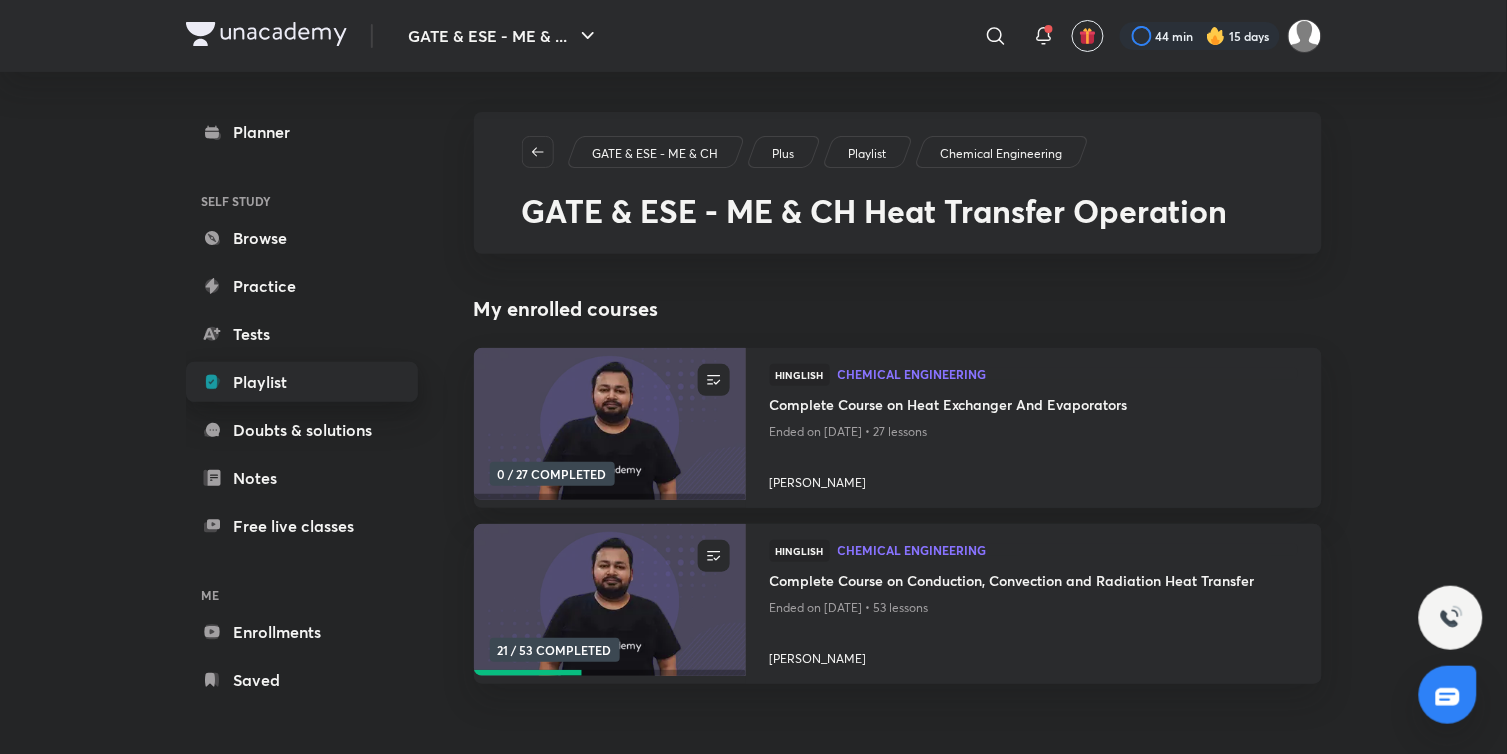 click on "Playlist" at bounding box center (302, 382) 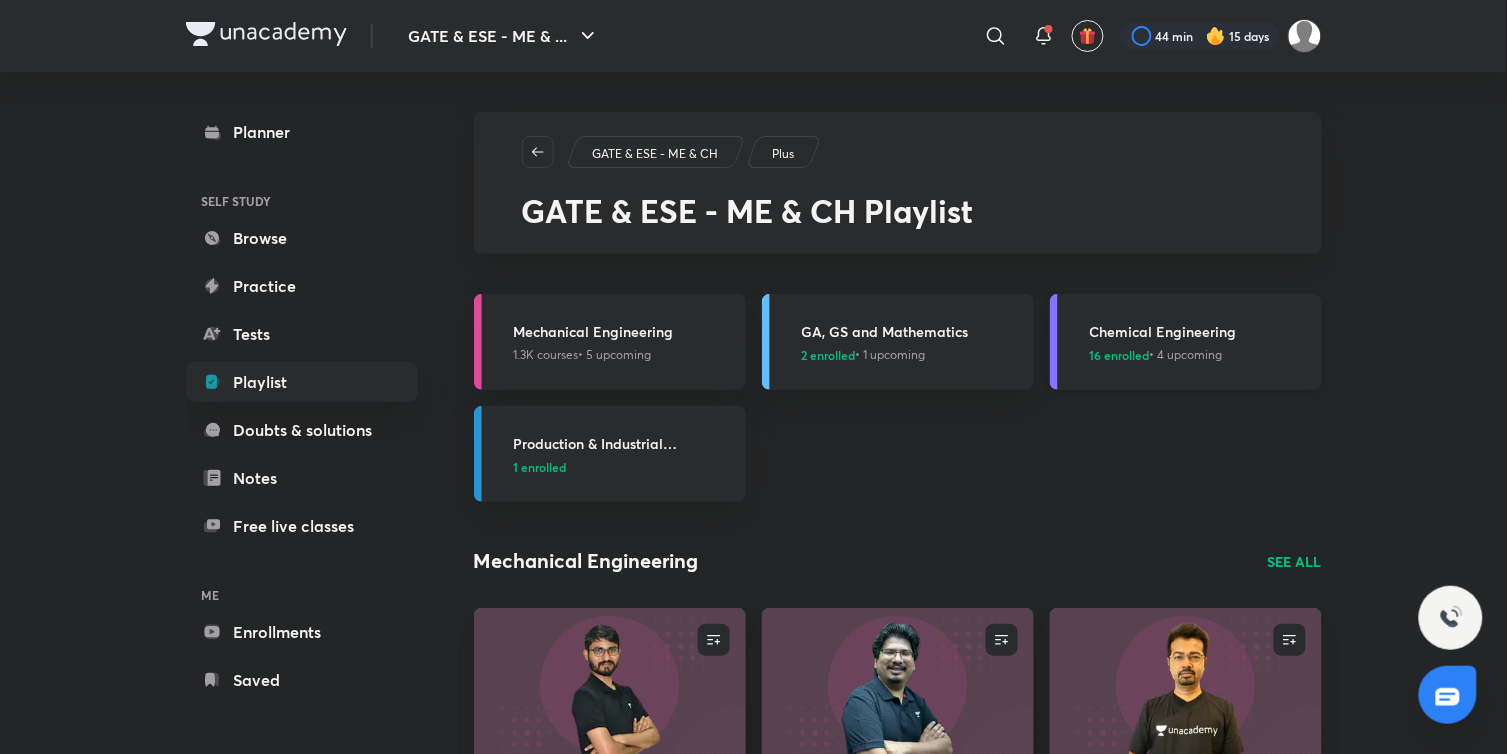 click on "16 enrolled" at bounding box center (1120, 355) 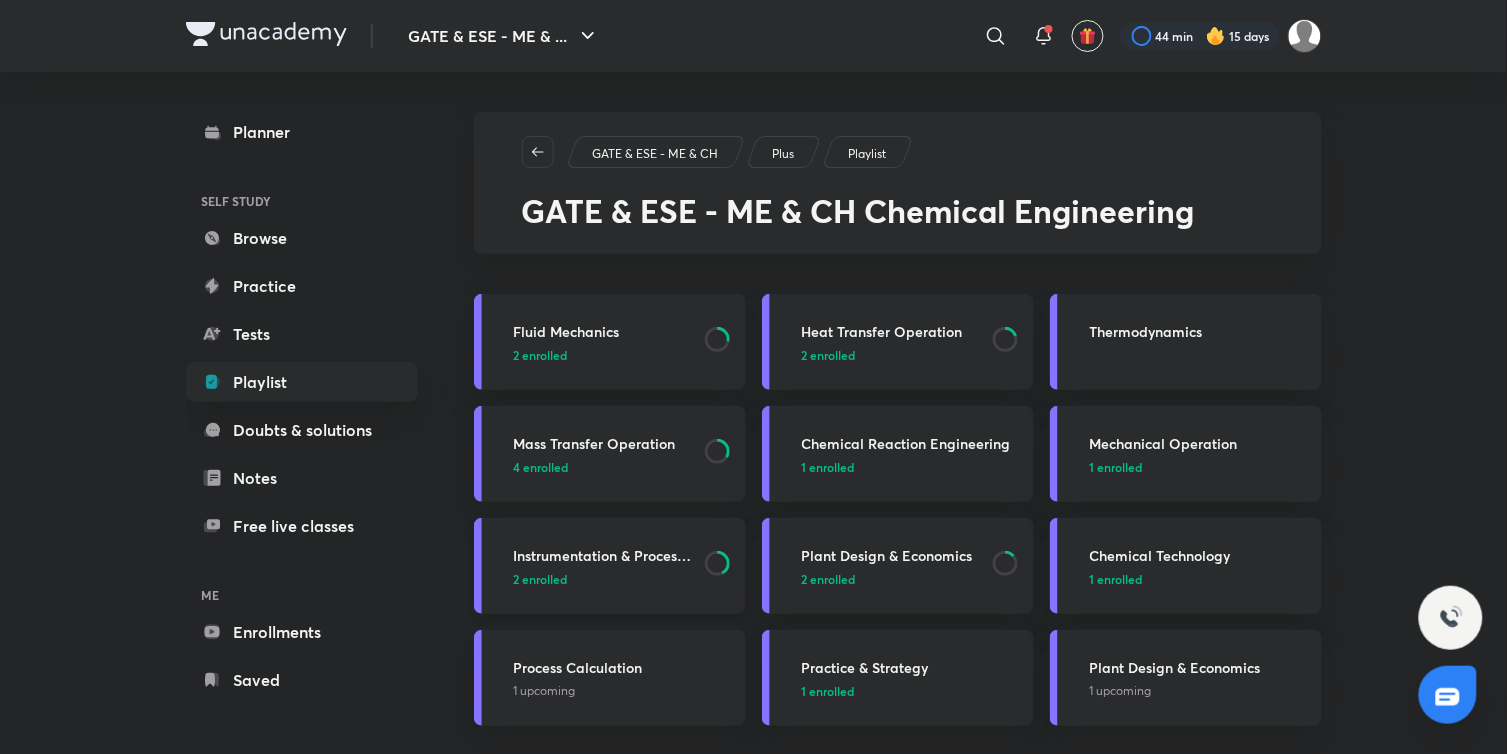 click on "2 enrolled" at bounding box center [541, 579] 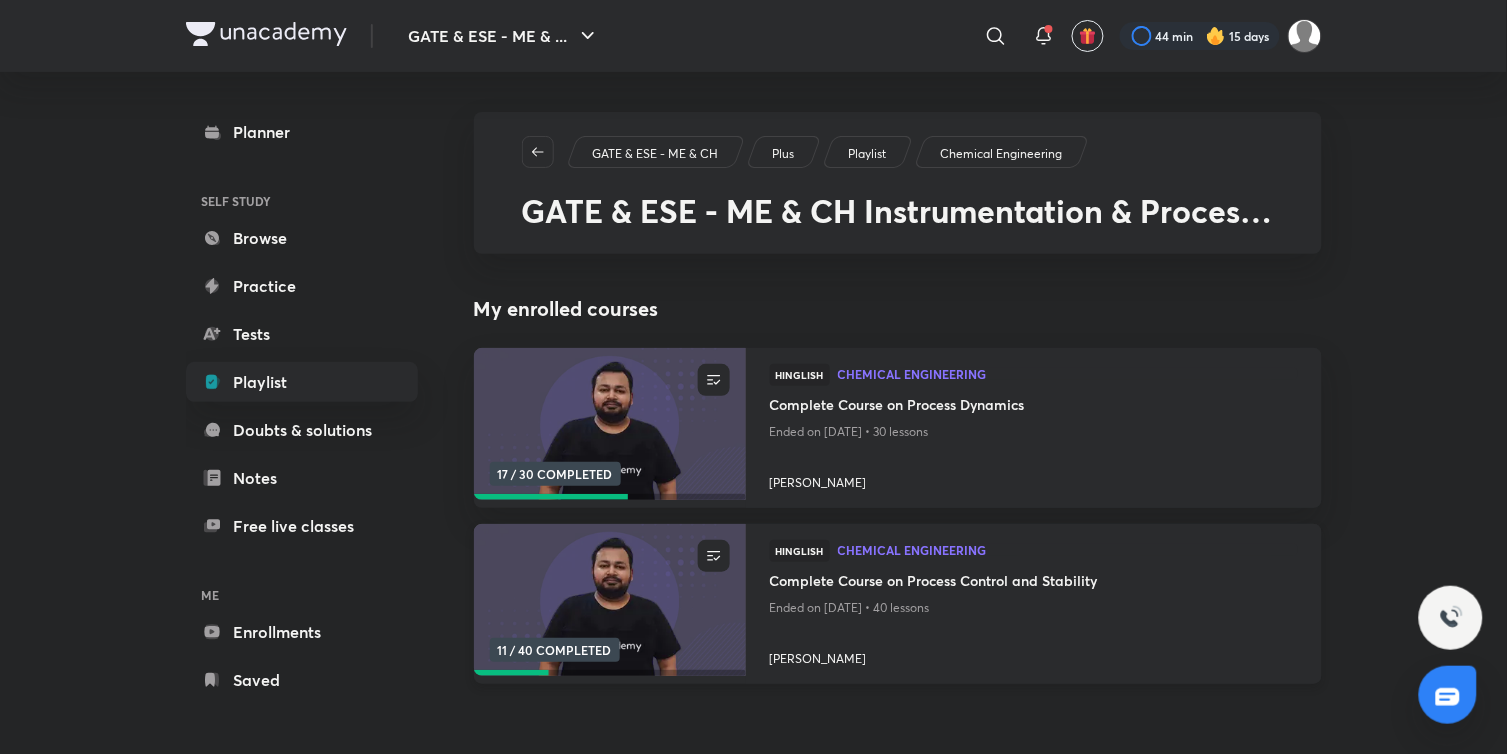 click at bounding box center (609, 600) 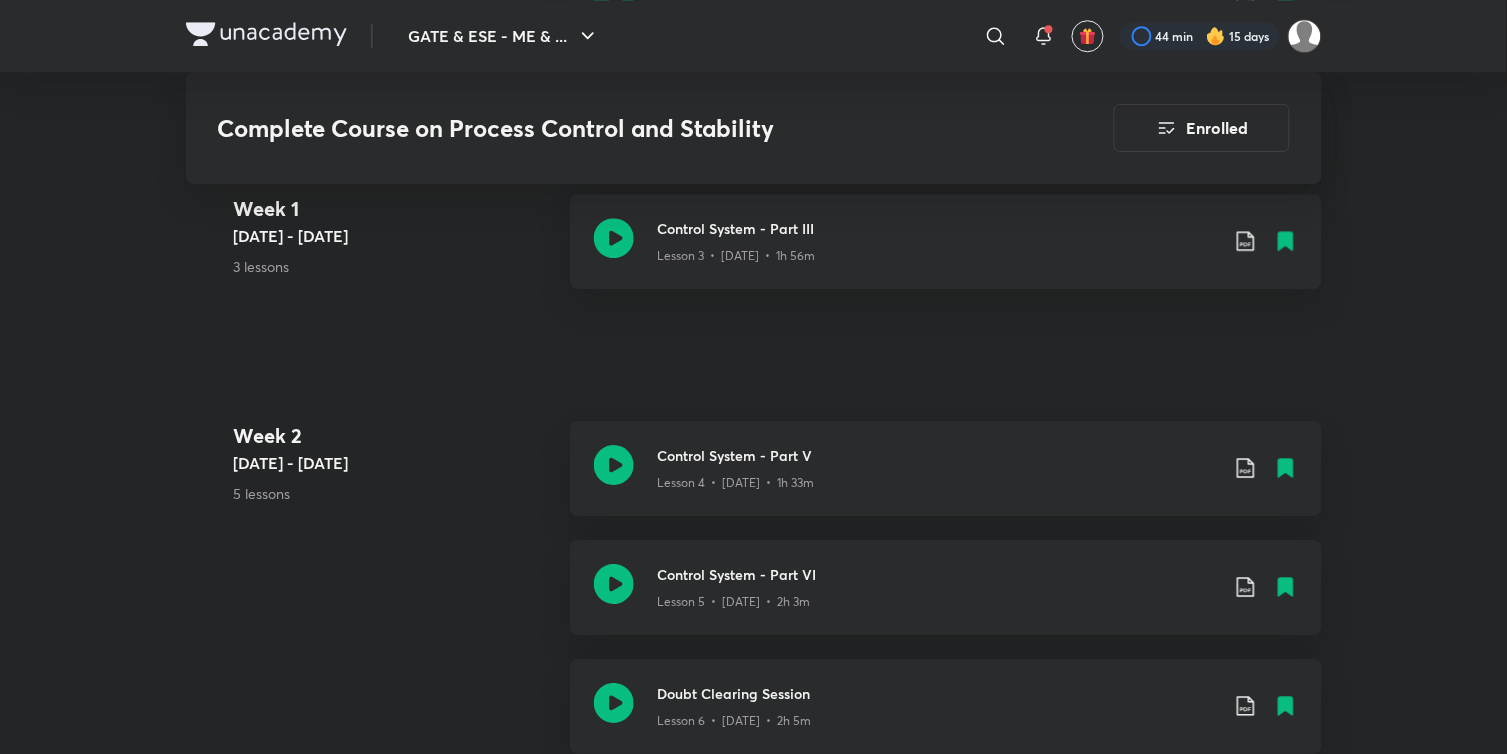 scroll, scrollTop: 2222, scrollLeft: 0, axis: vertical 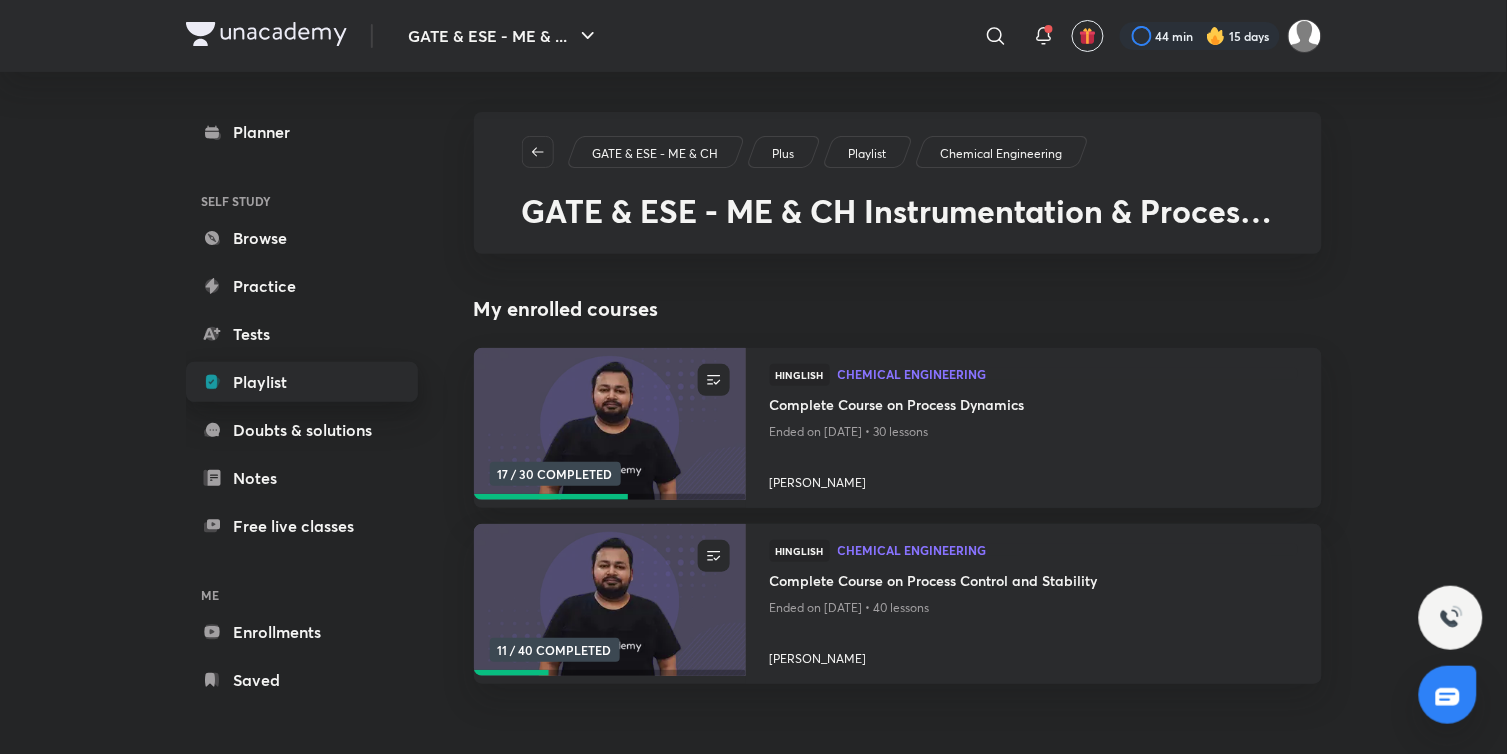 click on "Playlist" at bounding box center (302, 382) 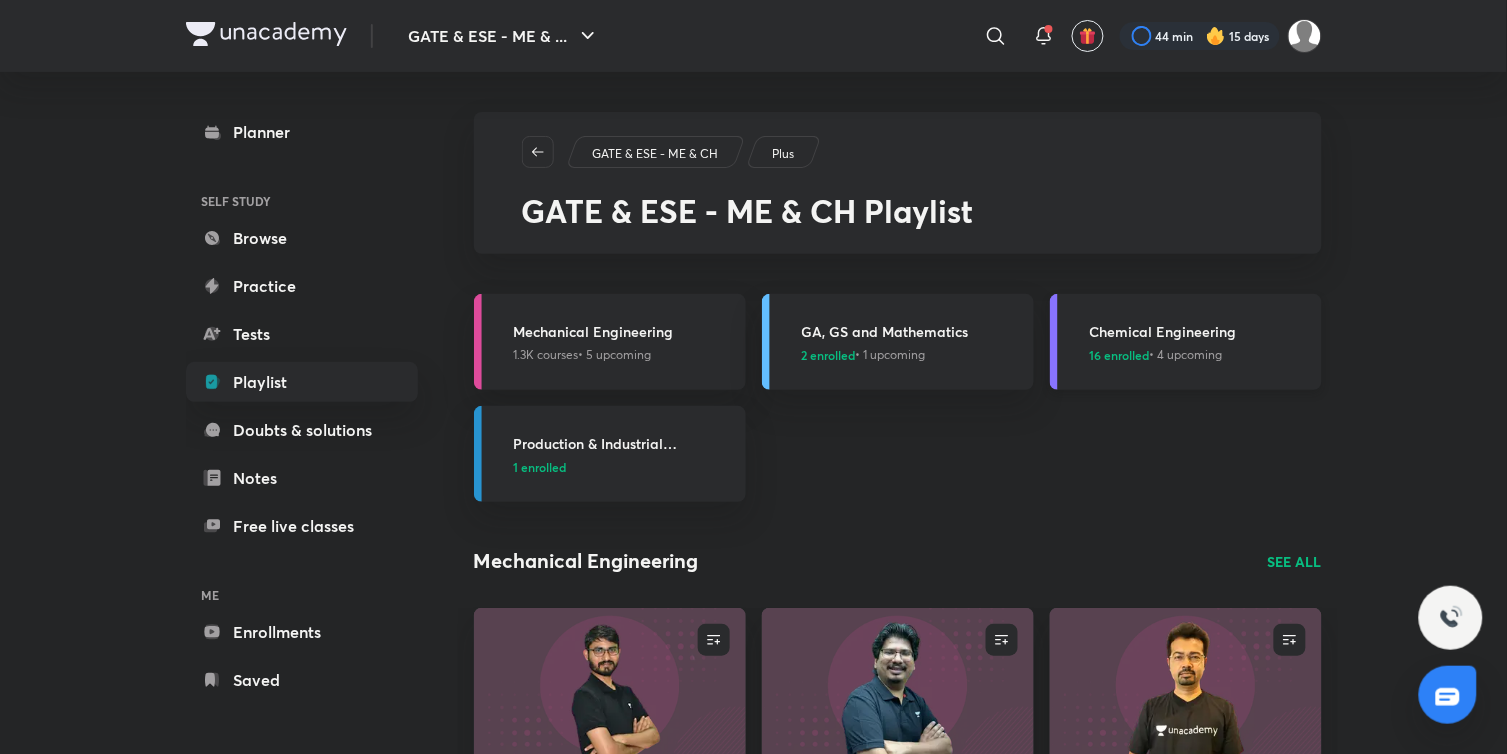 click on "16 enrolled" at bounding box center (1120, 355) 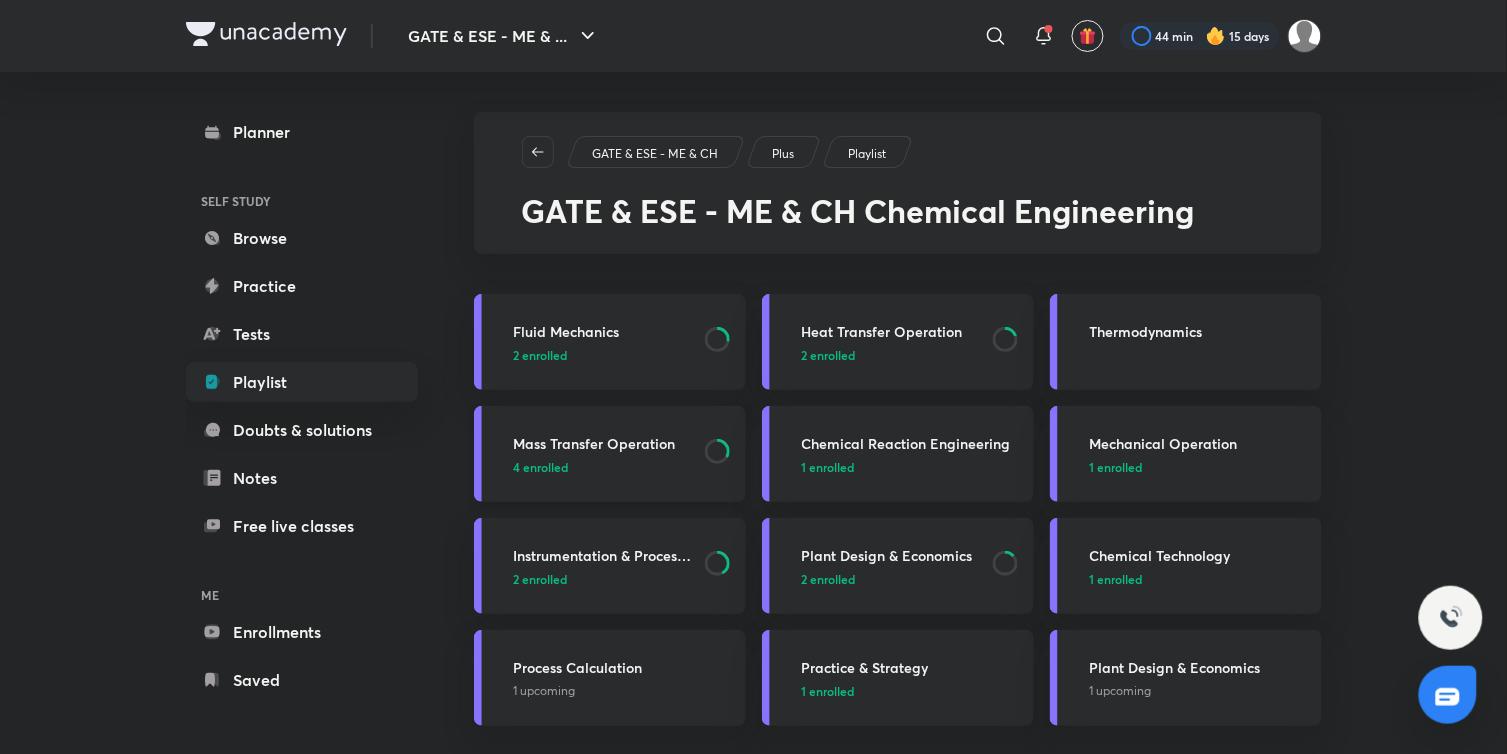 click on "4 enrolled" at bounding box center [541, 467] 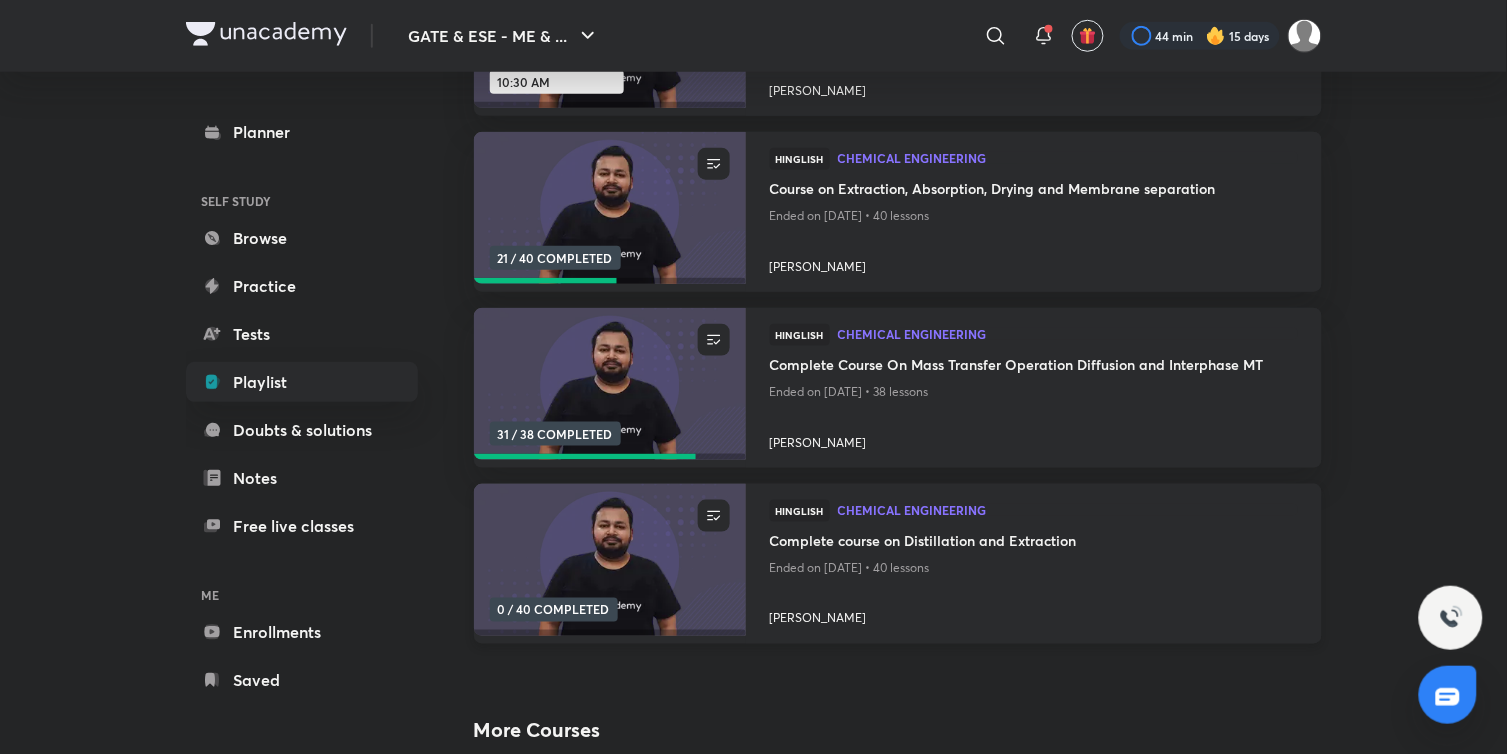 scroll, scrollTop: 444, scrollLeft: 0, axis: vertical 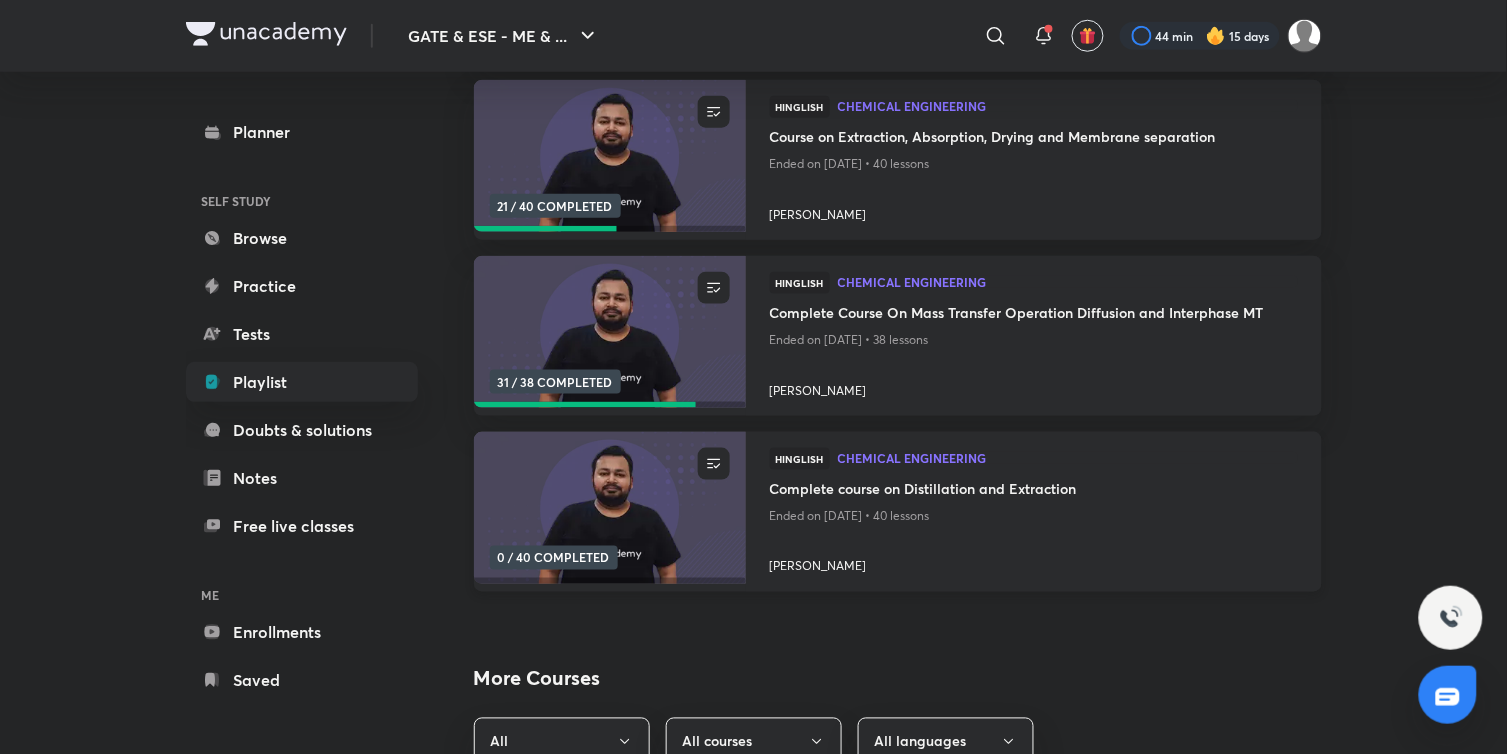 click at bounding box center [609, 508] 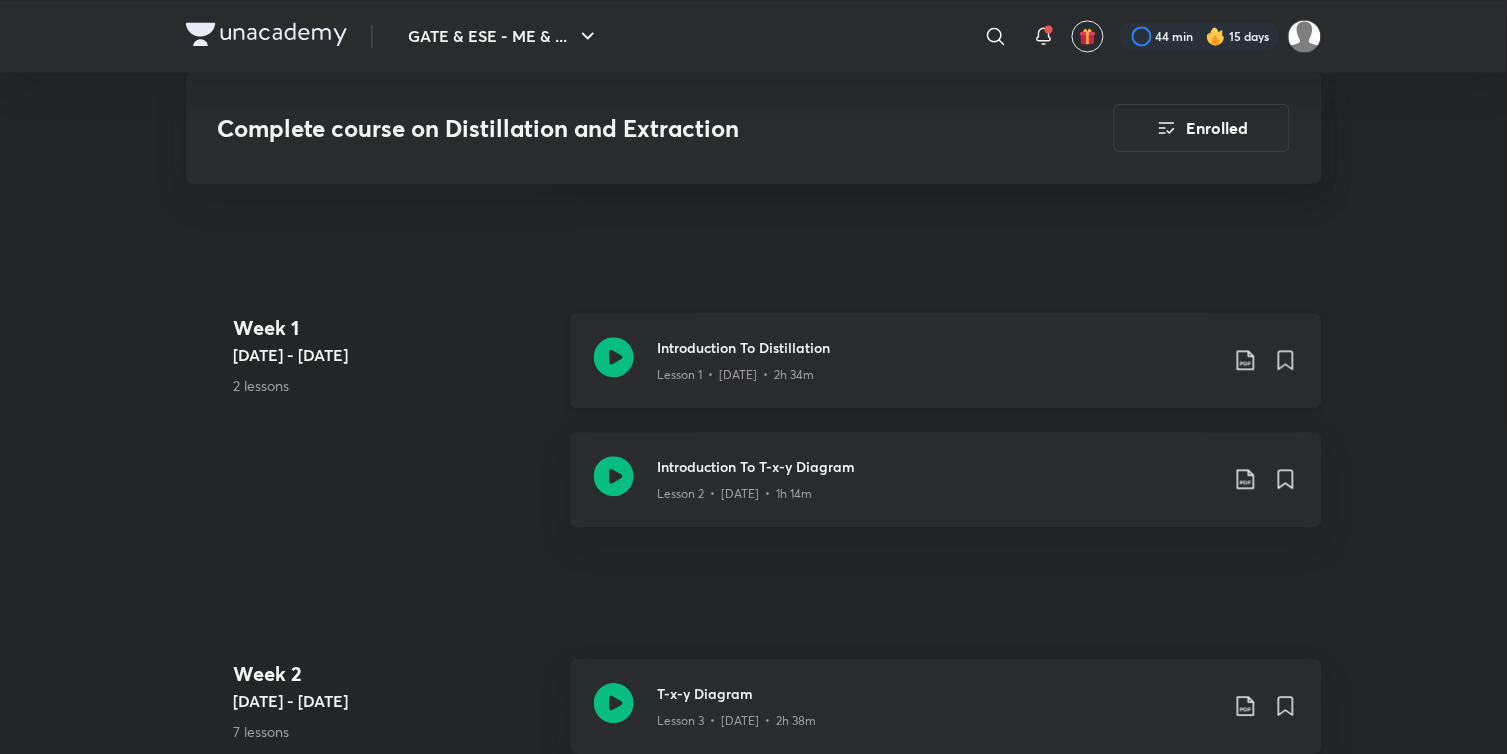scroll, scrollTop: 1106, scrollLeft: 0, axis: vertical 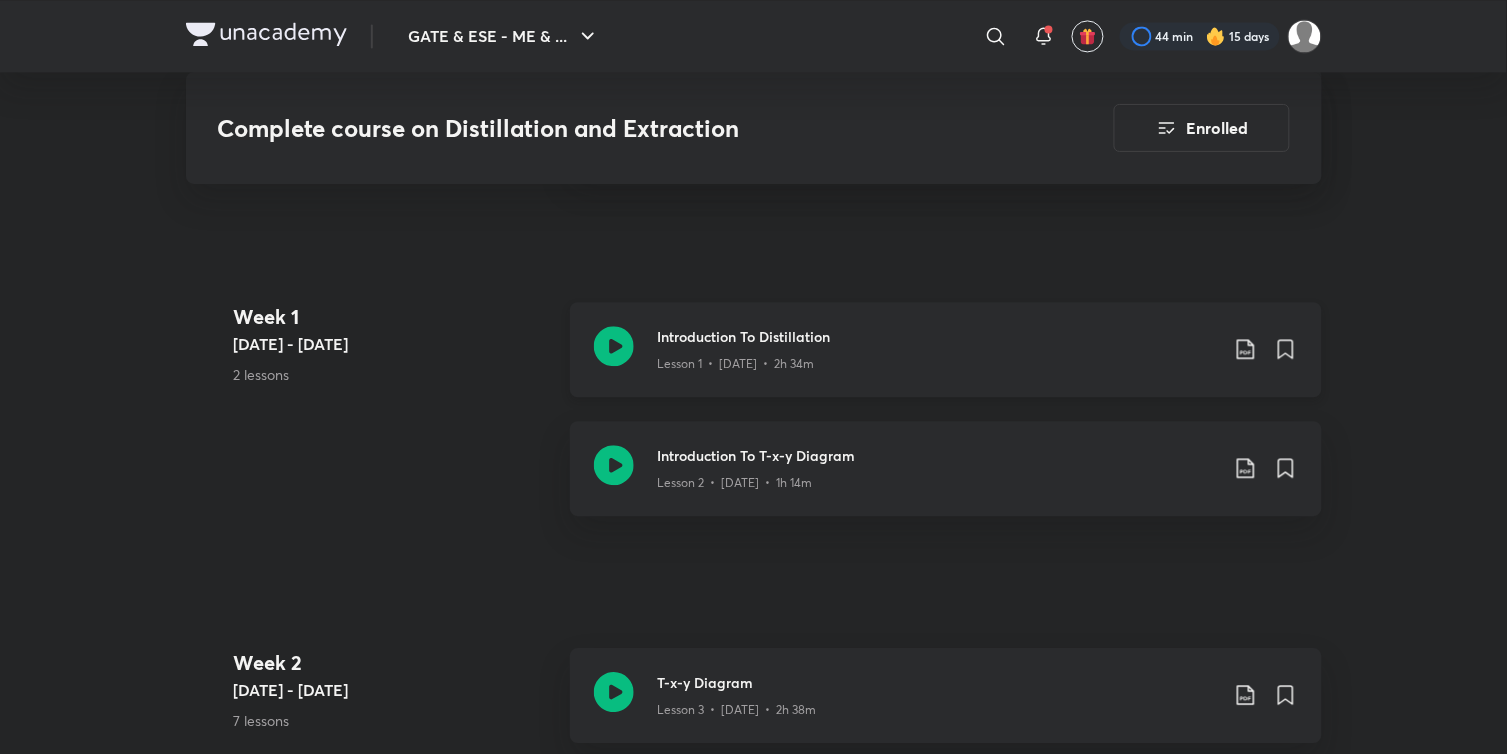 click 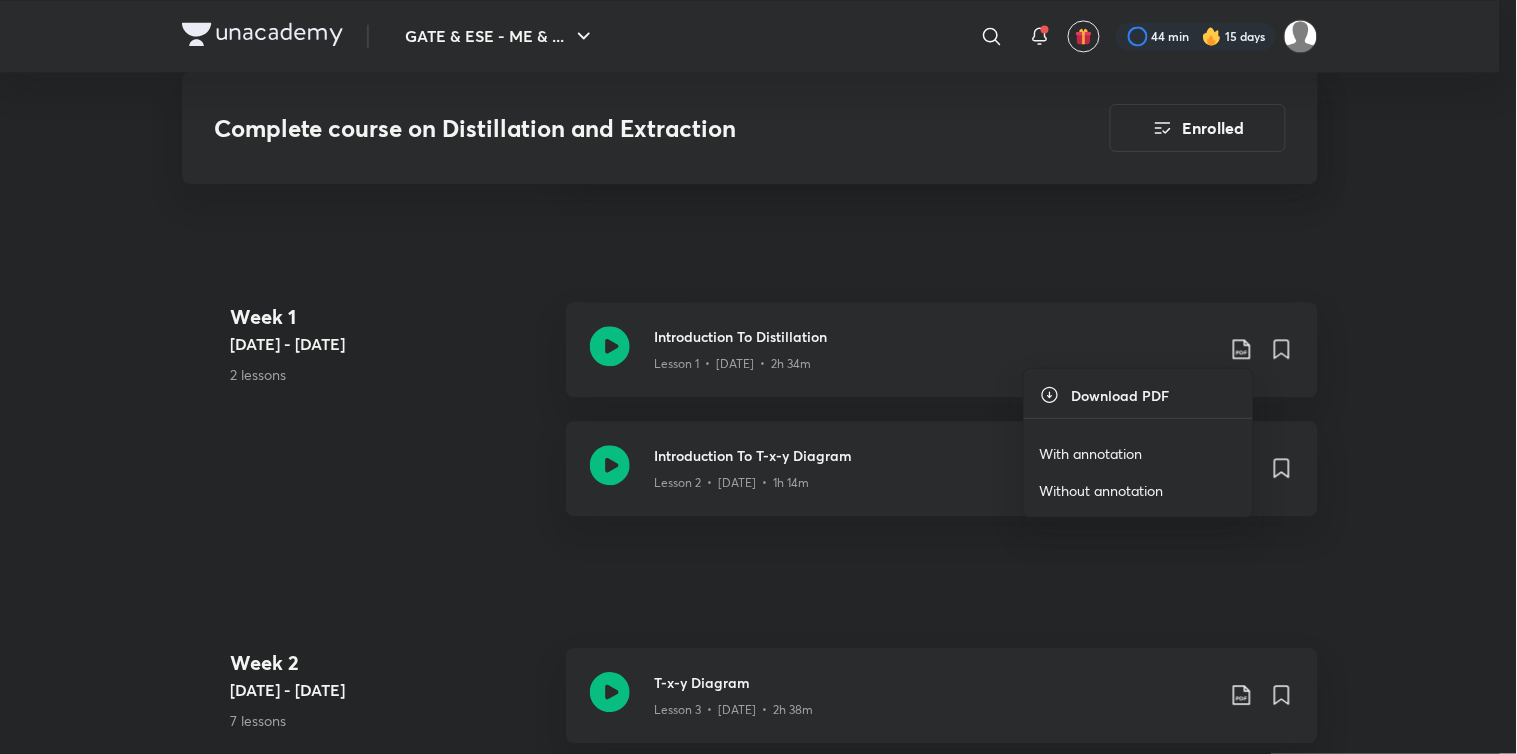 click on "With annotation" at bounding box center (1091, 453) 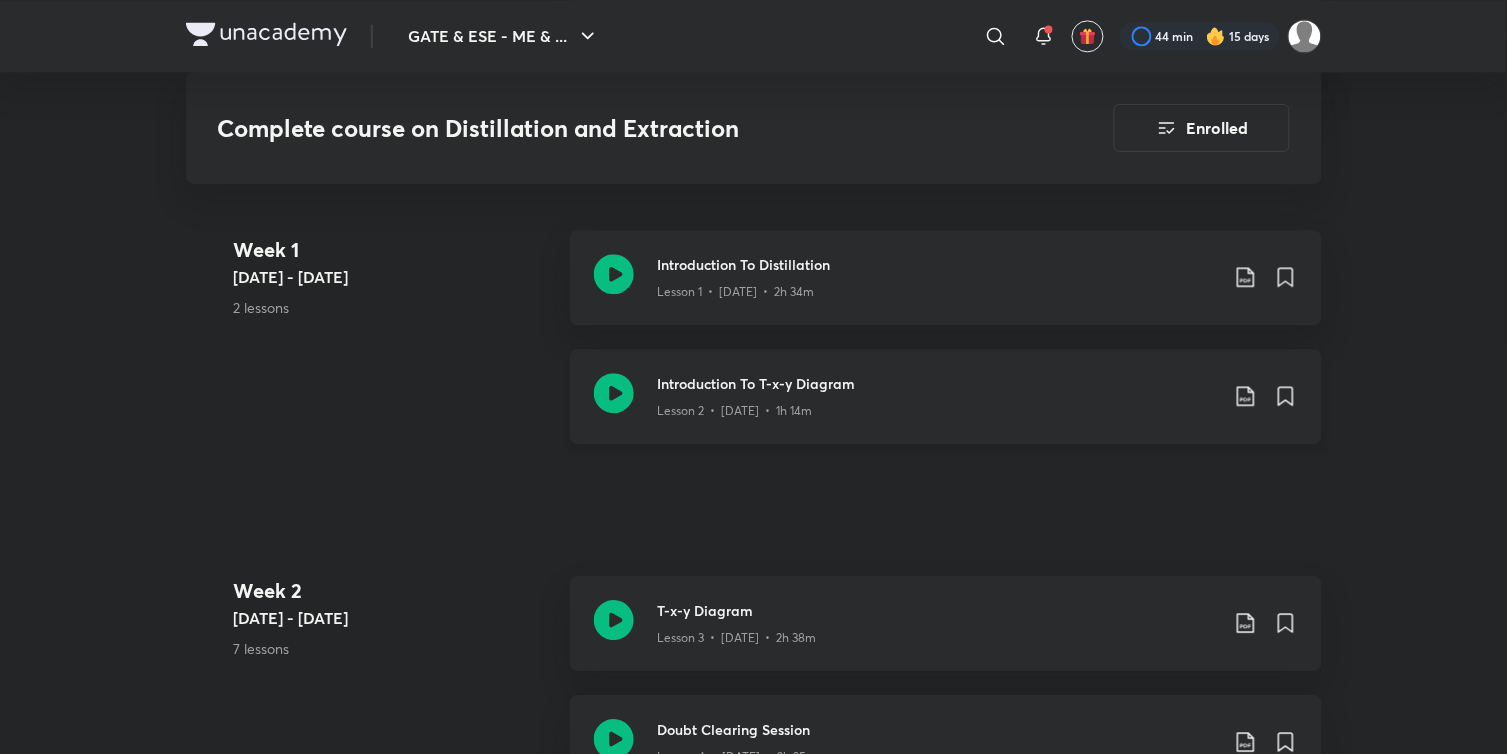 scroll, scrollTop: 1217, scrollLeft: 0, axis: vertical 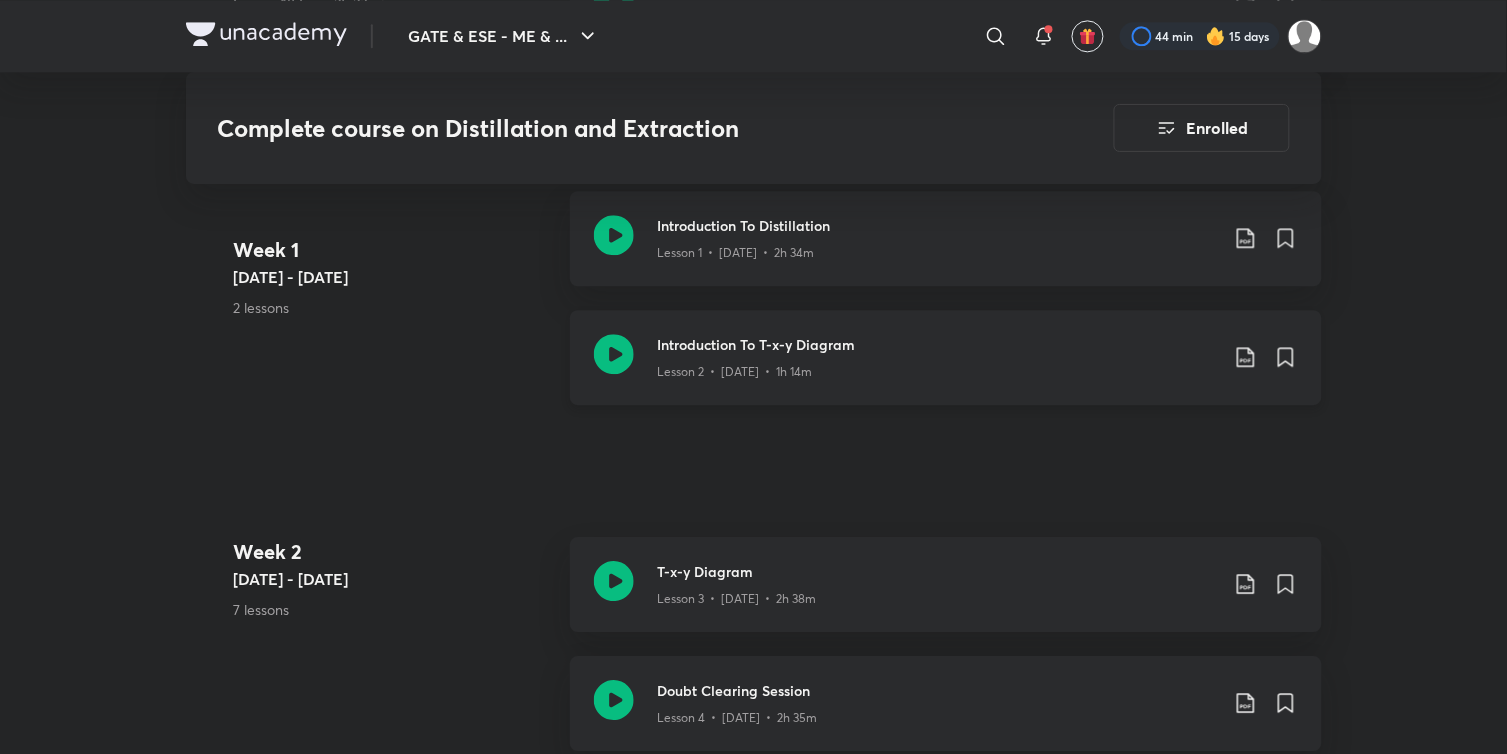 click 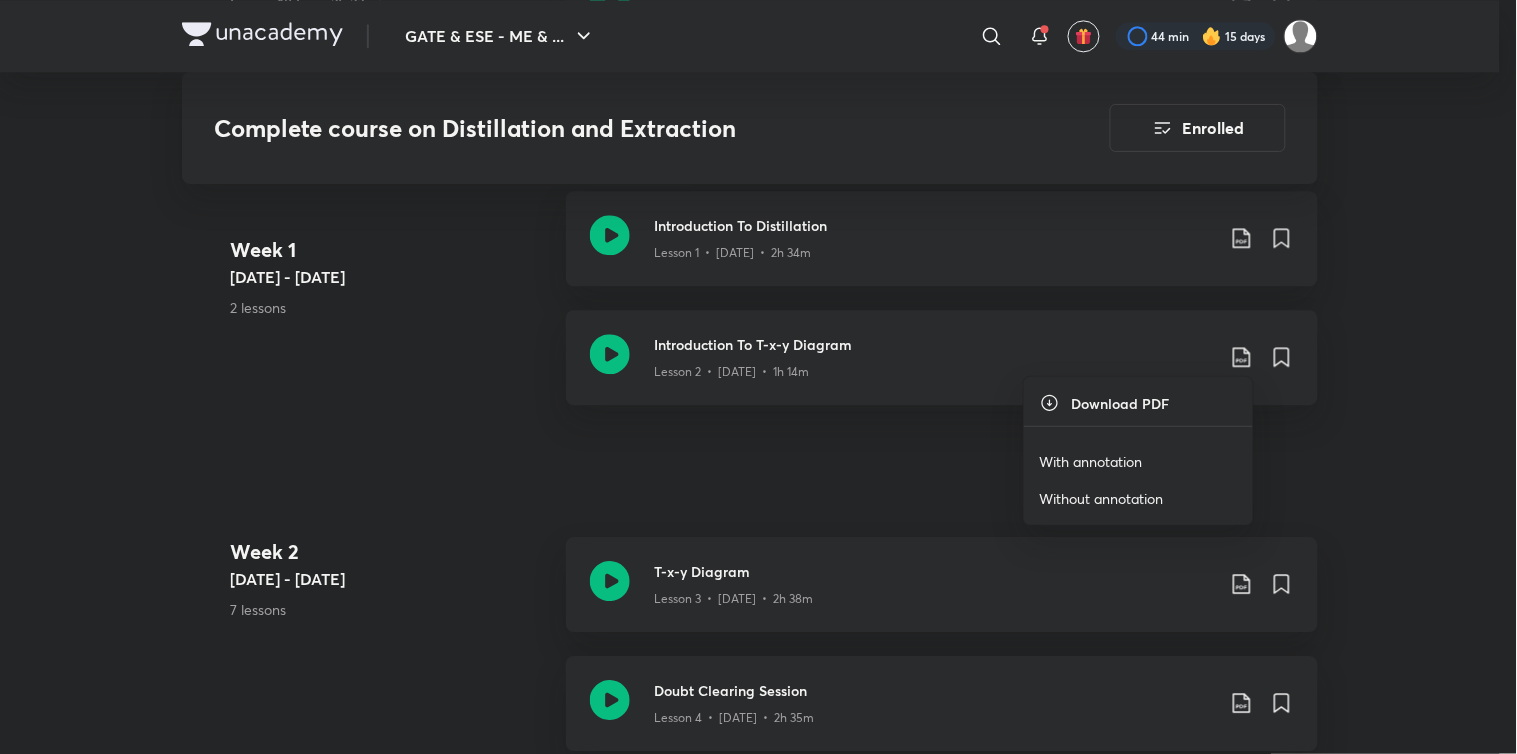 click on "With annotation" at bounding box center [1091, 461] 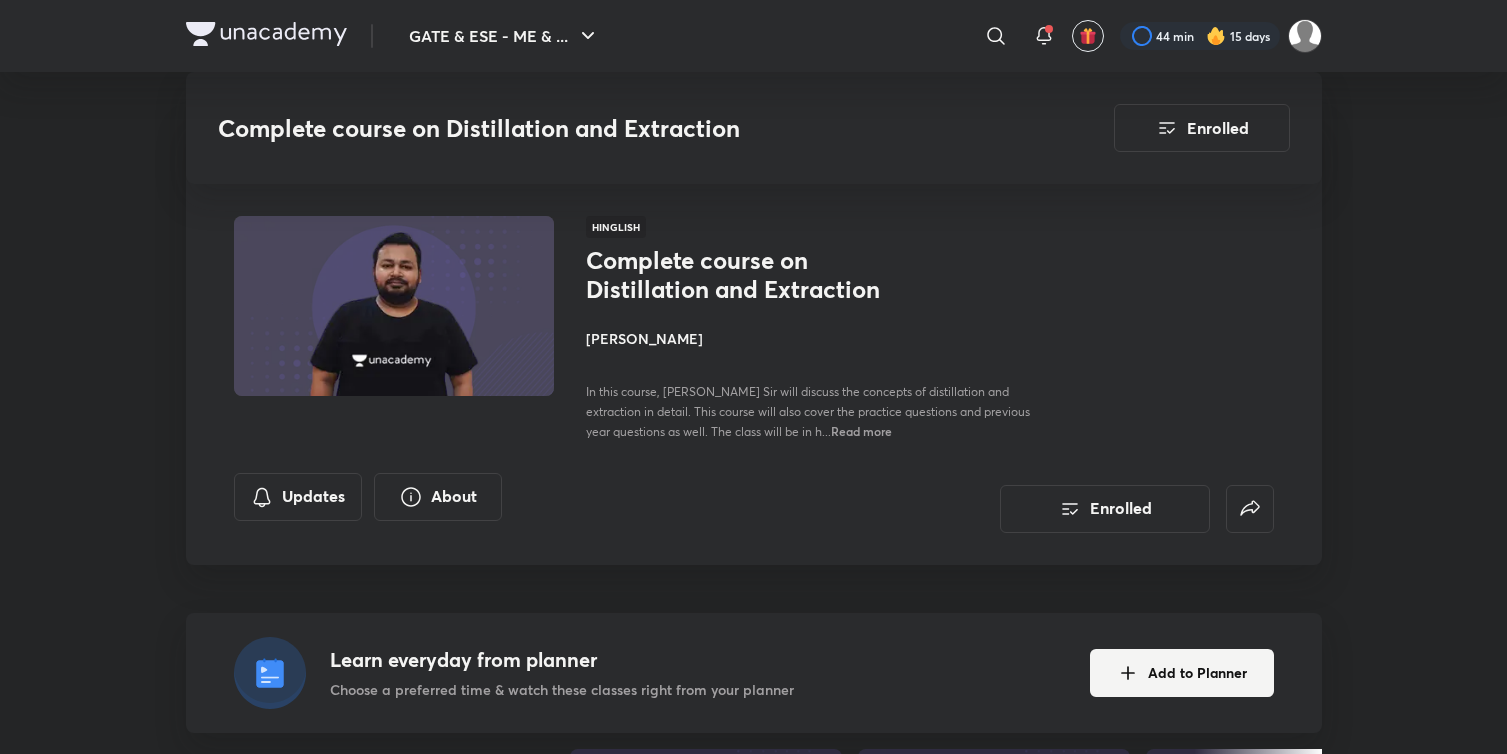 scroll, scrollTop: 1217, scrollLeft: 0, axis: vertical 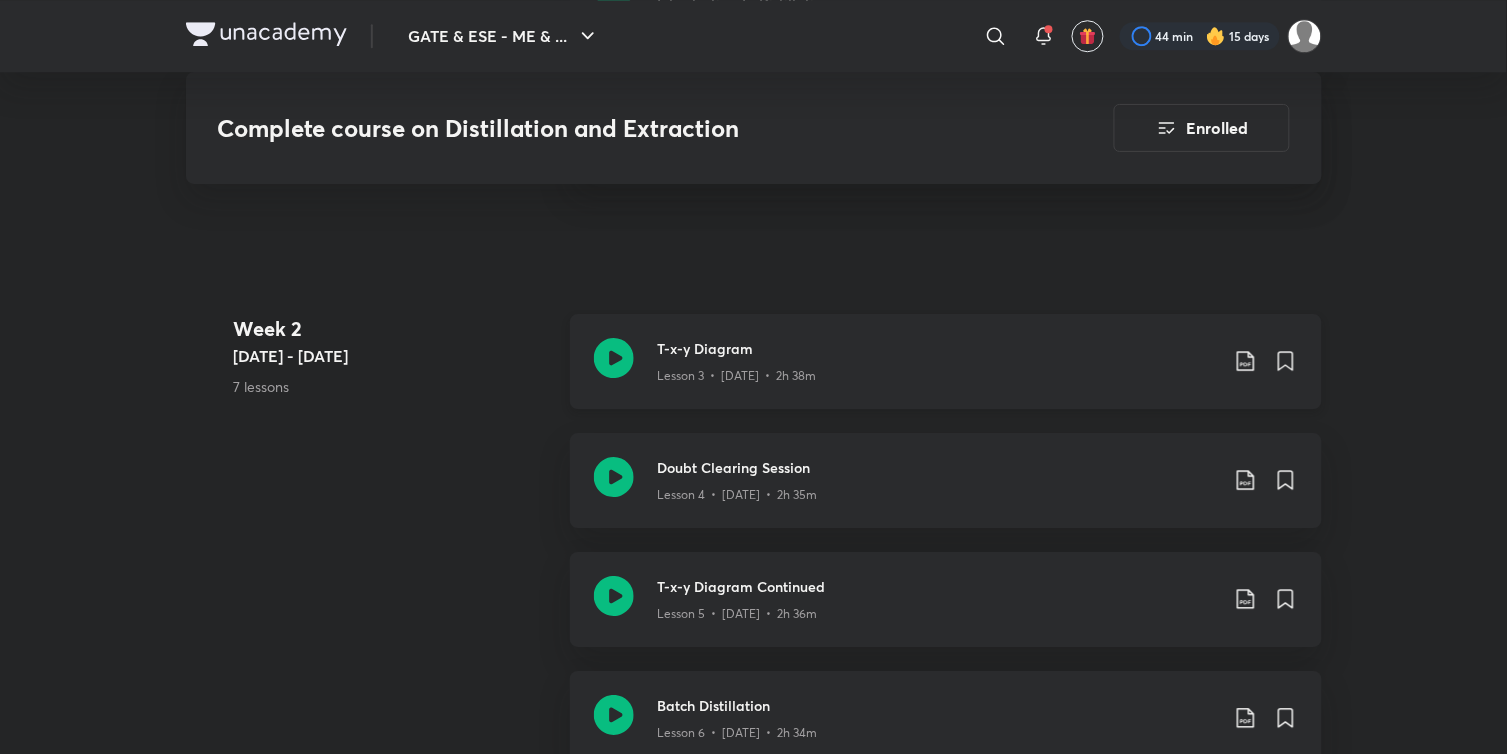 click 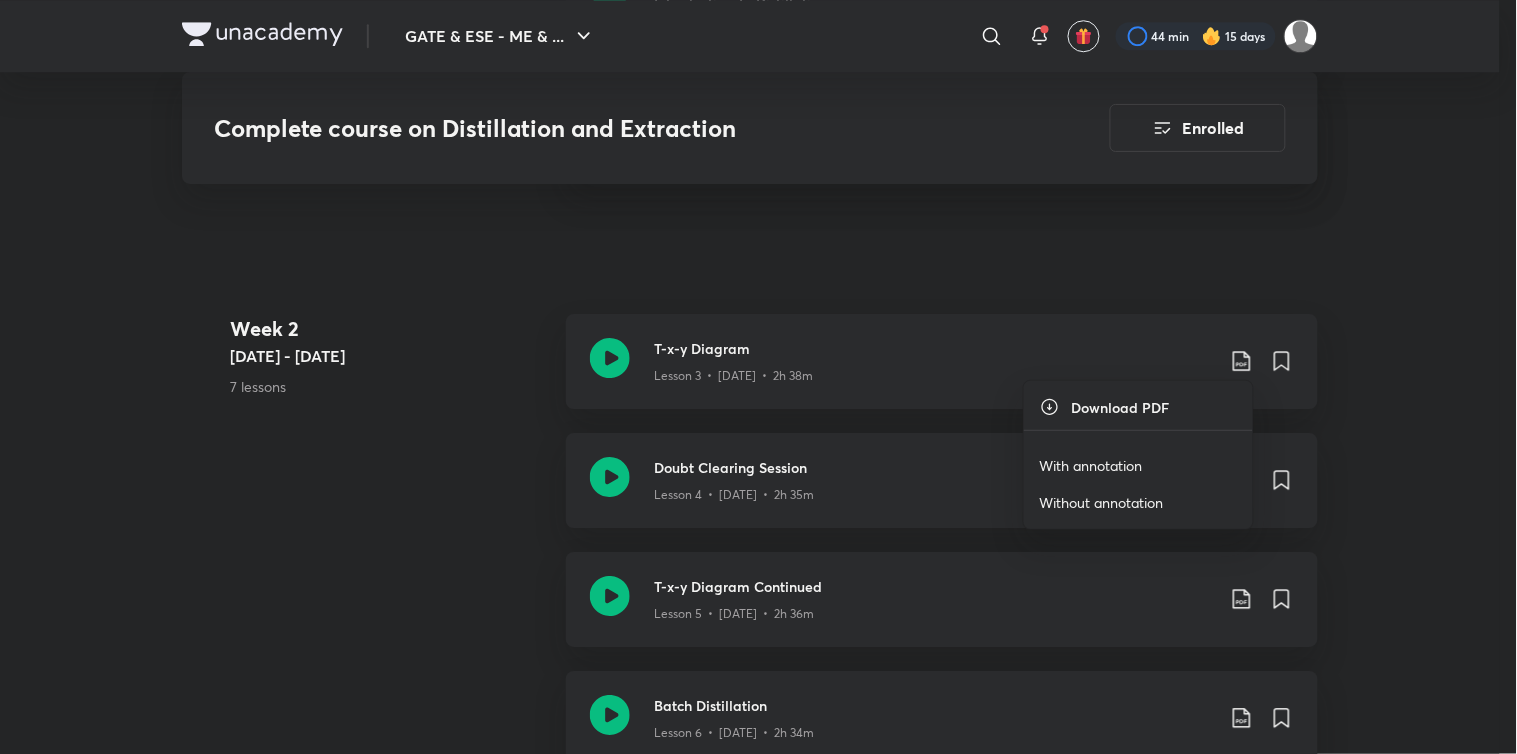 click on "With annotation" at bounding box center [1091, 465] 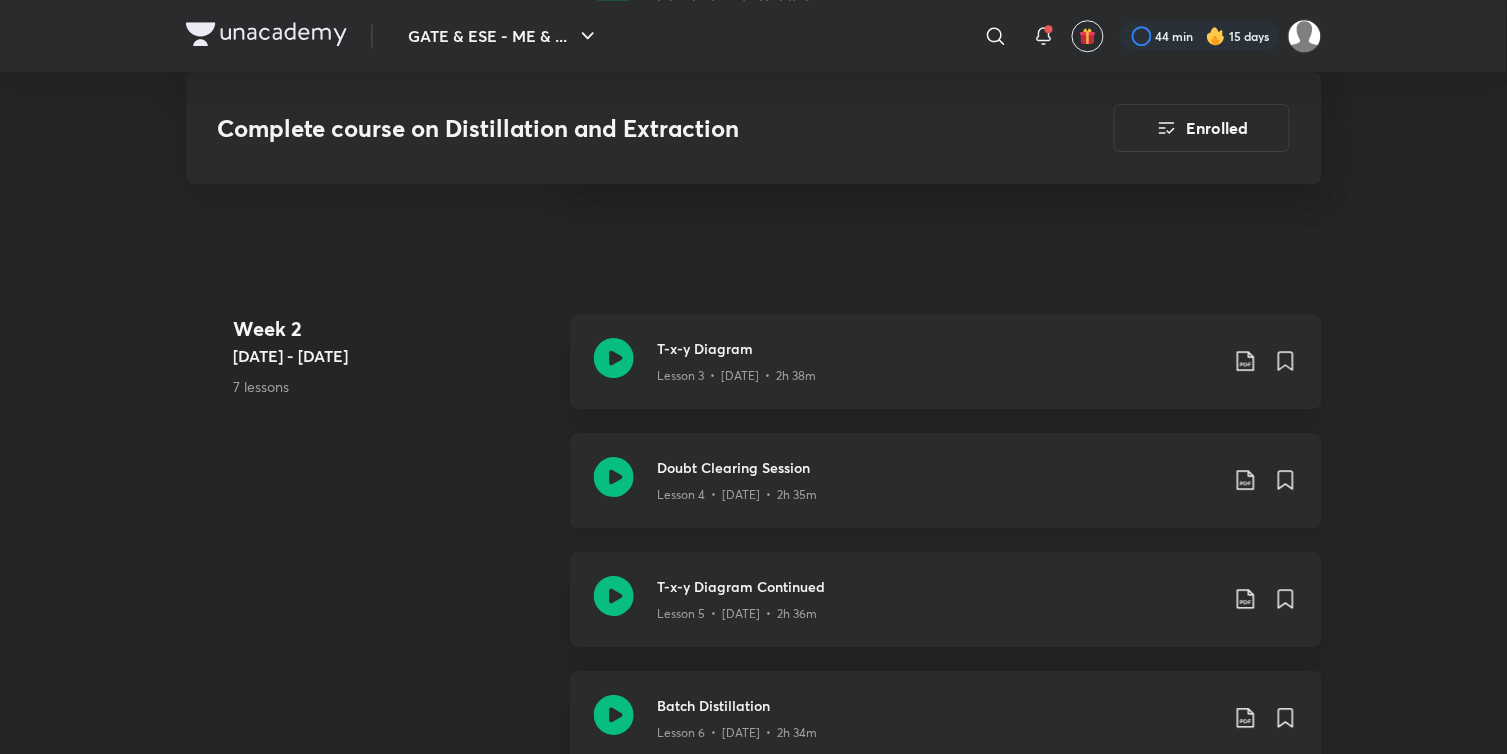 click 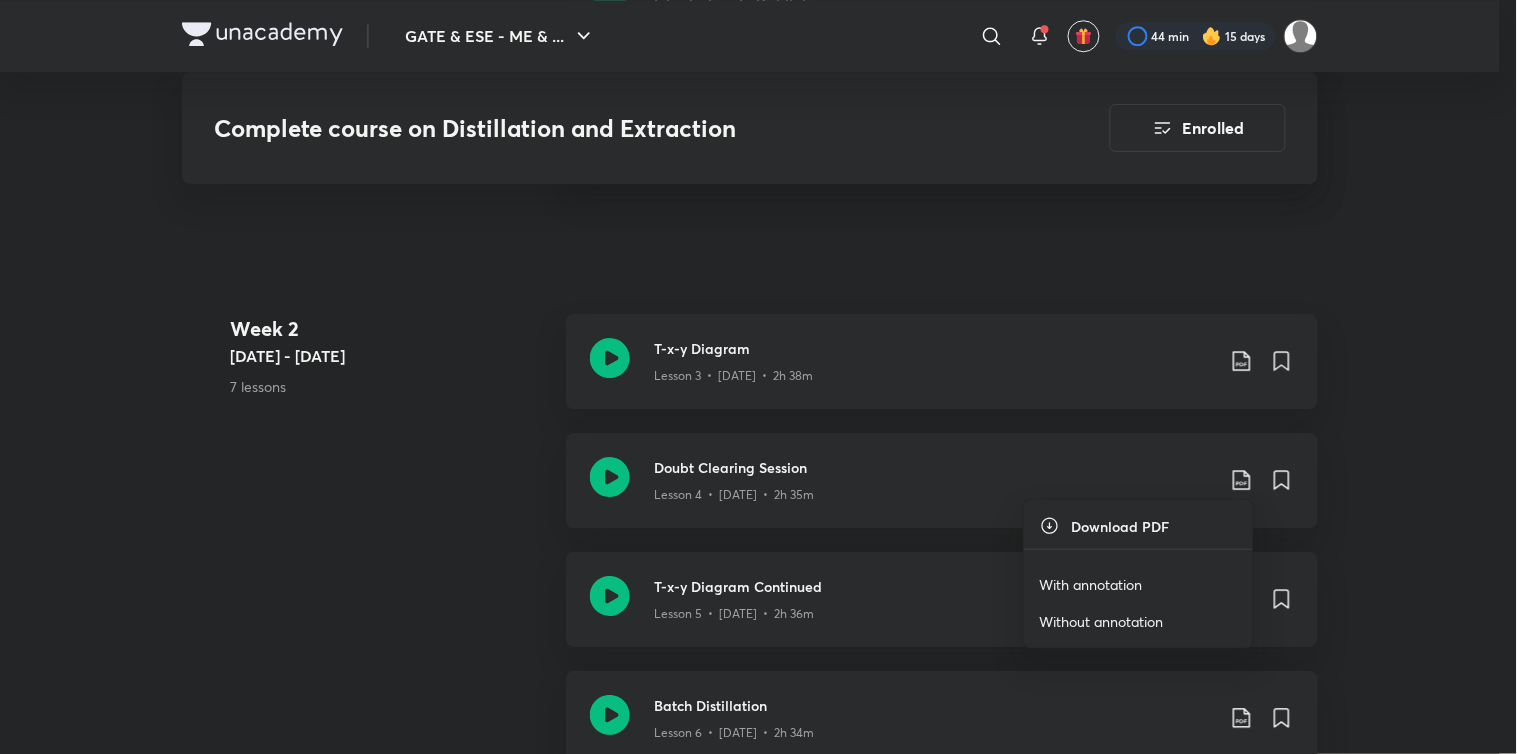 click on "With annotation" at bounding box center (1091, 584) 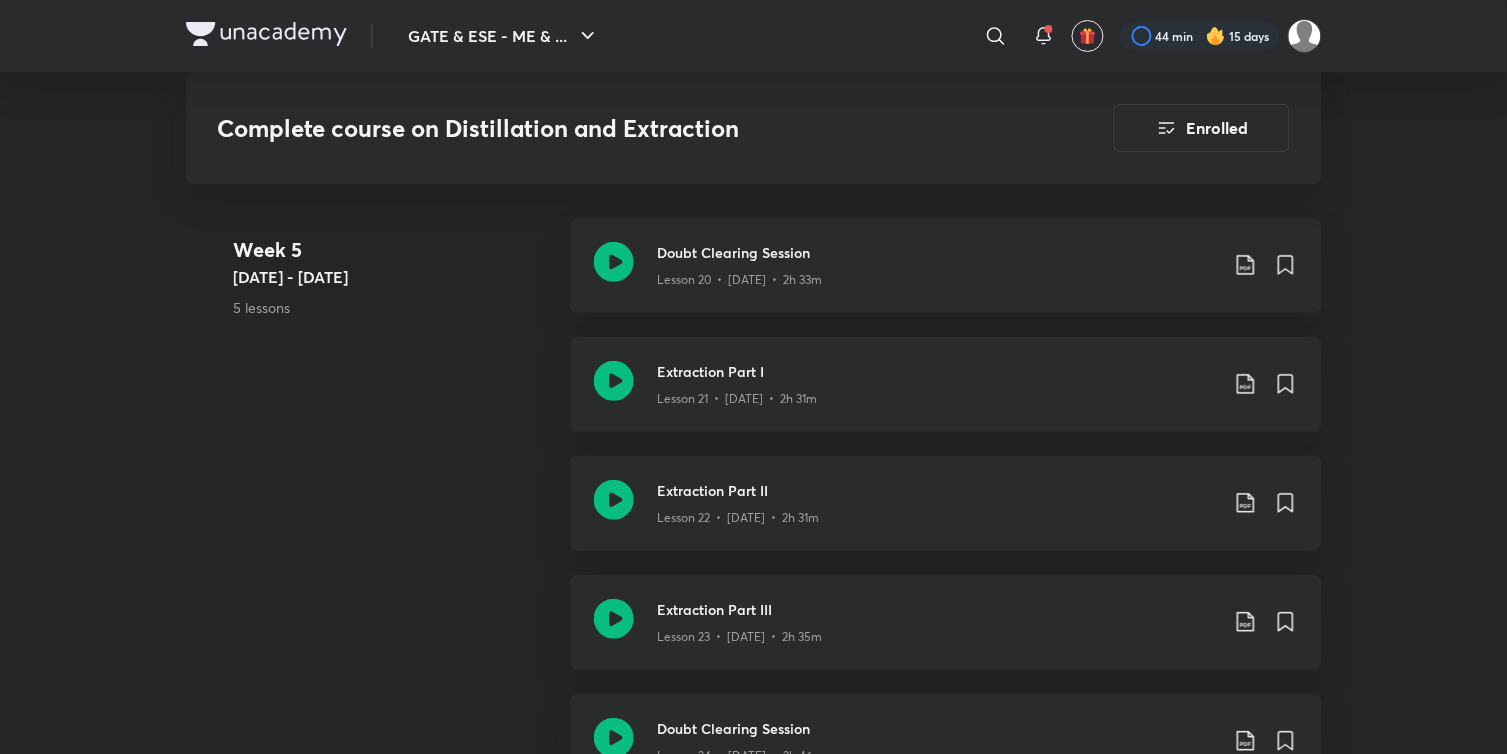 scroll, scrollTop: 4551, scrollLeft: 0, axis: vertical 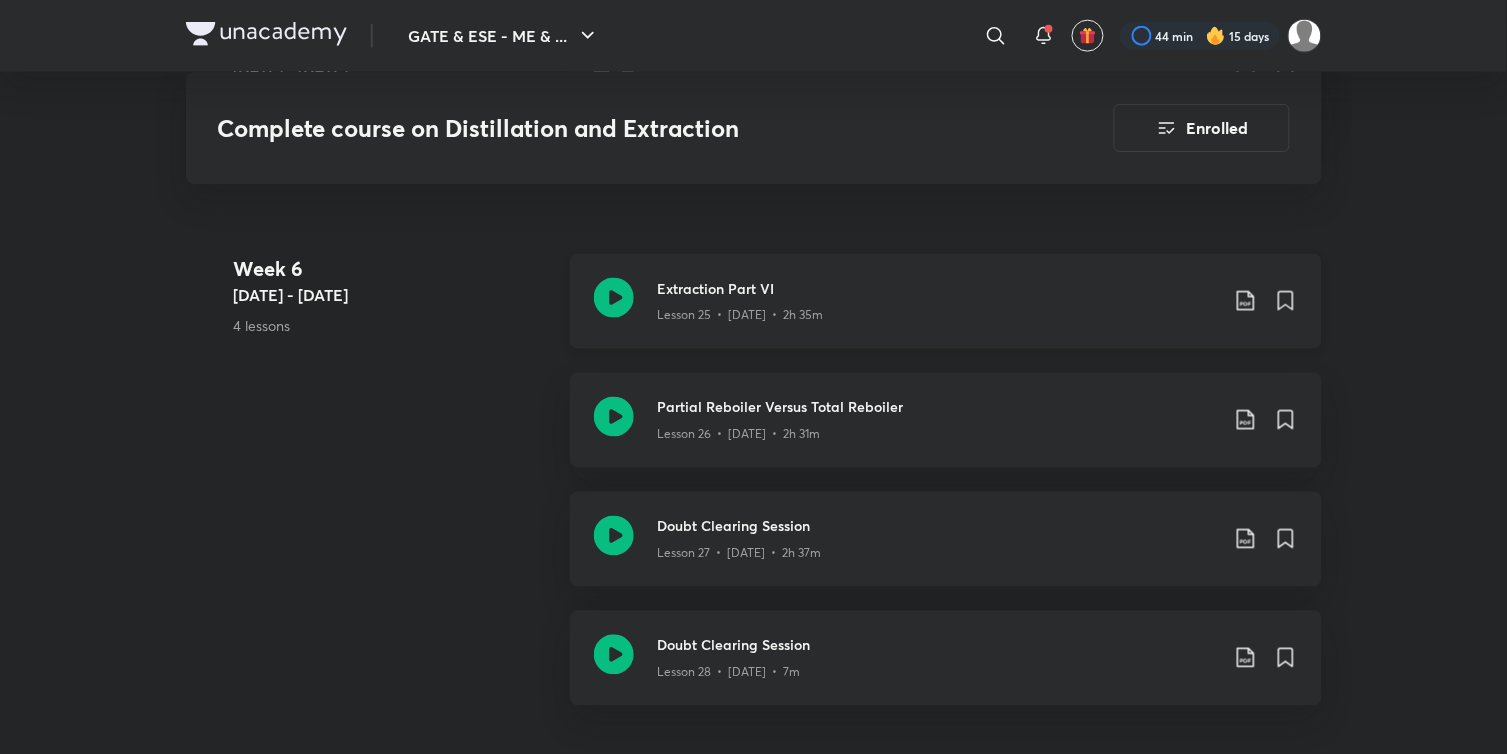 click 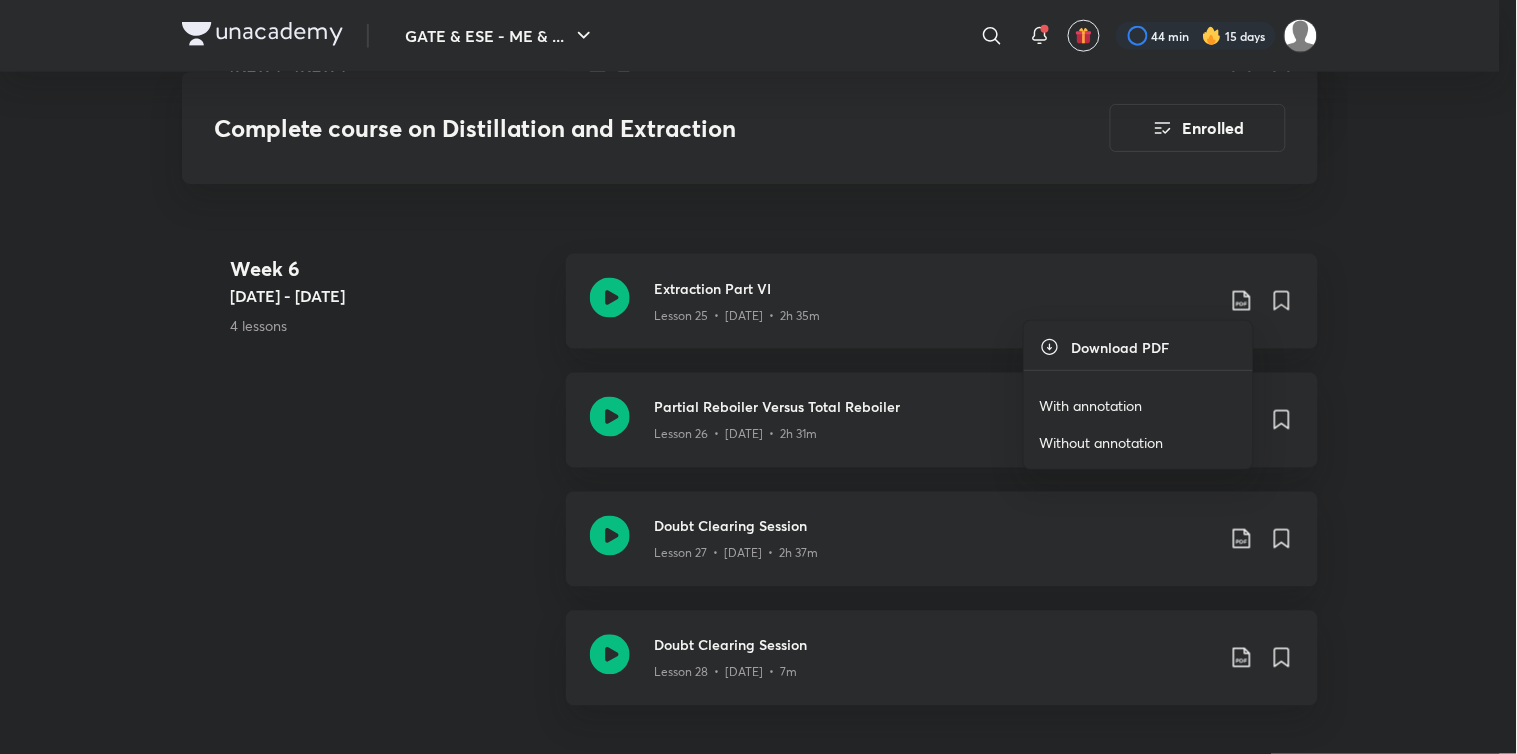 click on "With annotation" at bounding box center (1091, 405) 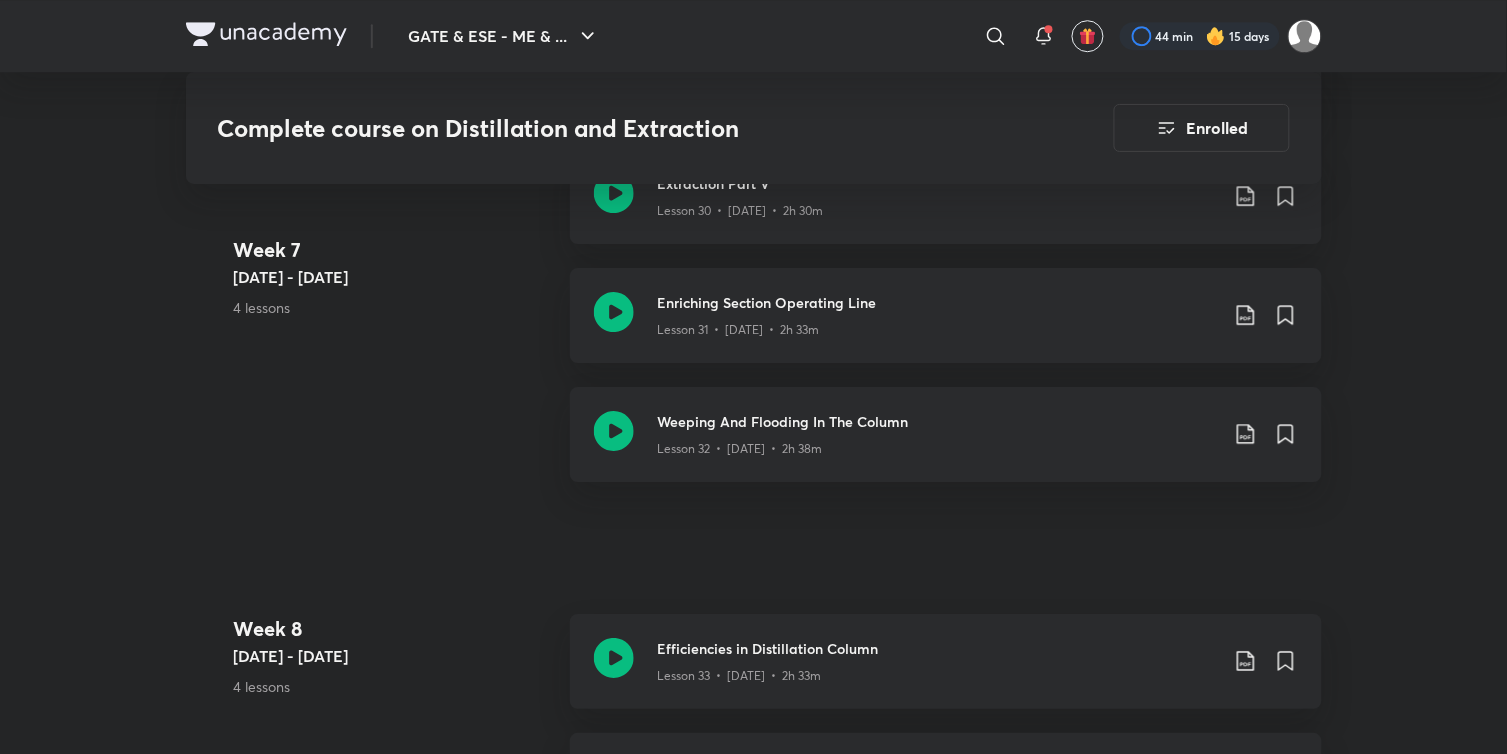 scroll, scrollTop: 5551, scrollLeft: 0, axis: vertical 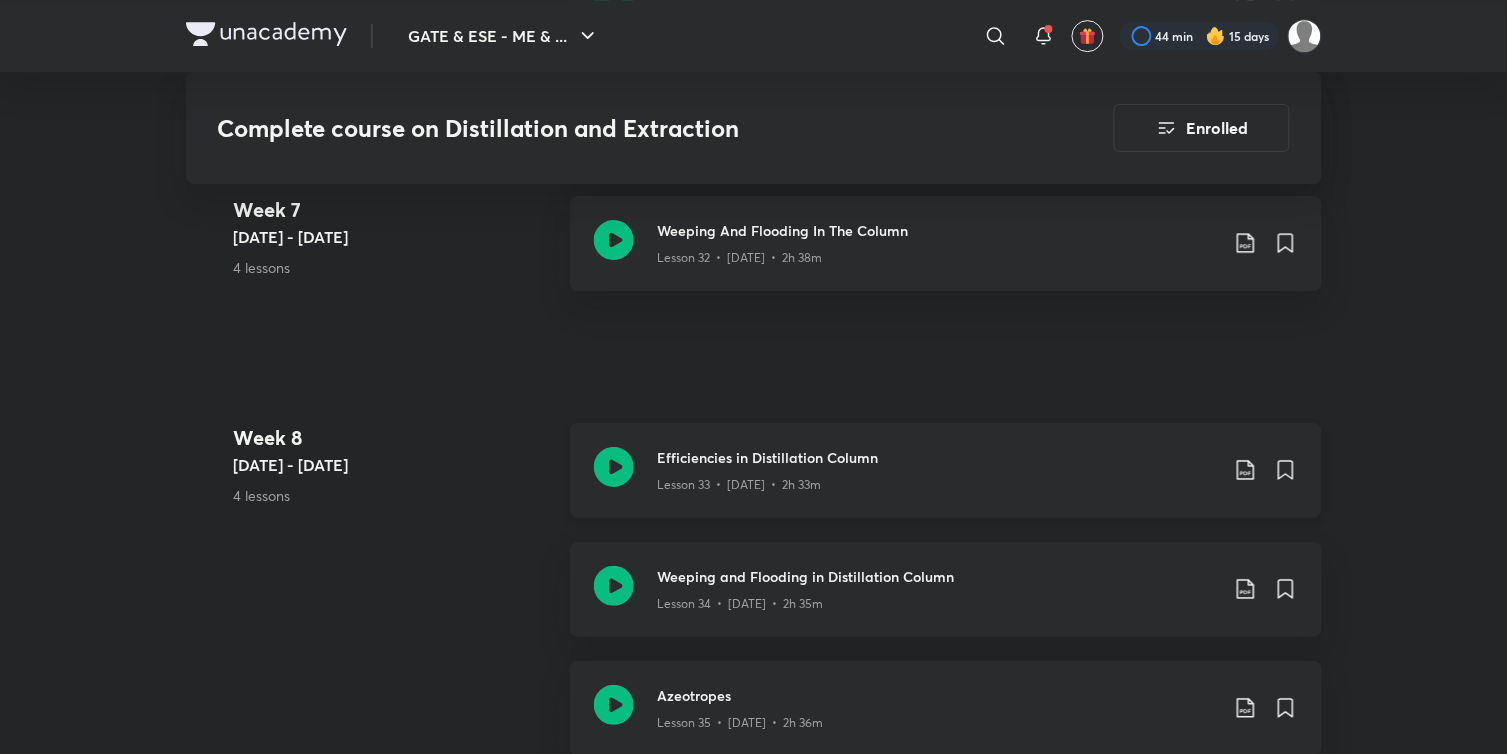 click 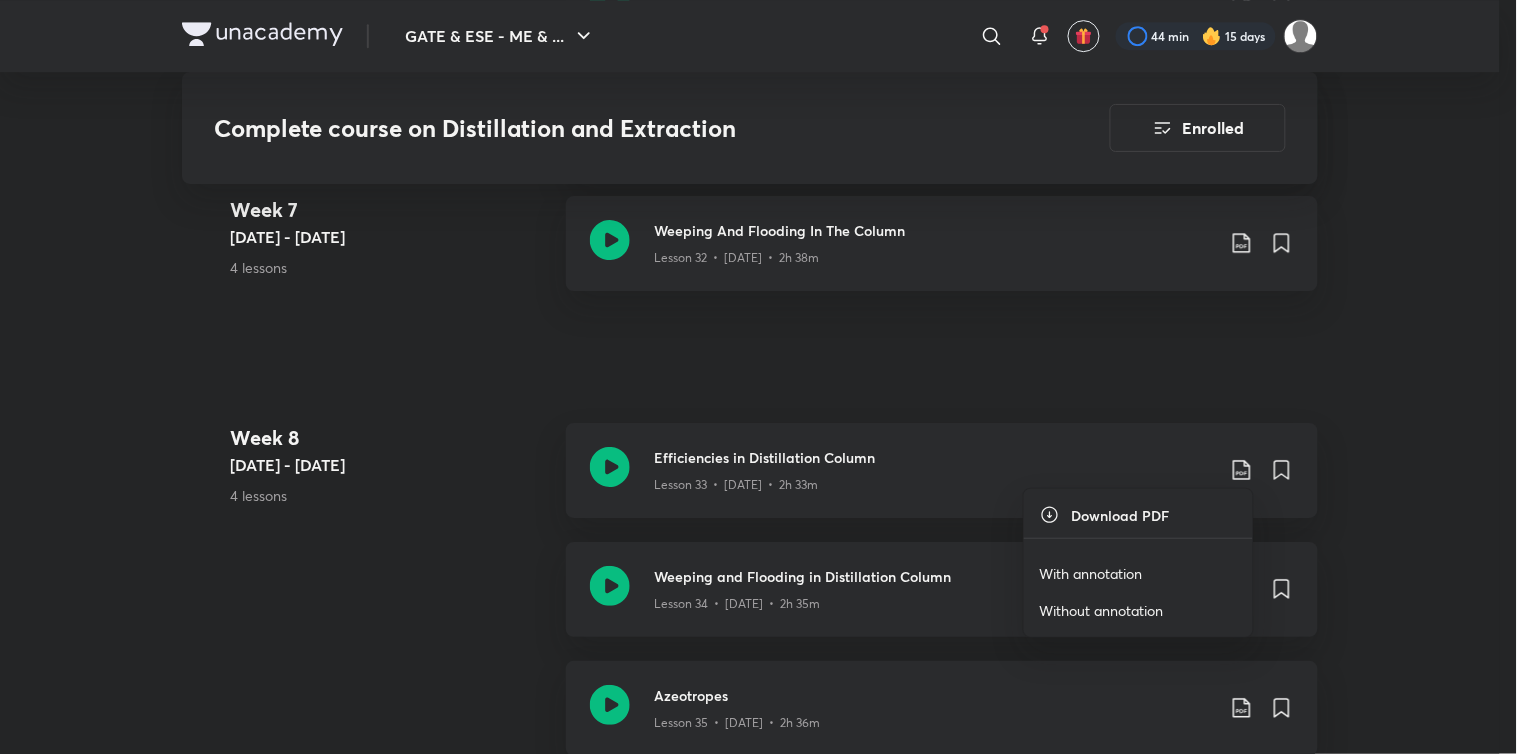 click on "With annotation" at bounding box center [1091, 573] 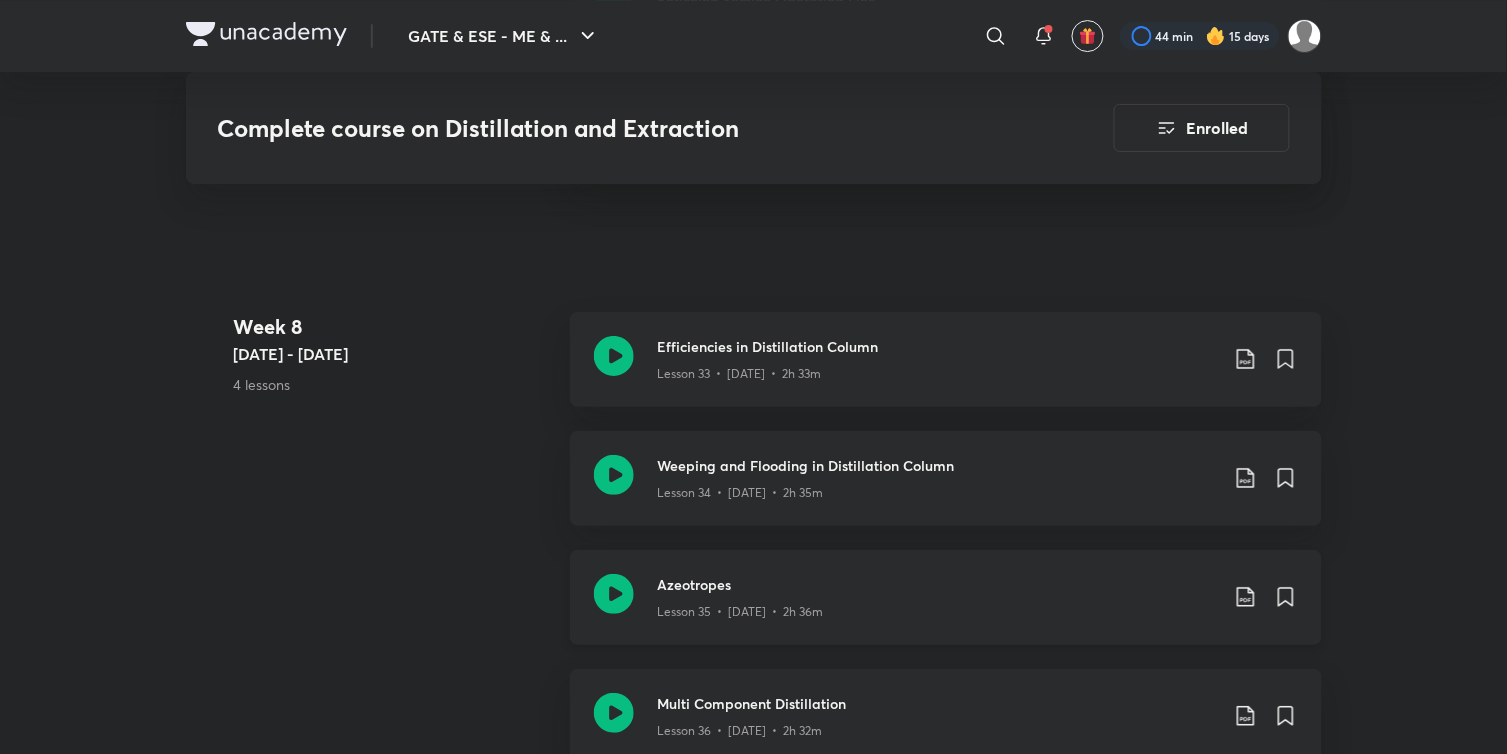 scroll, scrollTop: 5773, scrollLeft: 0, axis: vertical 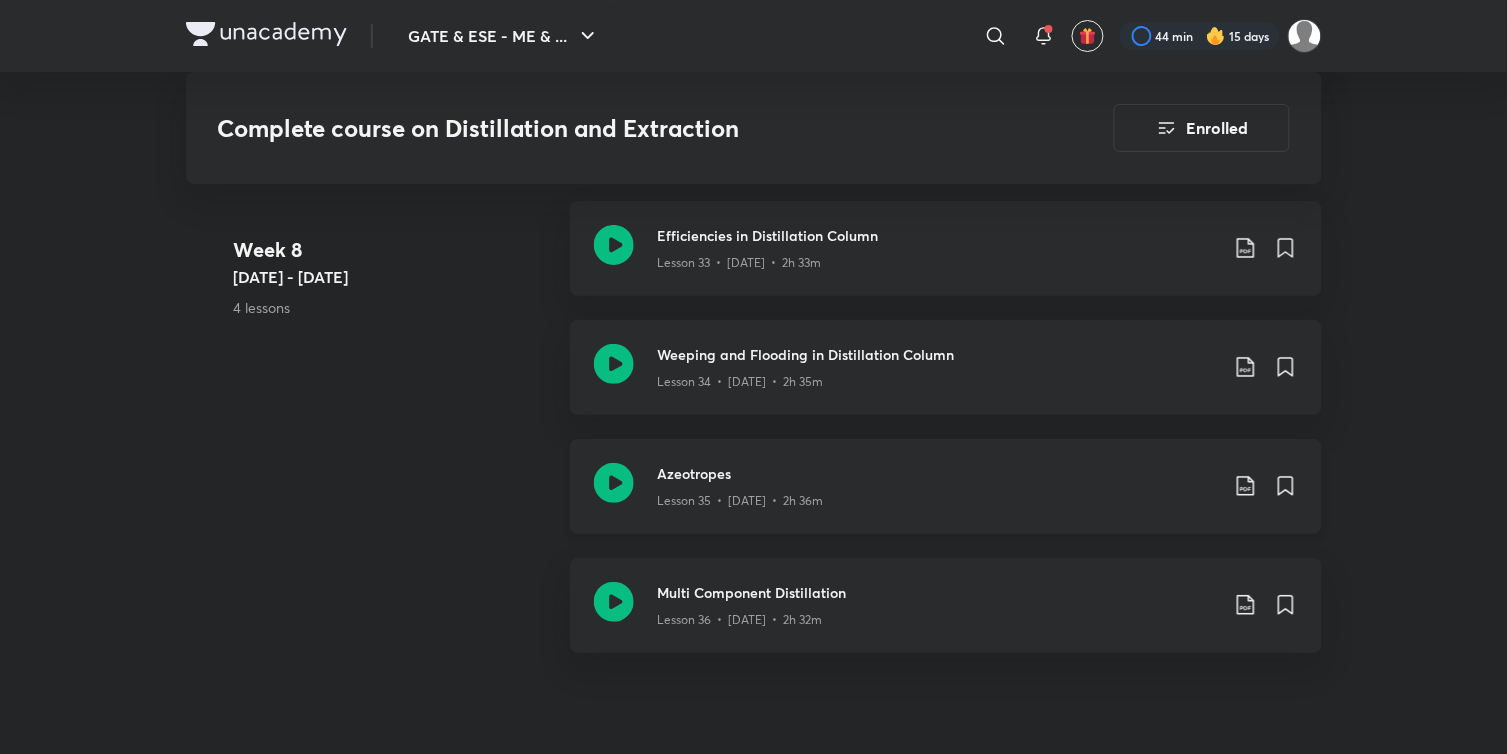 click 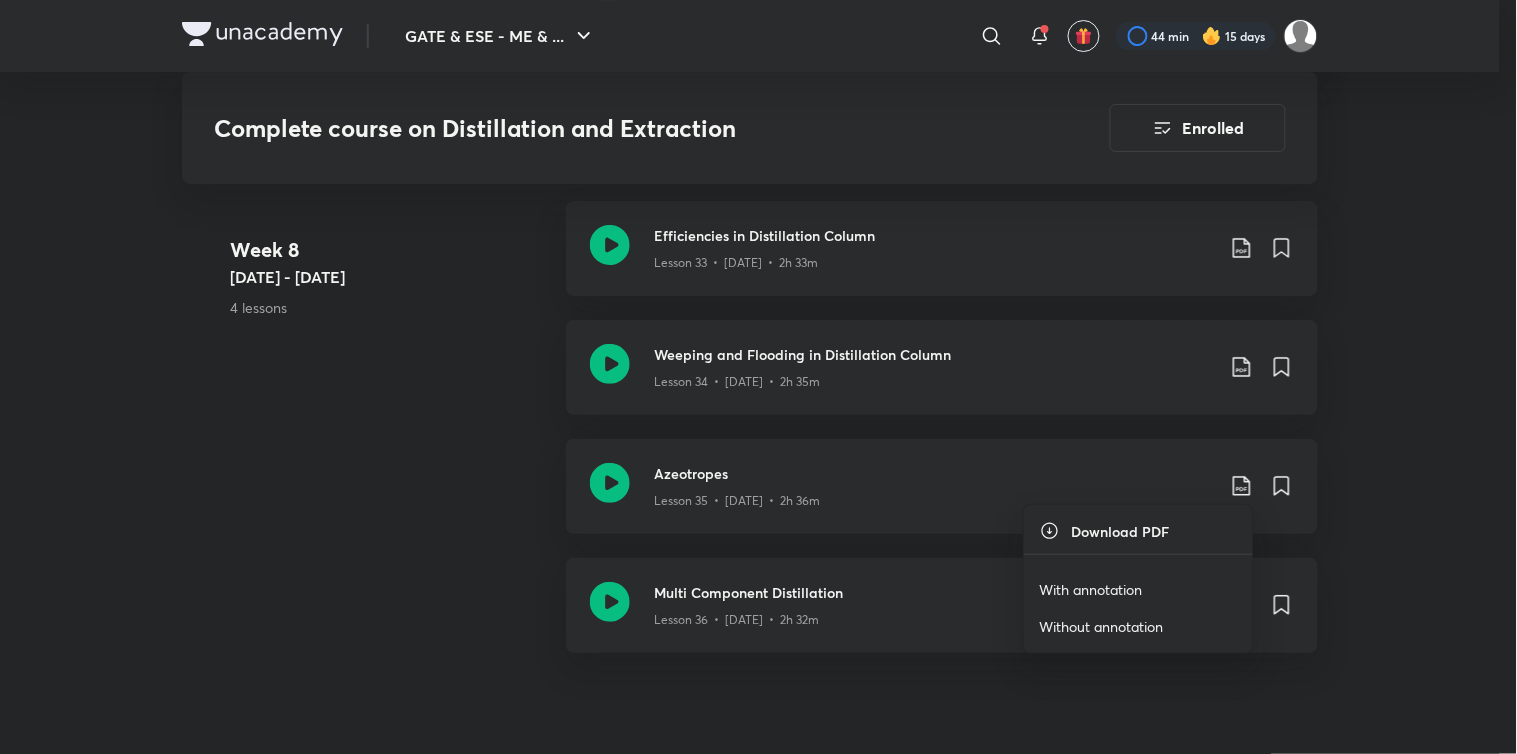 click on "With annotation" at bounding box center [1091, 589] 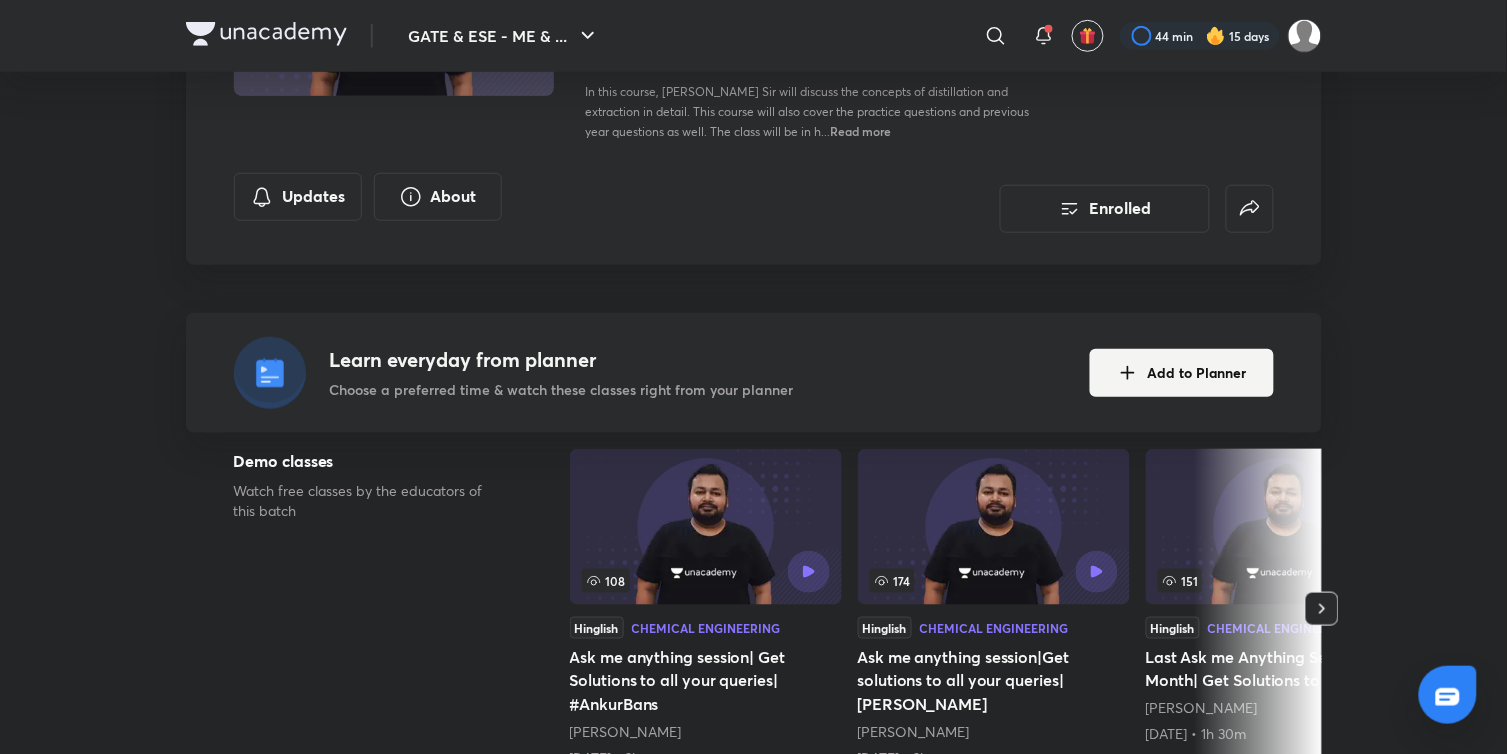 scroll, scrollTop: 0, scrollLeft: 0, axis: both 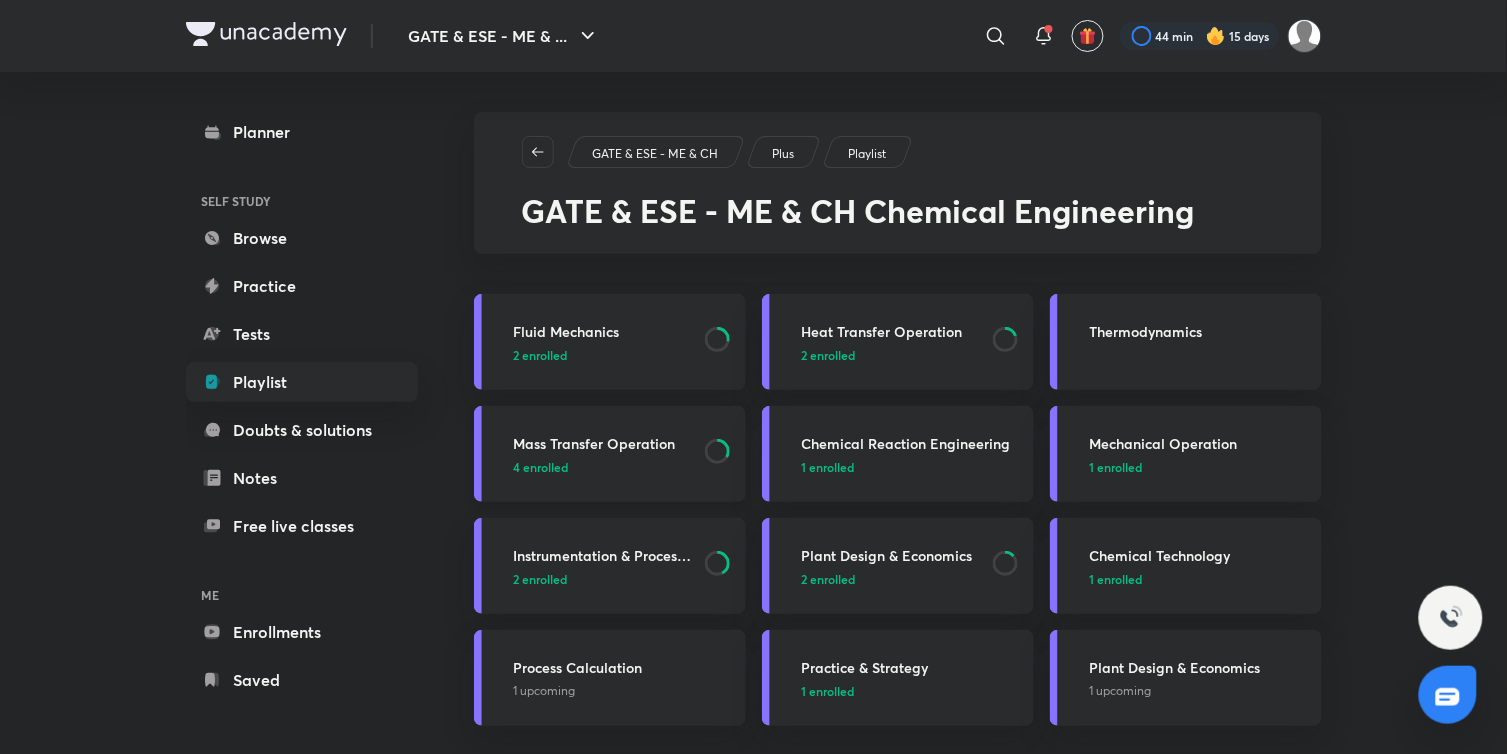 click on "Mass Transfer Operation" at bounding box center [603, 443] 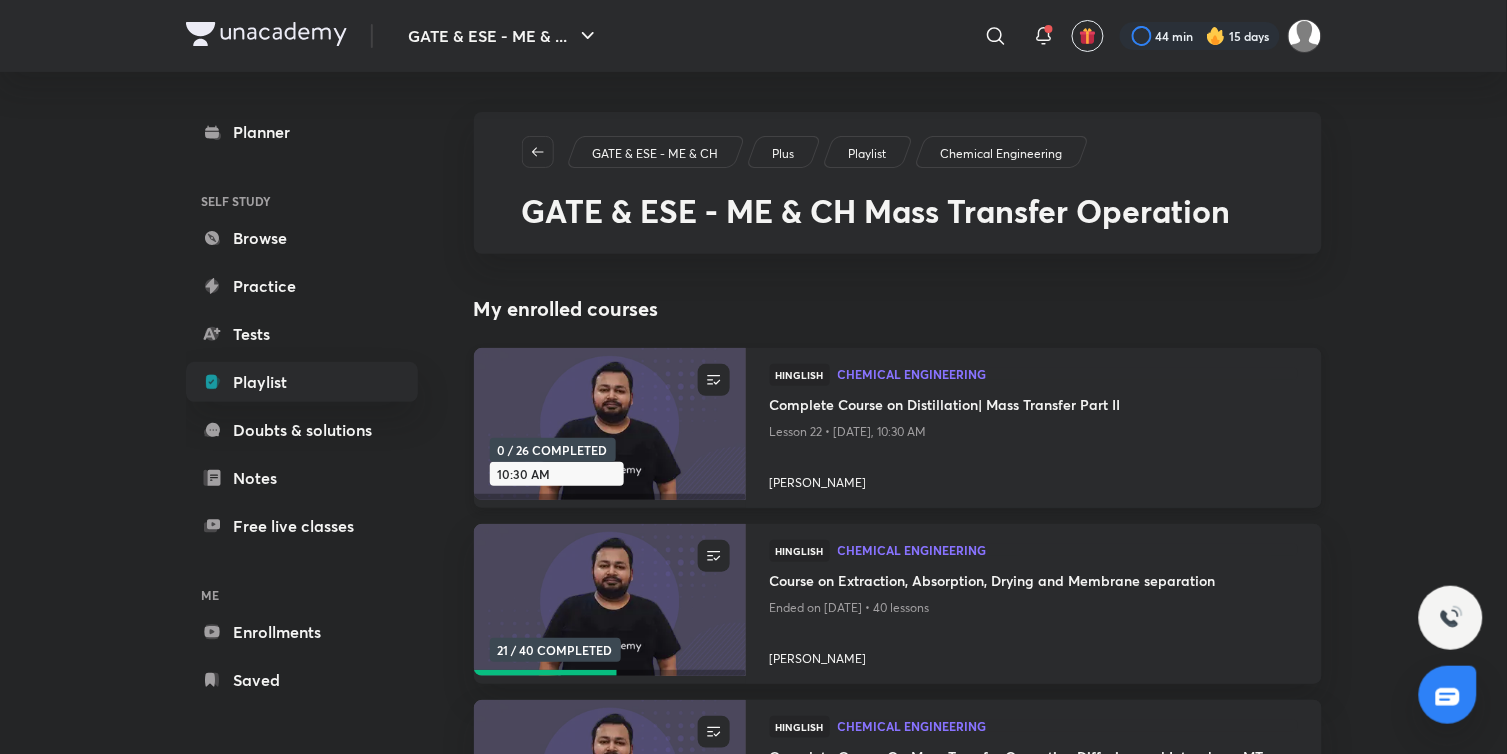 click at bounding box center [609, 424] 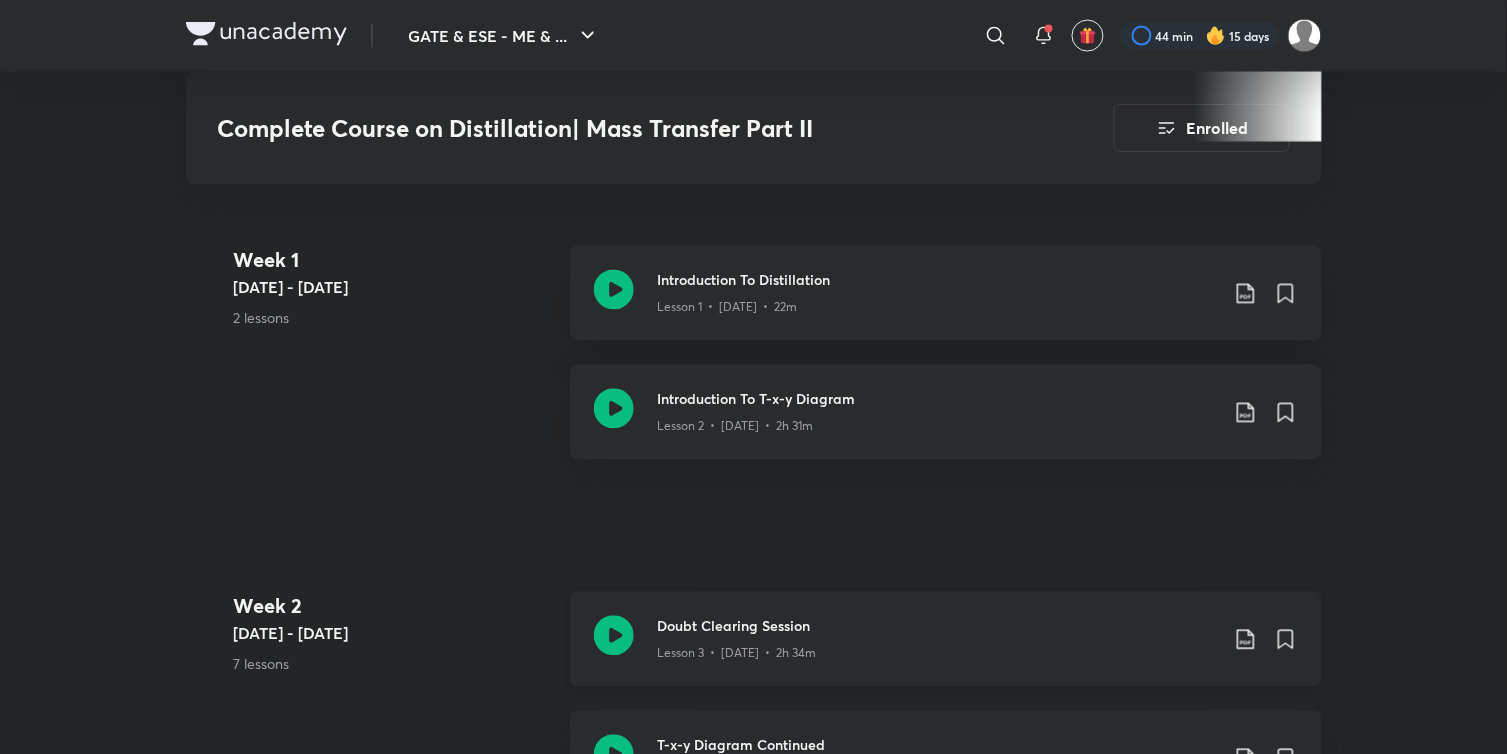 scroll, scrollTop: 1000, scrollLeft: 0, axis: vertical 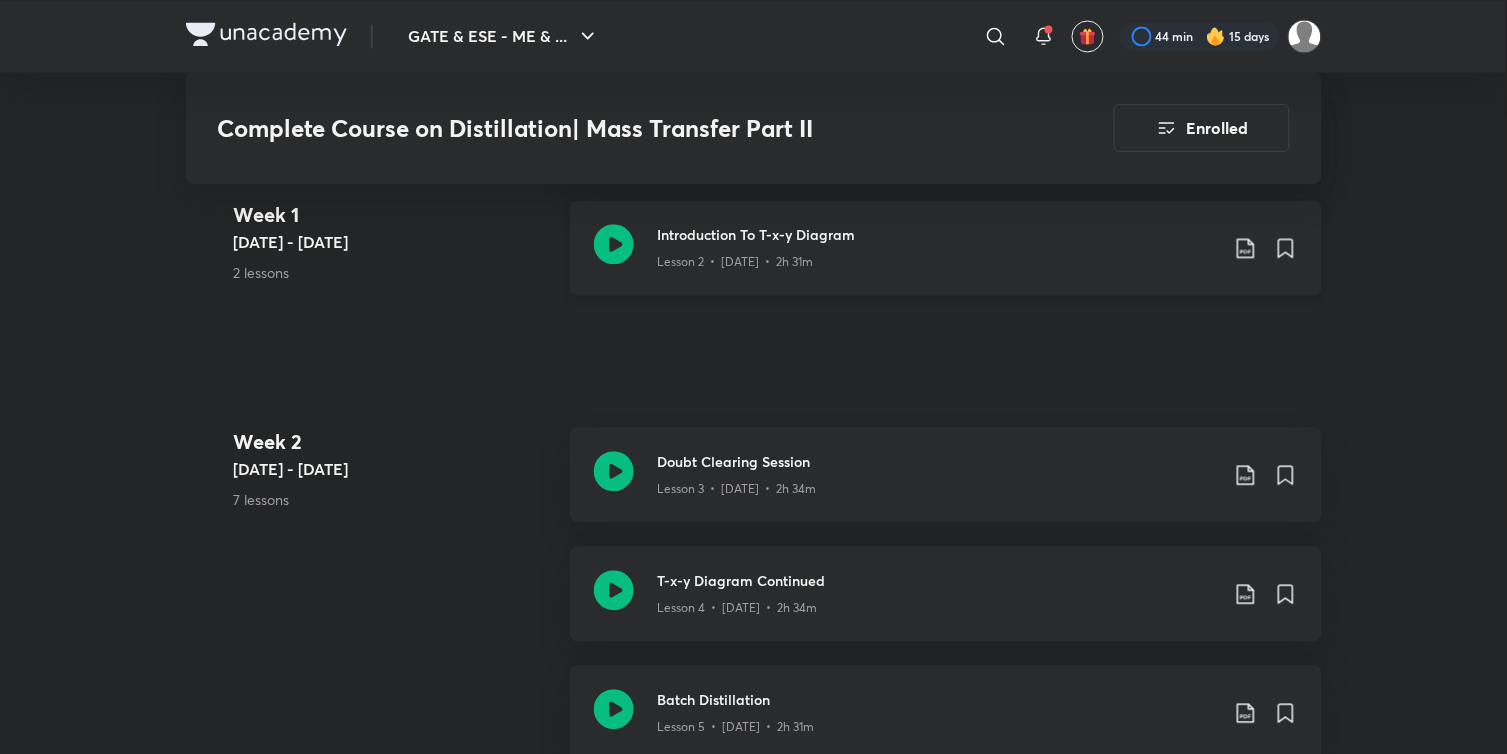 click 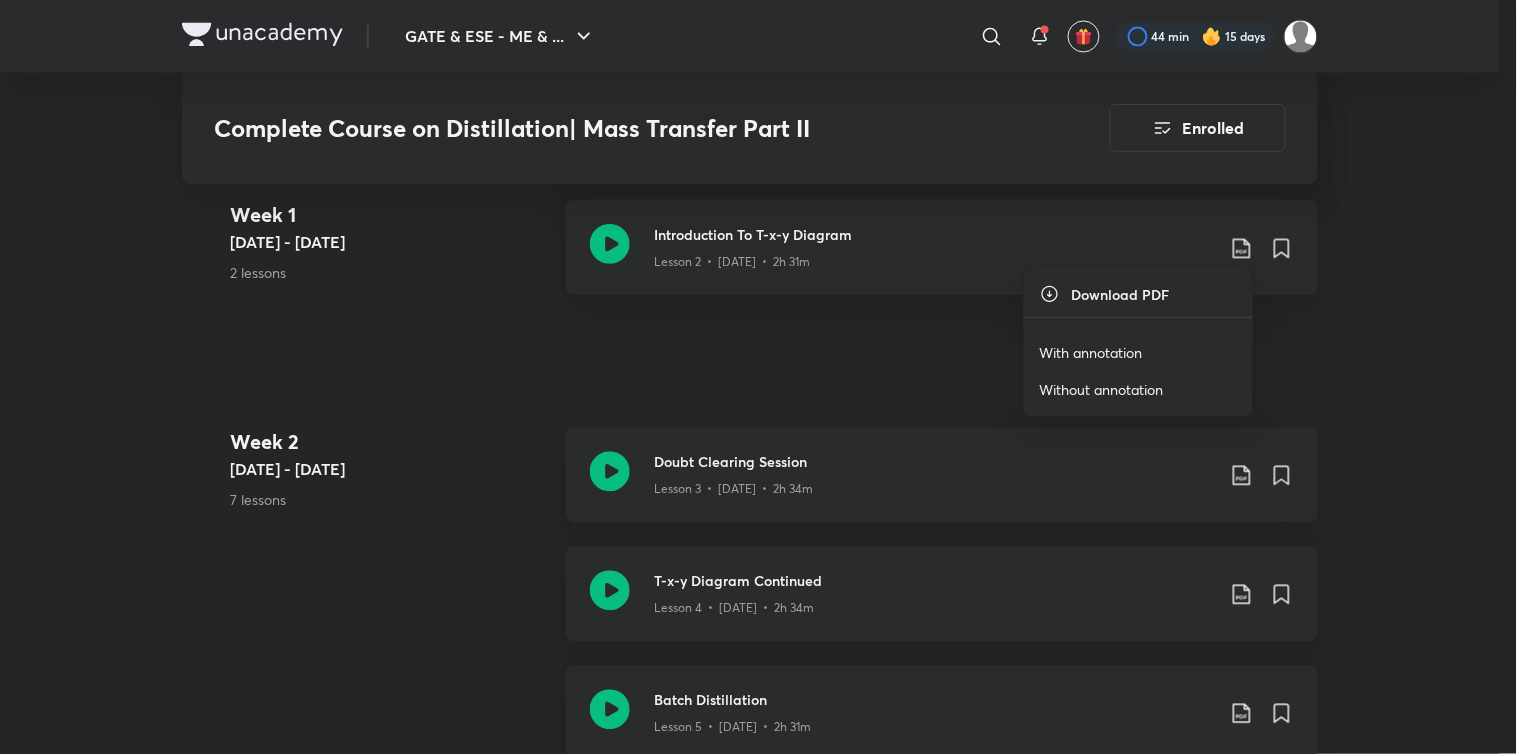 click on "With annotation" at bounding box center [1091, 352] 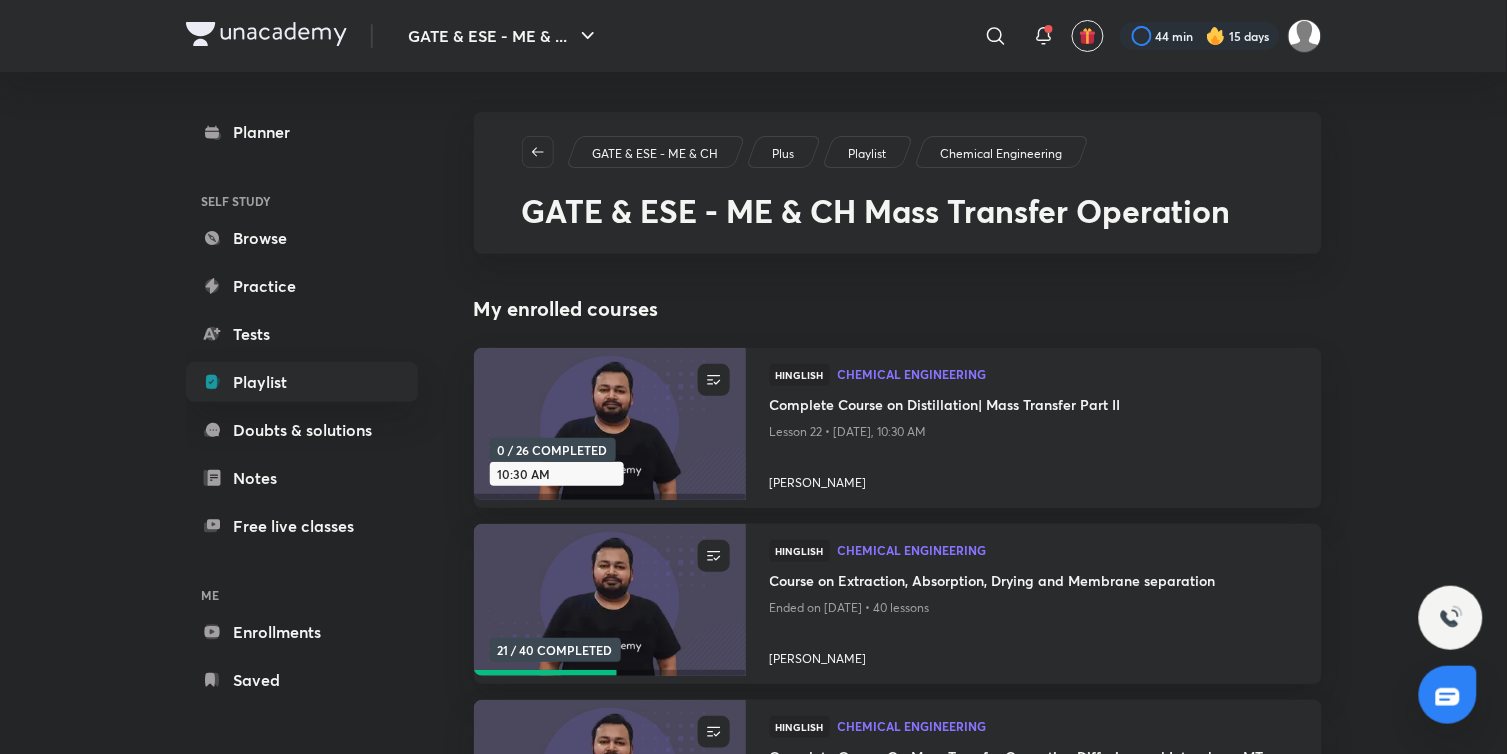 scroll, scrollTop: 333, scrollLeft: 0, axis: vertical 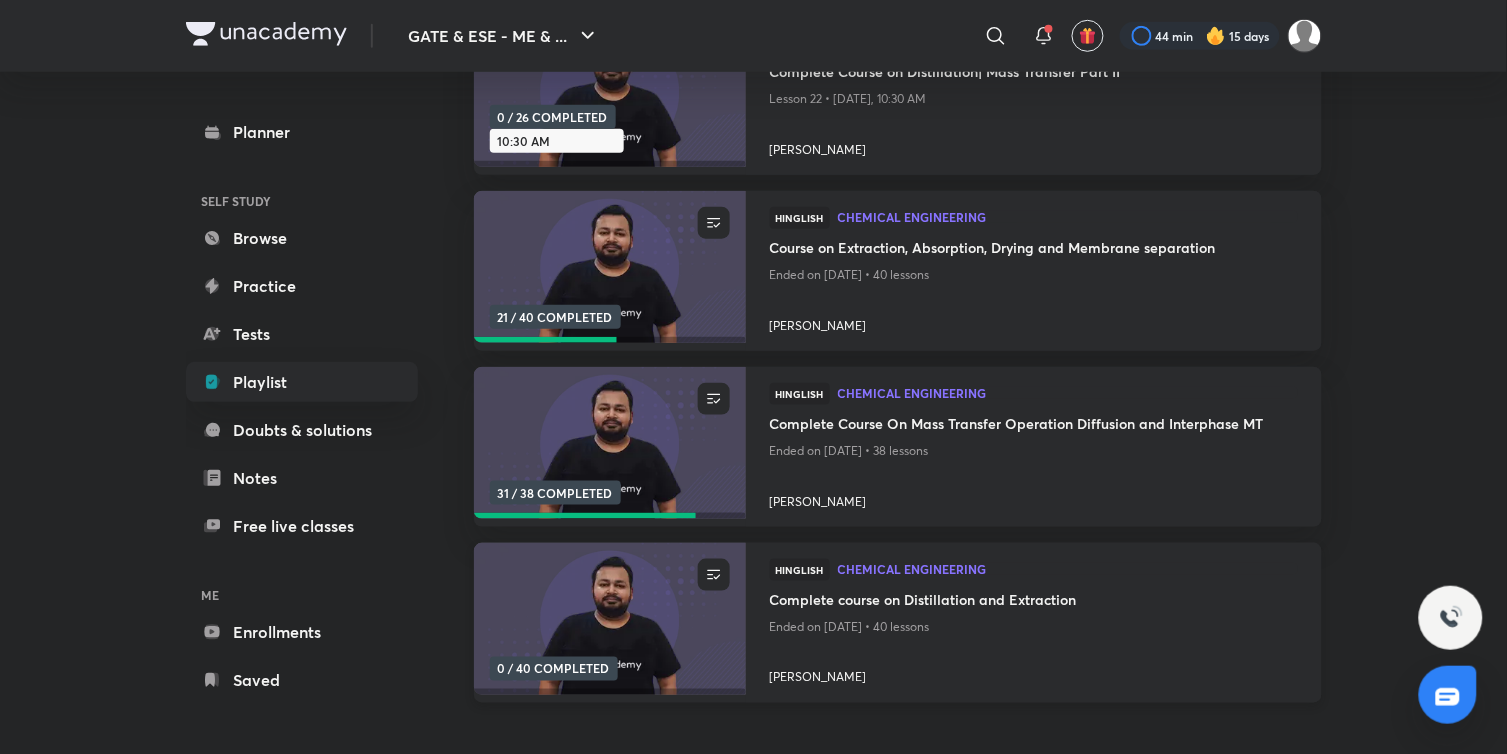 click at bounding box center [609, 619] 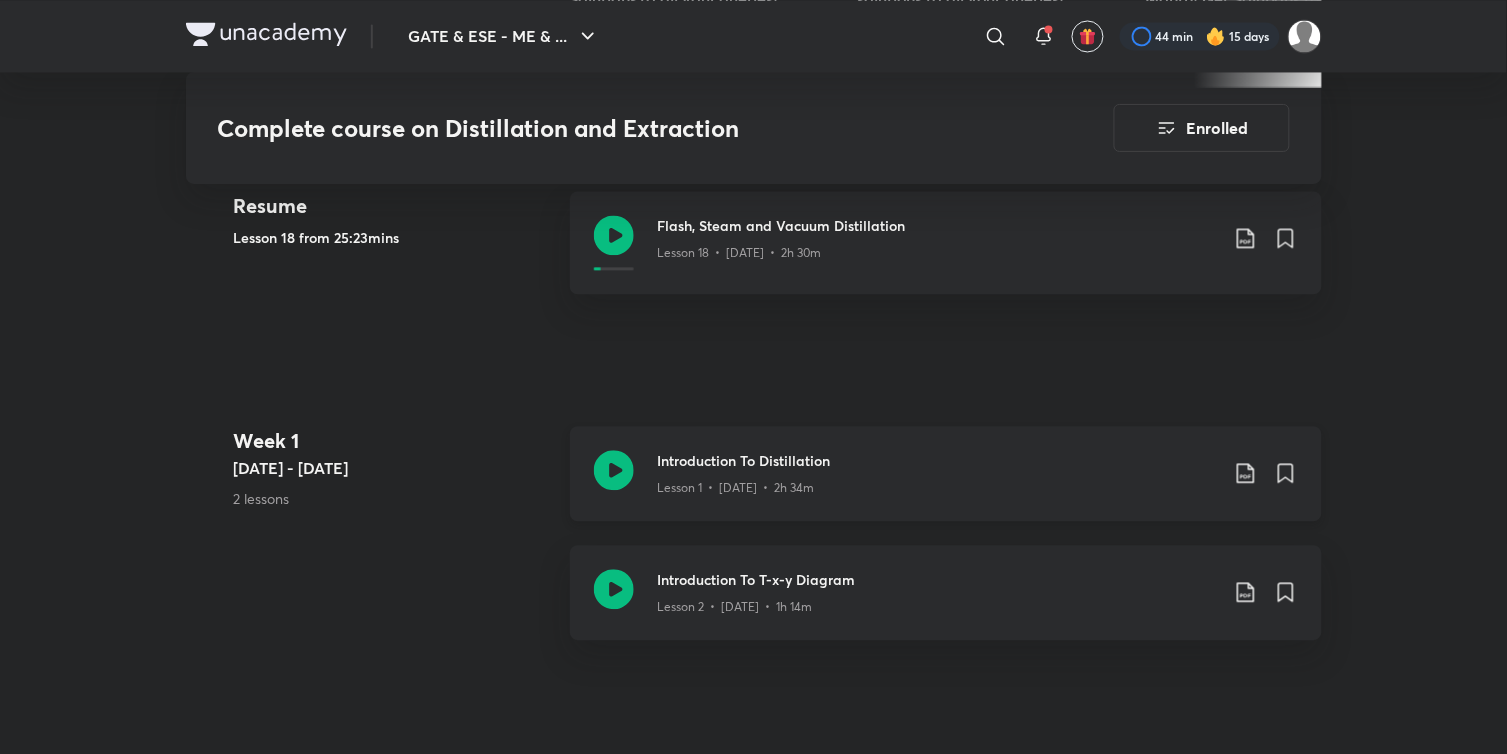 scroll, scrollTop: 1000, scrollLeft: 0, axis: vertical 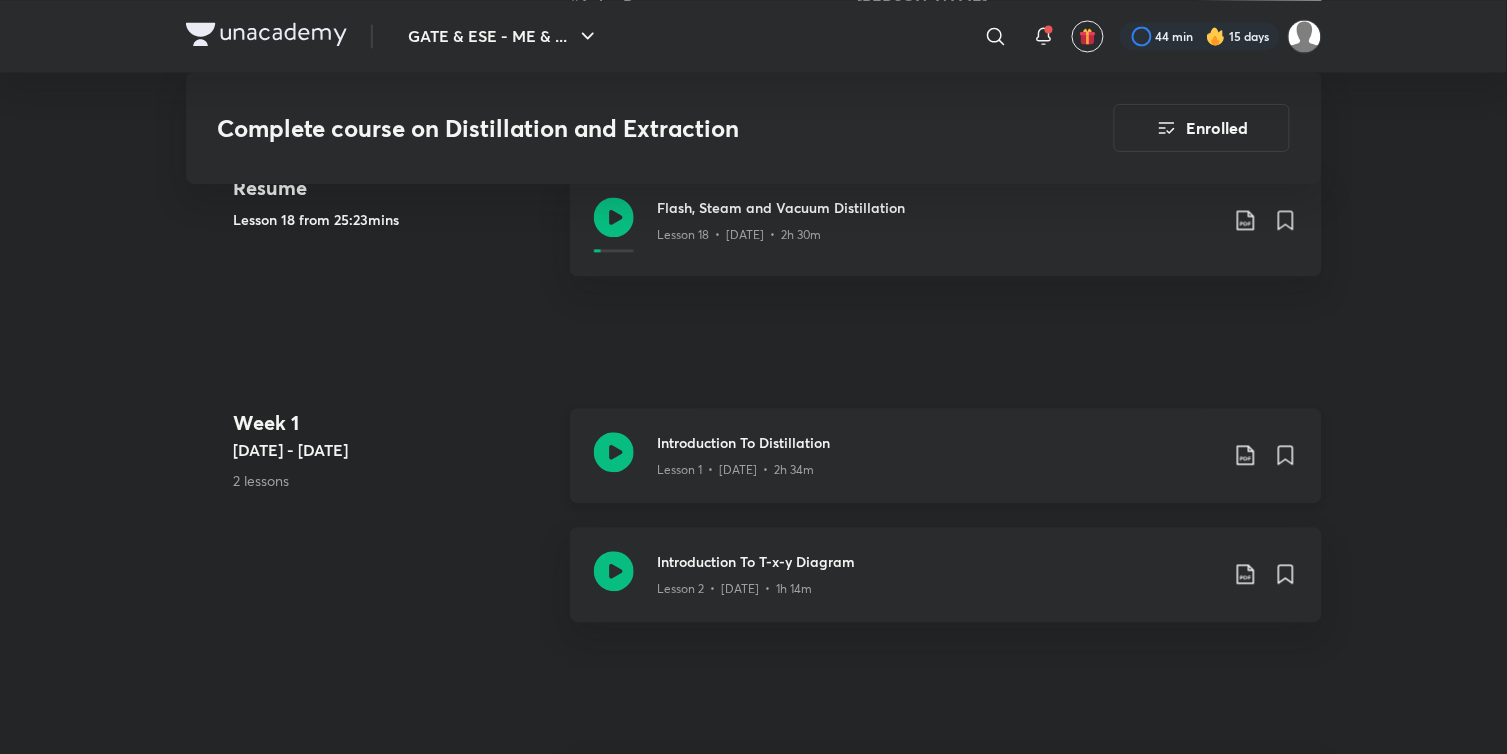 click 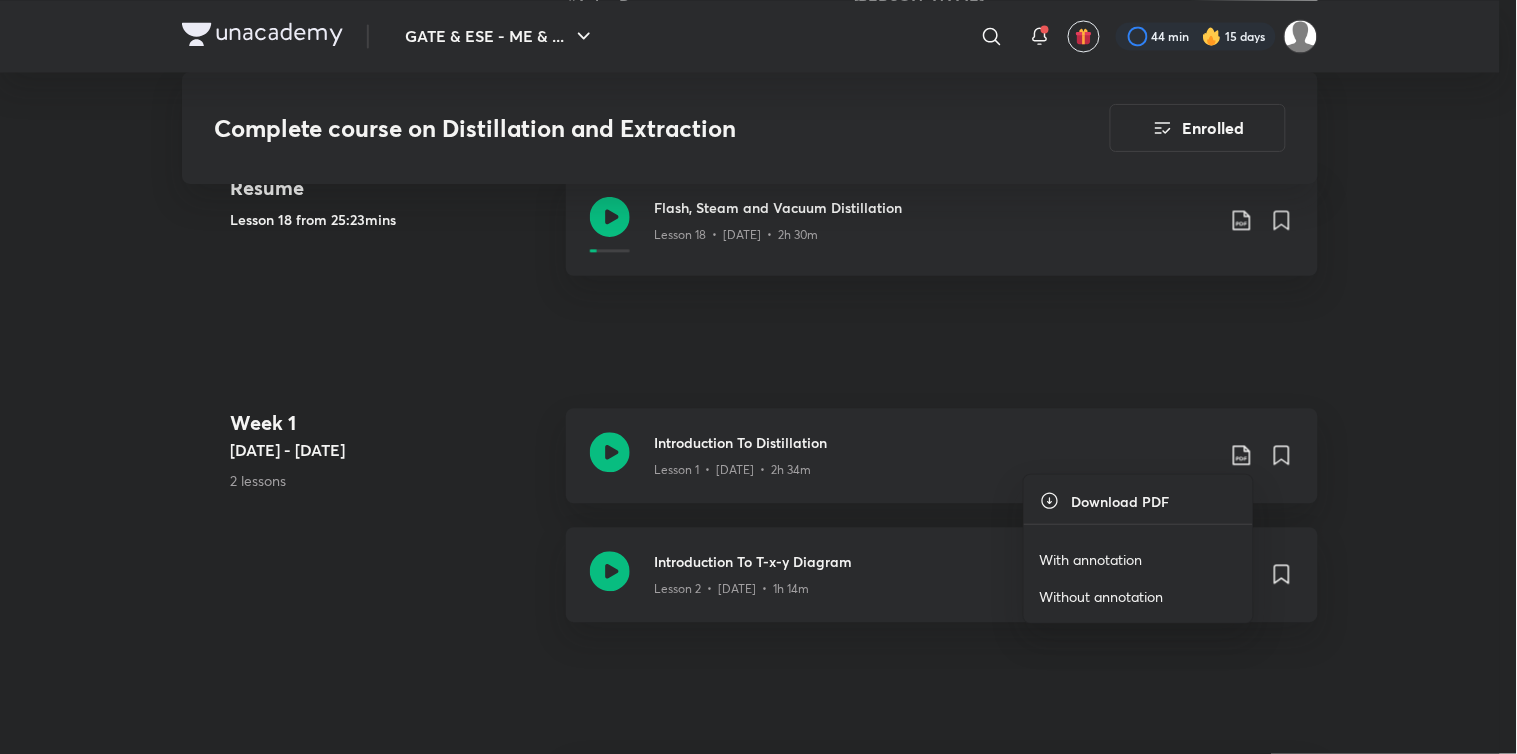 click on "With annotation" at bounding box center [1091, 559] 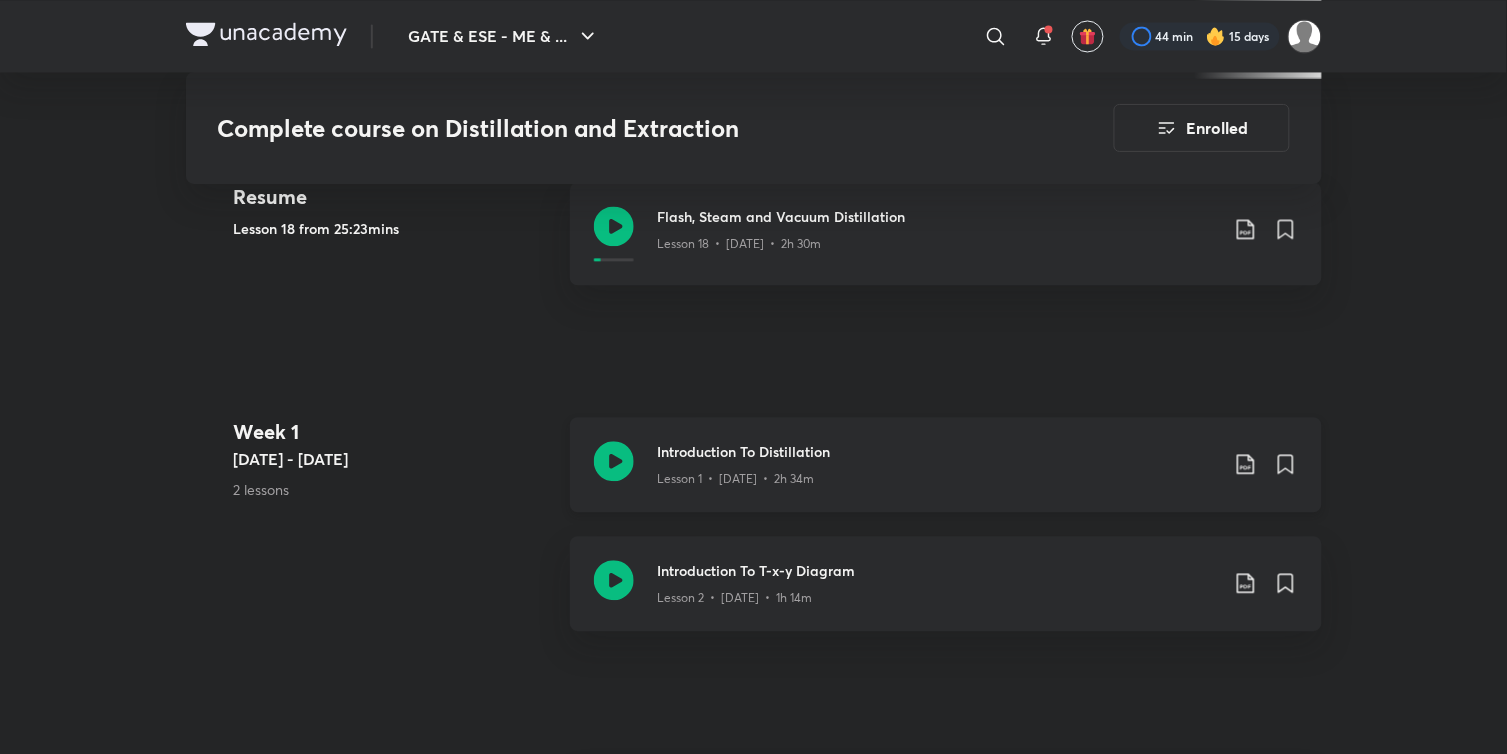 scroll, scrollTop: 1000, scrollLeft: 0, axis: vertical 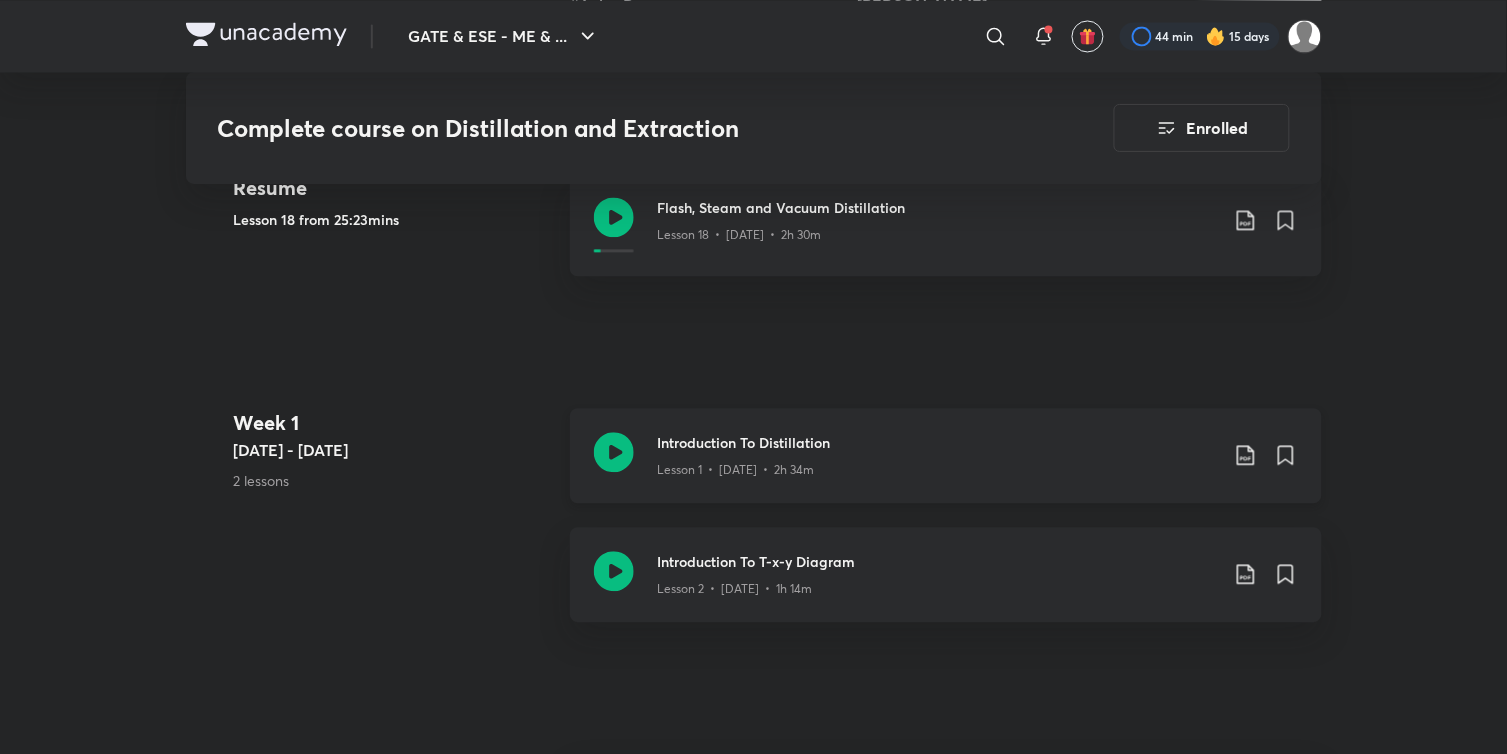 click 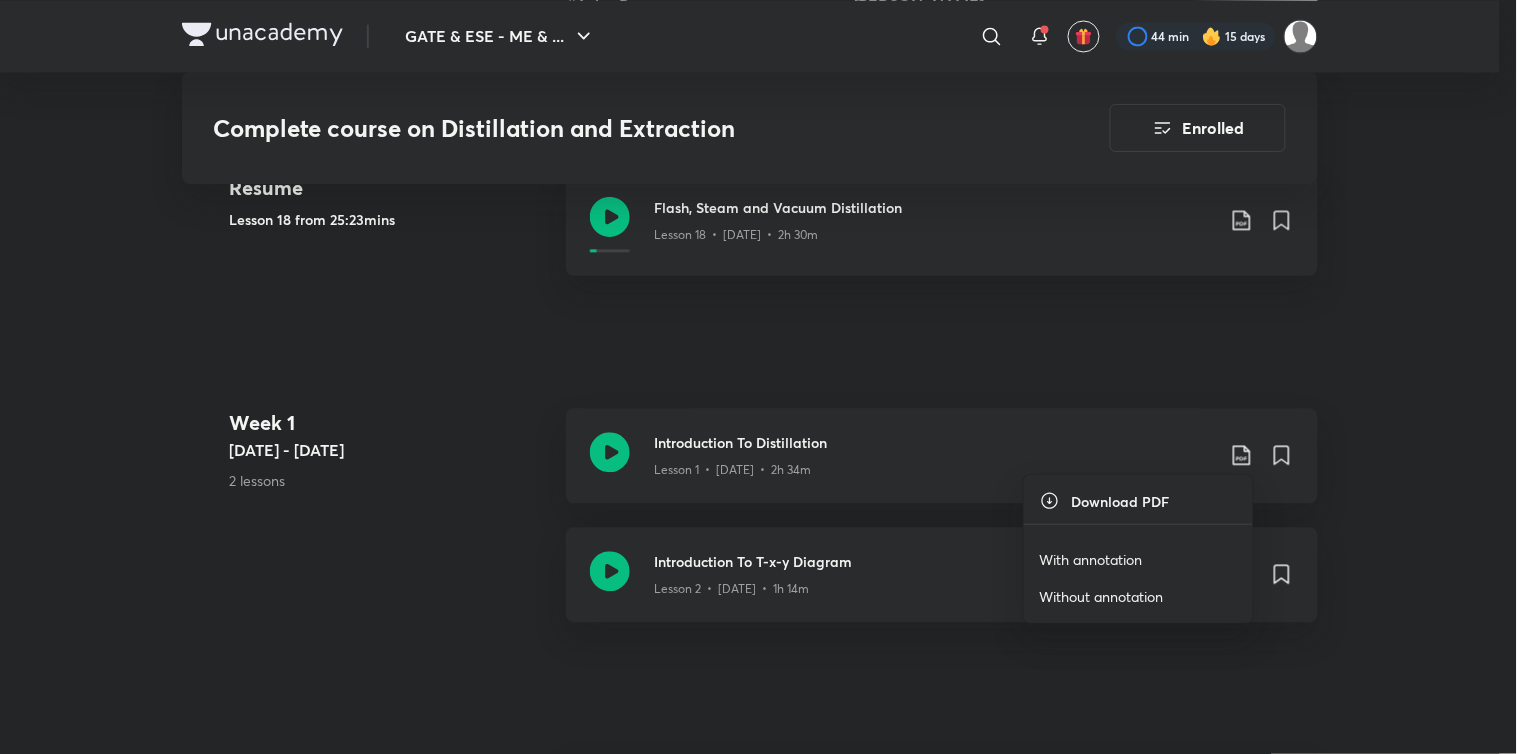 click on "With annotation" at bounding box center (1091, 559) 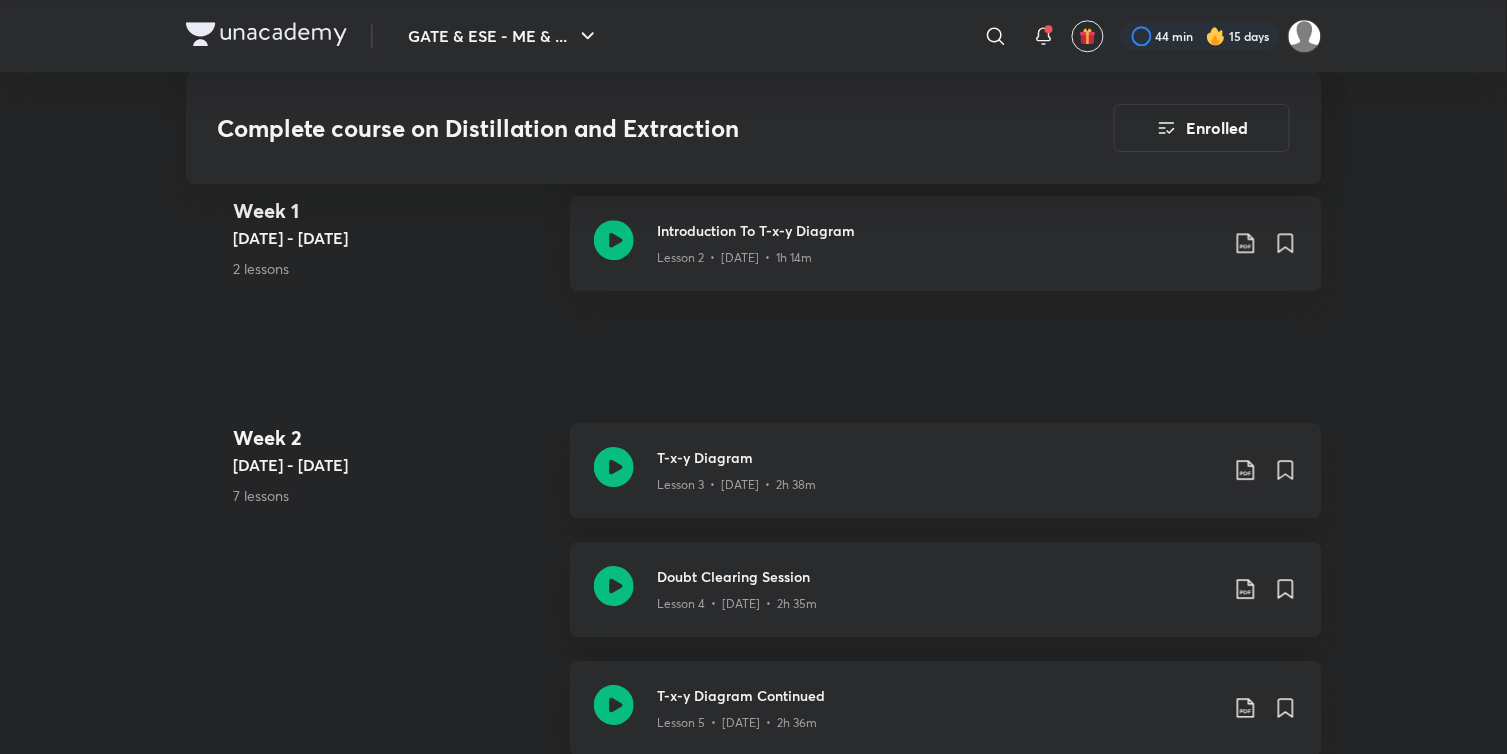 scroll, scrollTop: 1333, scrollLeft: 0, axis: vertical 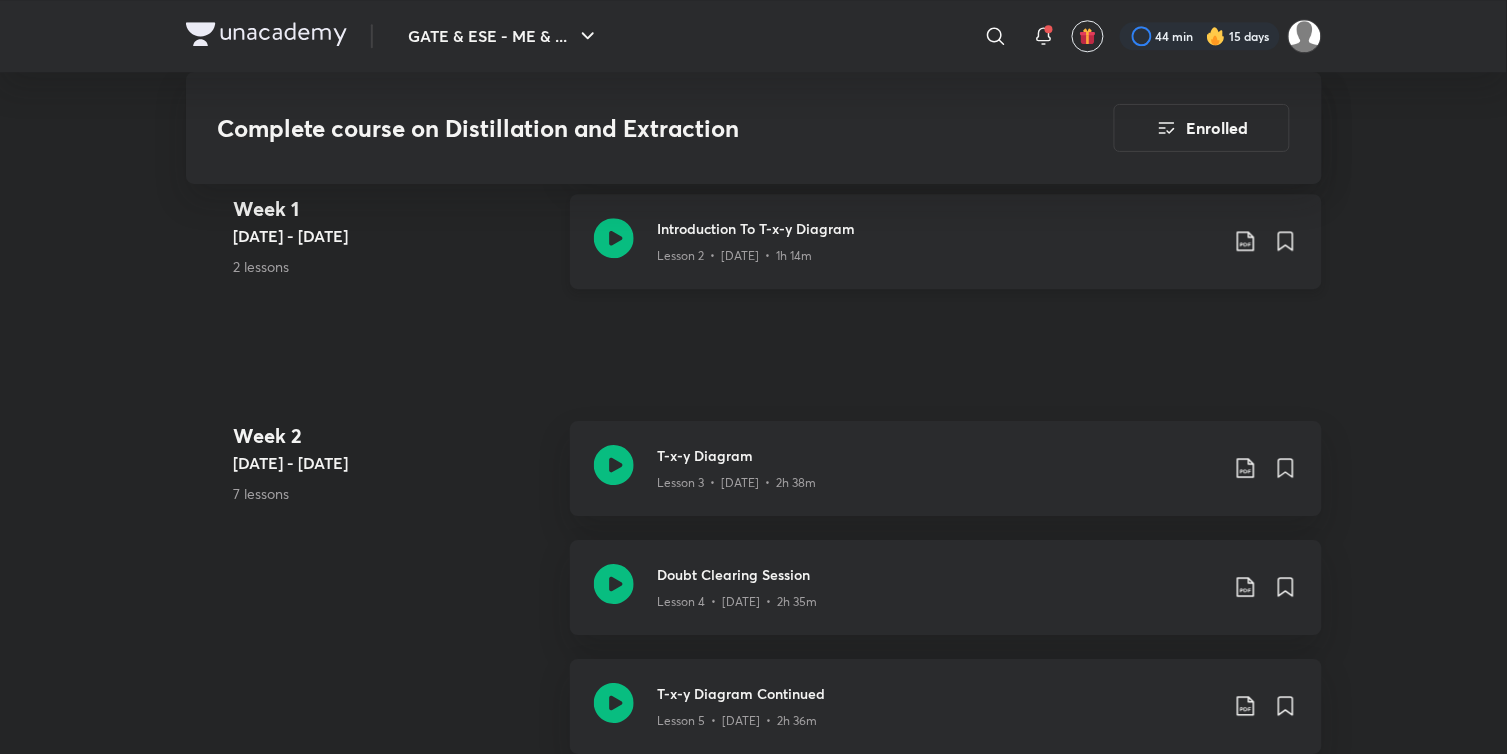 click 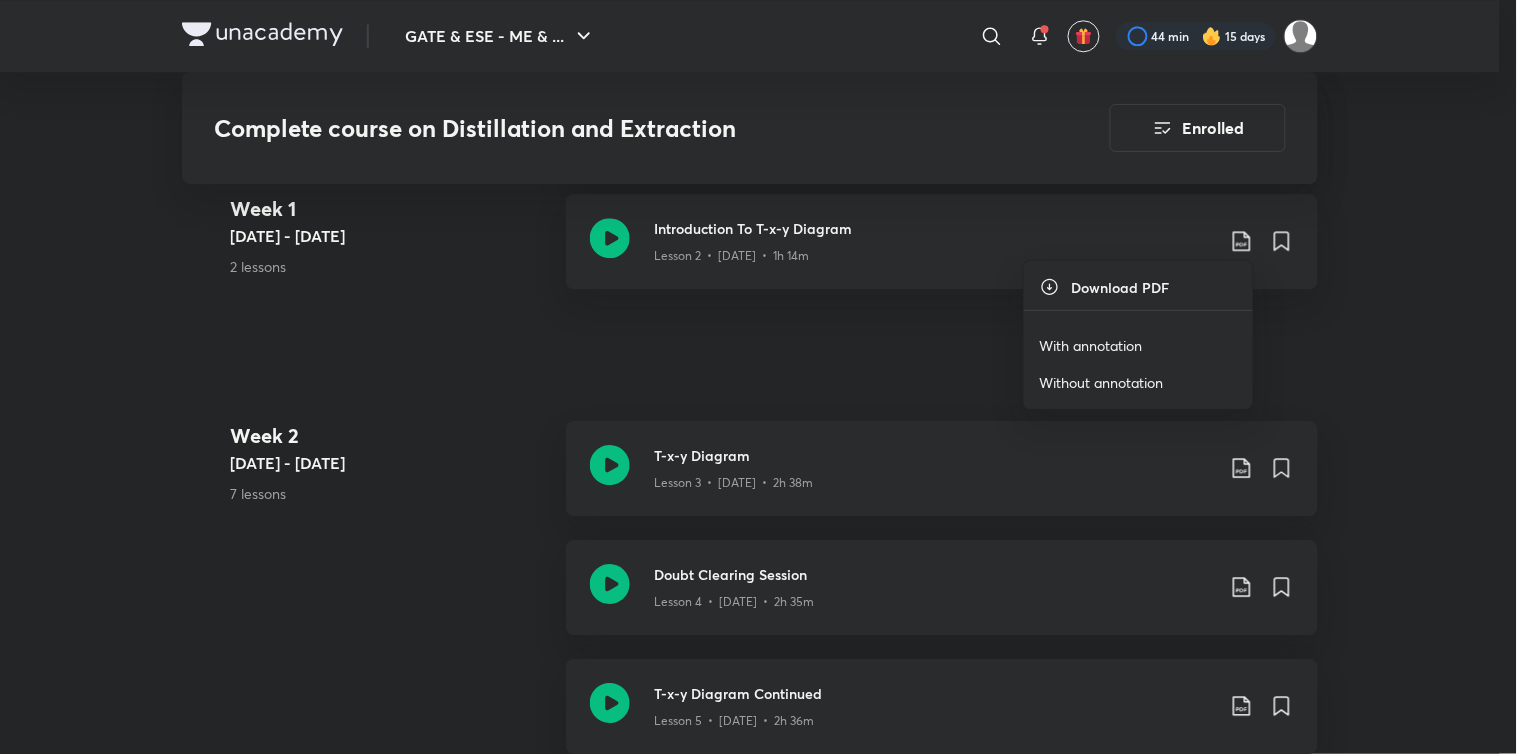 click on "With annotation" at bounding box center (1091, 345) 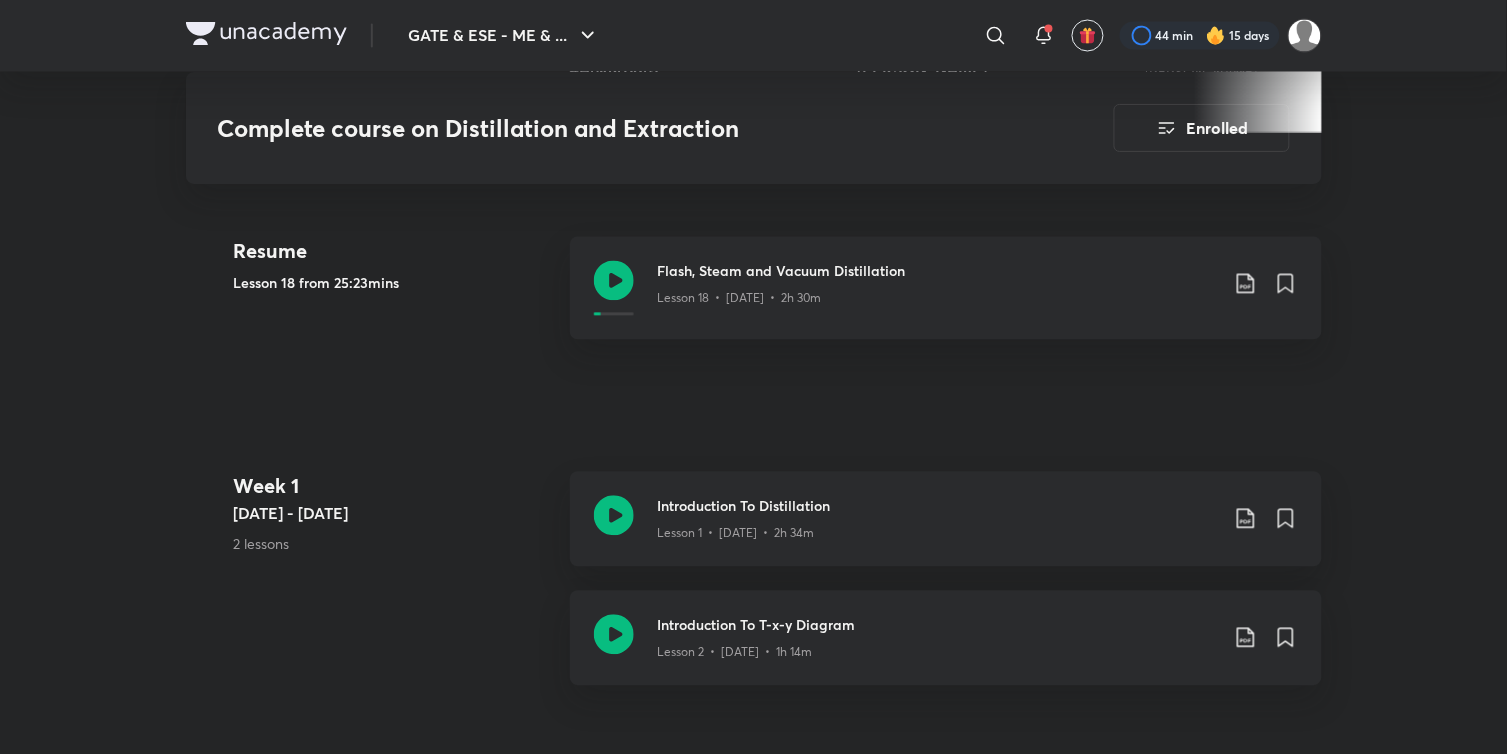 scroll, scrollTop: 888, scrollLeft: 0, axis: vertical 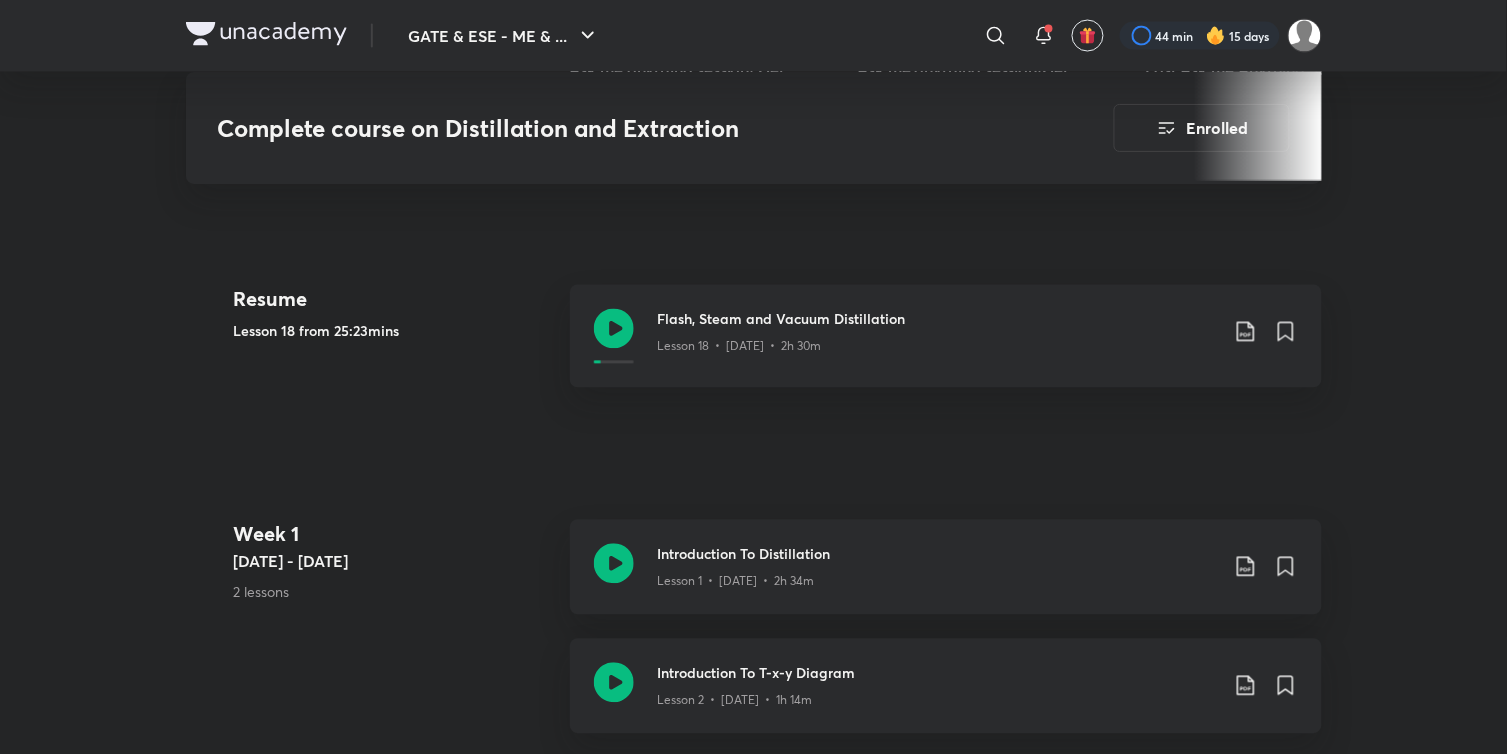 drag, startPoint x: 907, startPoint y: 330, endPoint x: 832, endPoint y: 450, distance: 141.50972 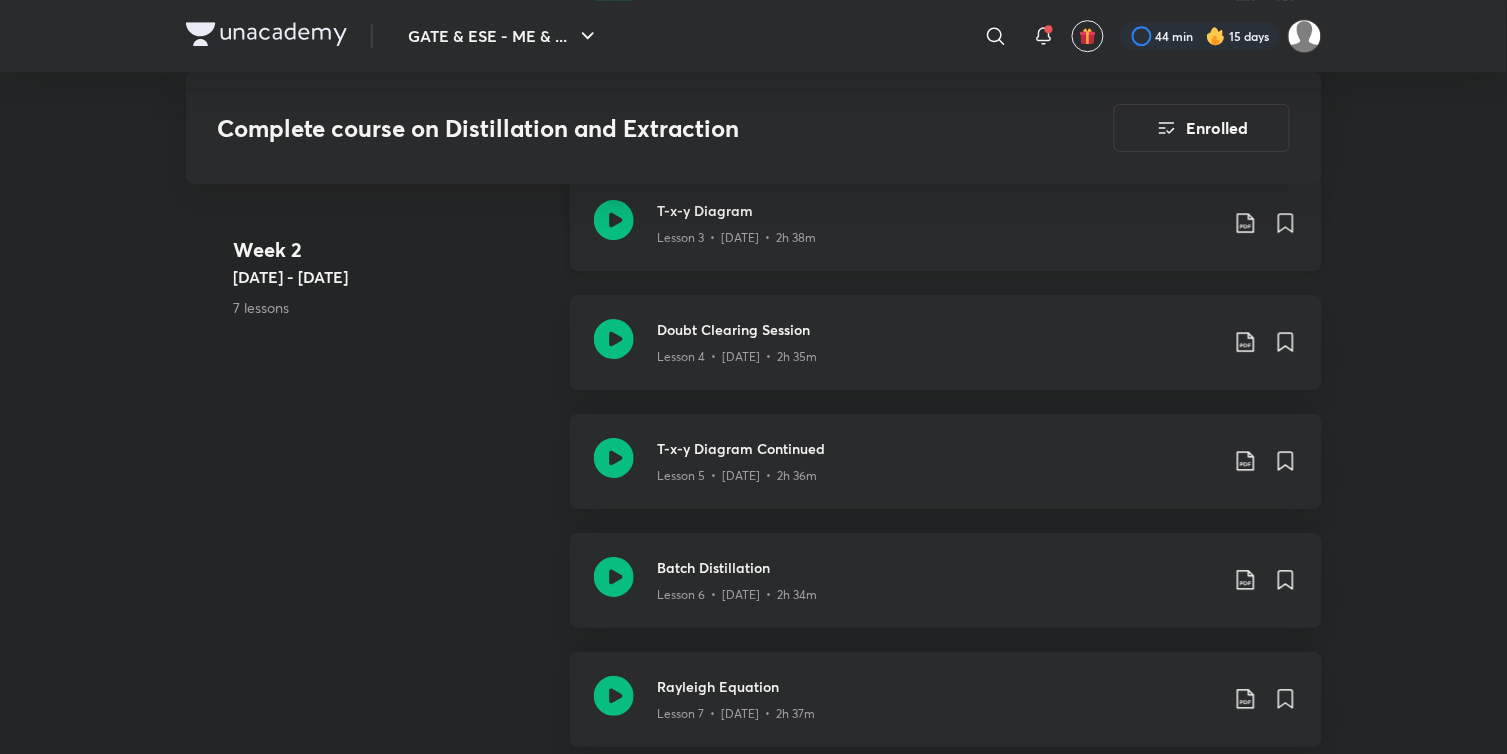 scroll, scrollTop: 1666, scrollLeft: 0, axis: vertical 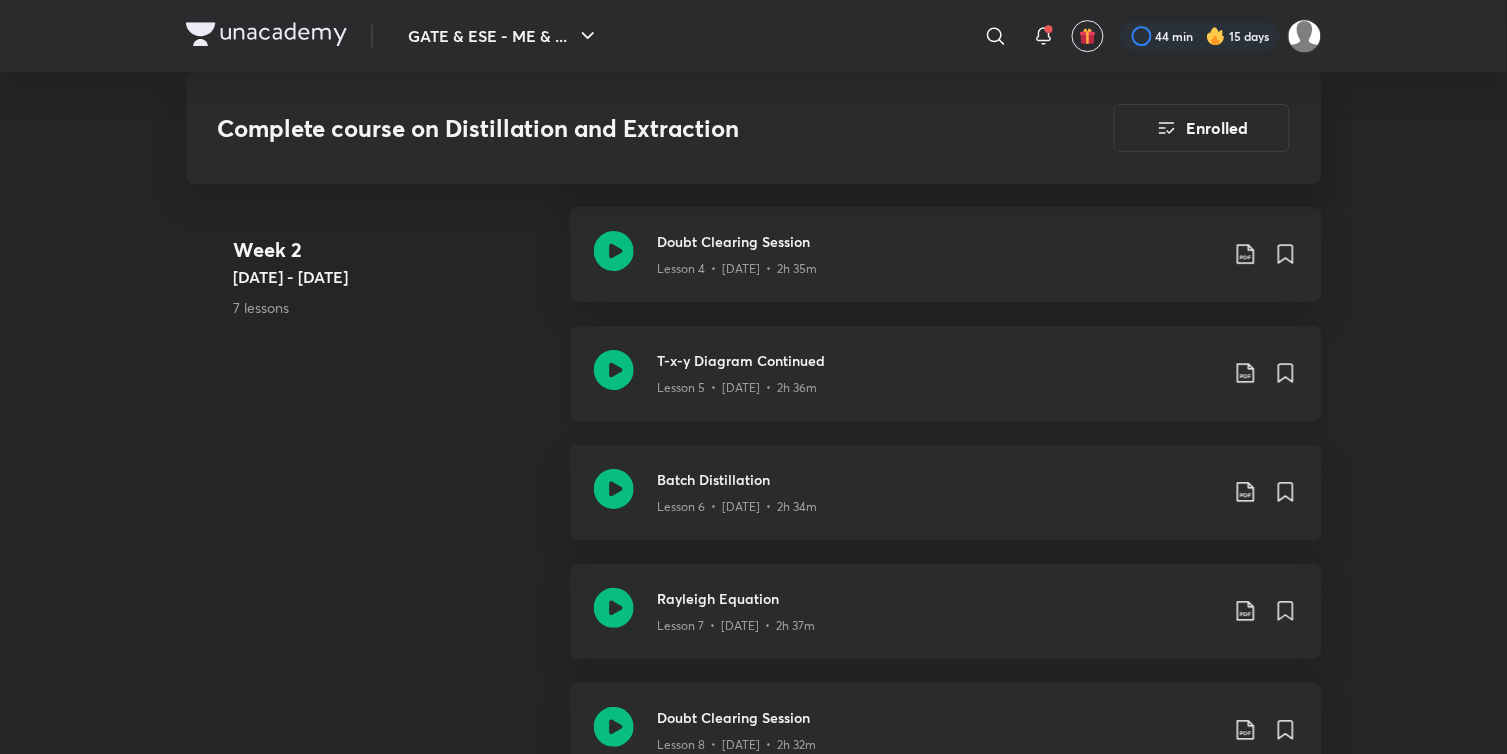 click 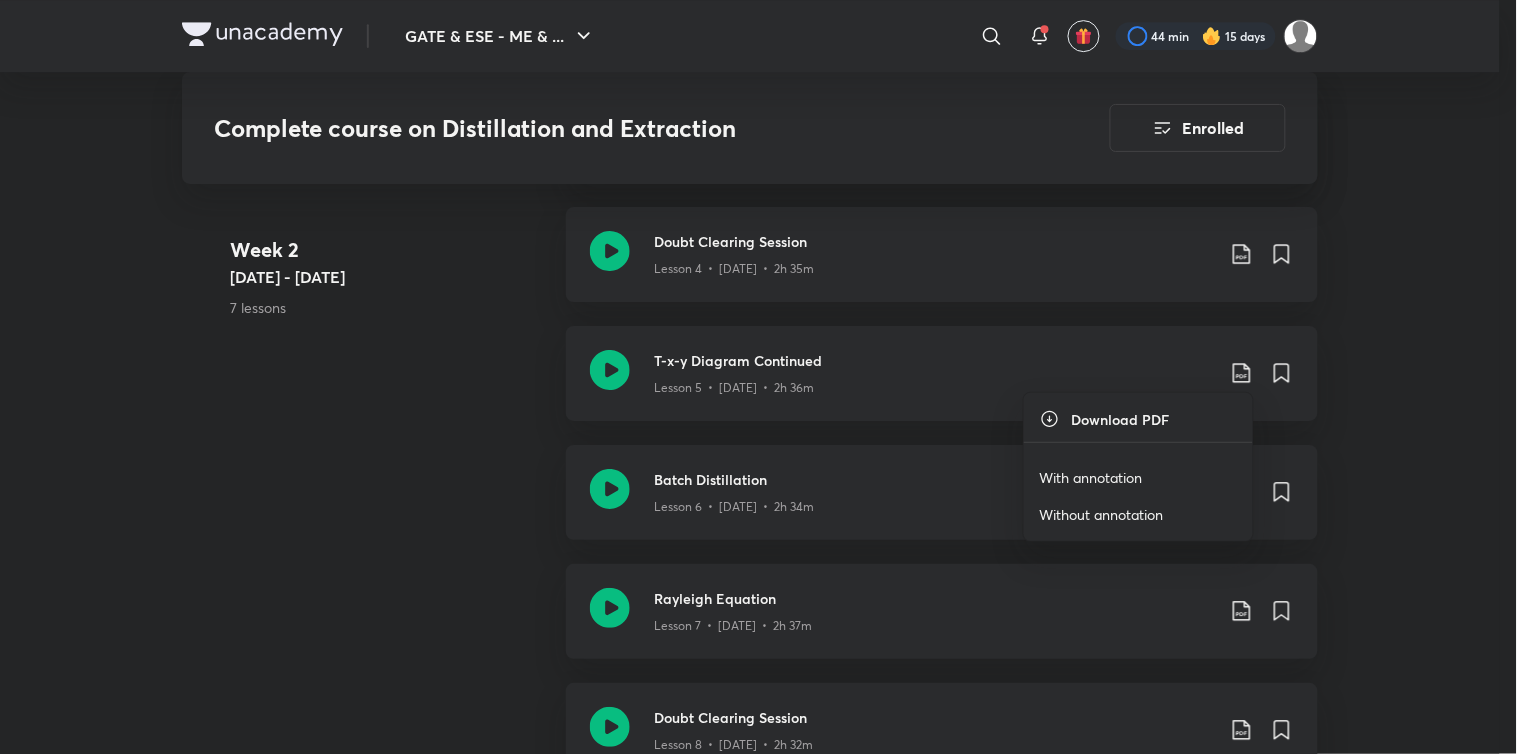 click on "With annotation" at bounding box center (1091, 477) 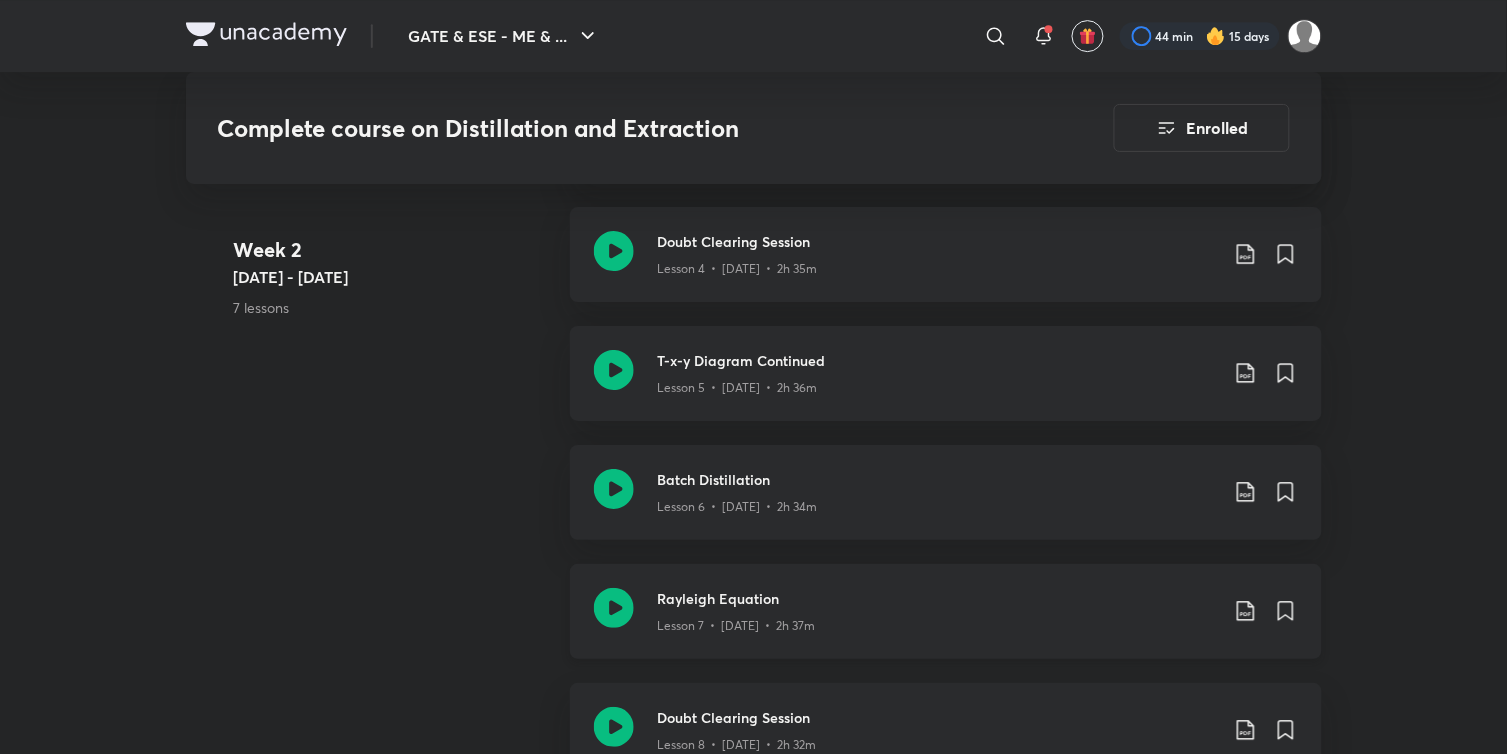 scroll, scrollTop: 1777, scrollLeft: 0, axis: vertical 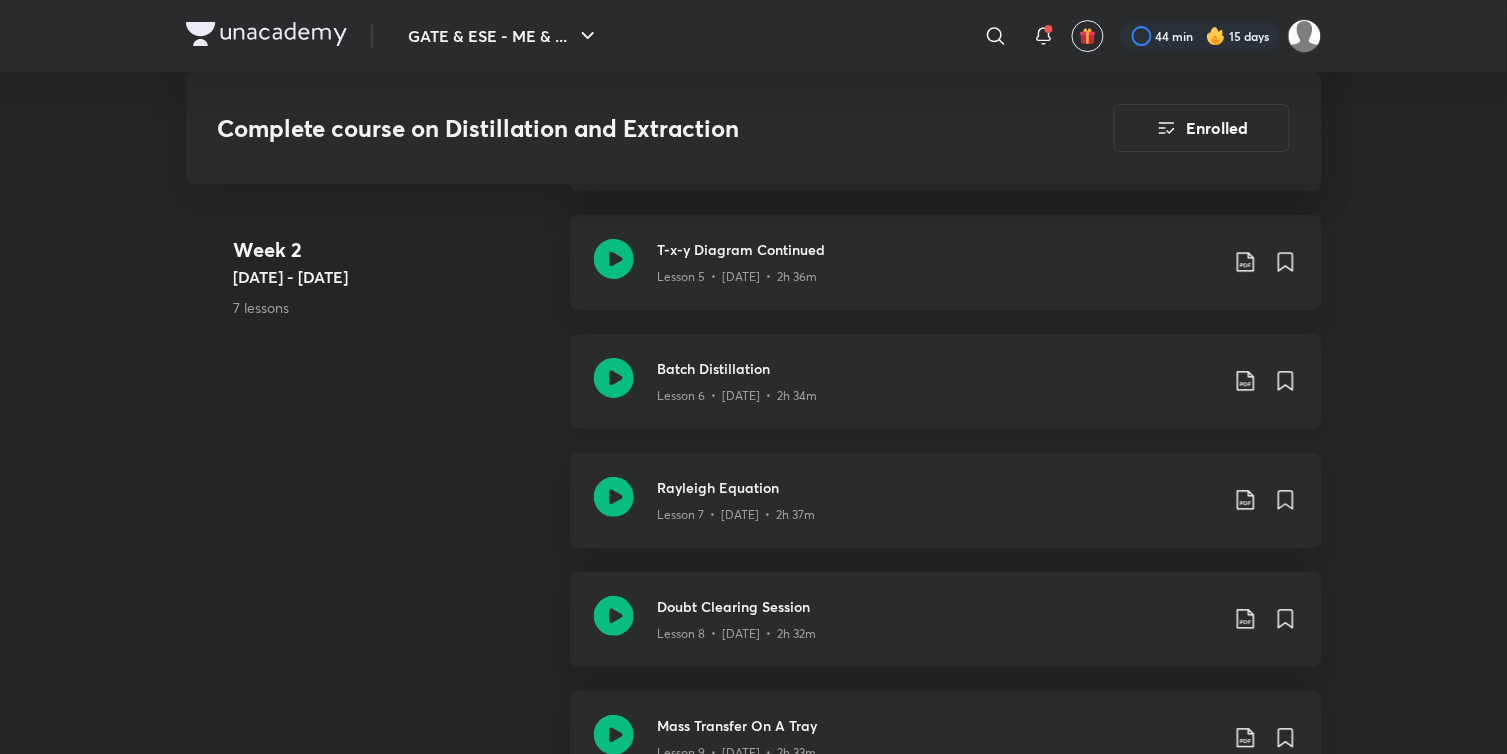 click 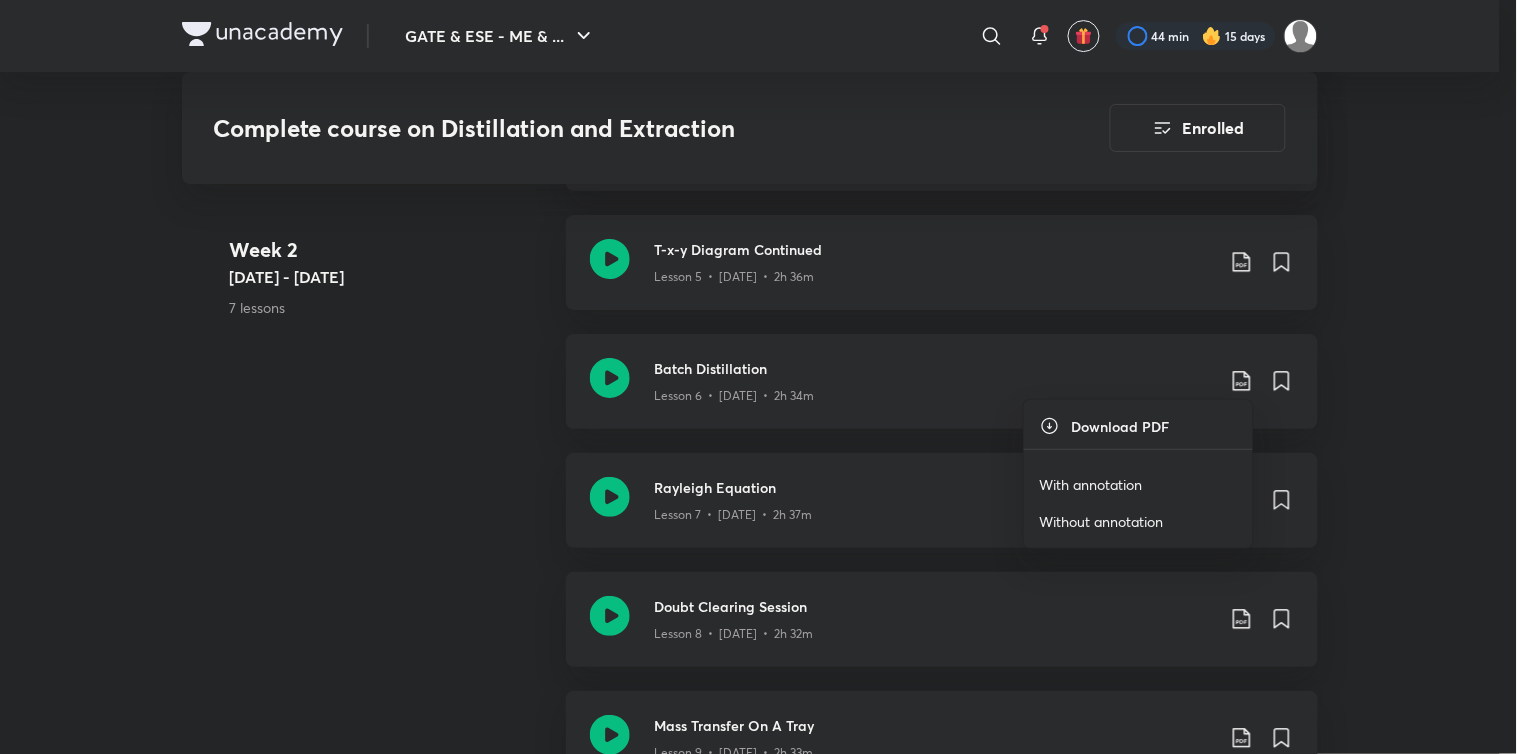 click on "With annotation" at bounding box center [1091, 484] 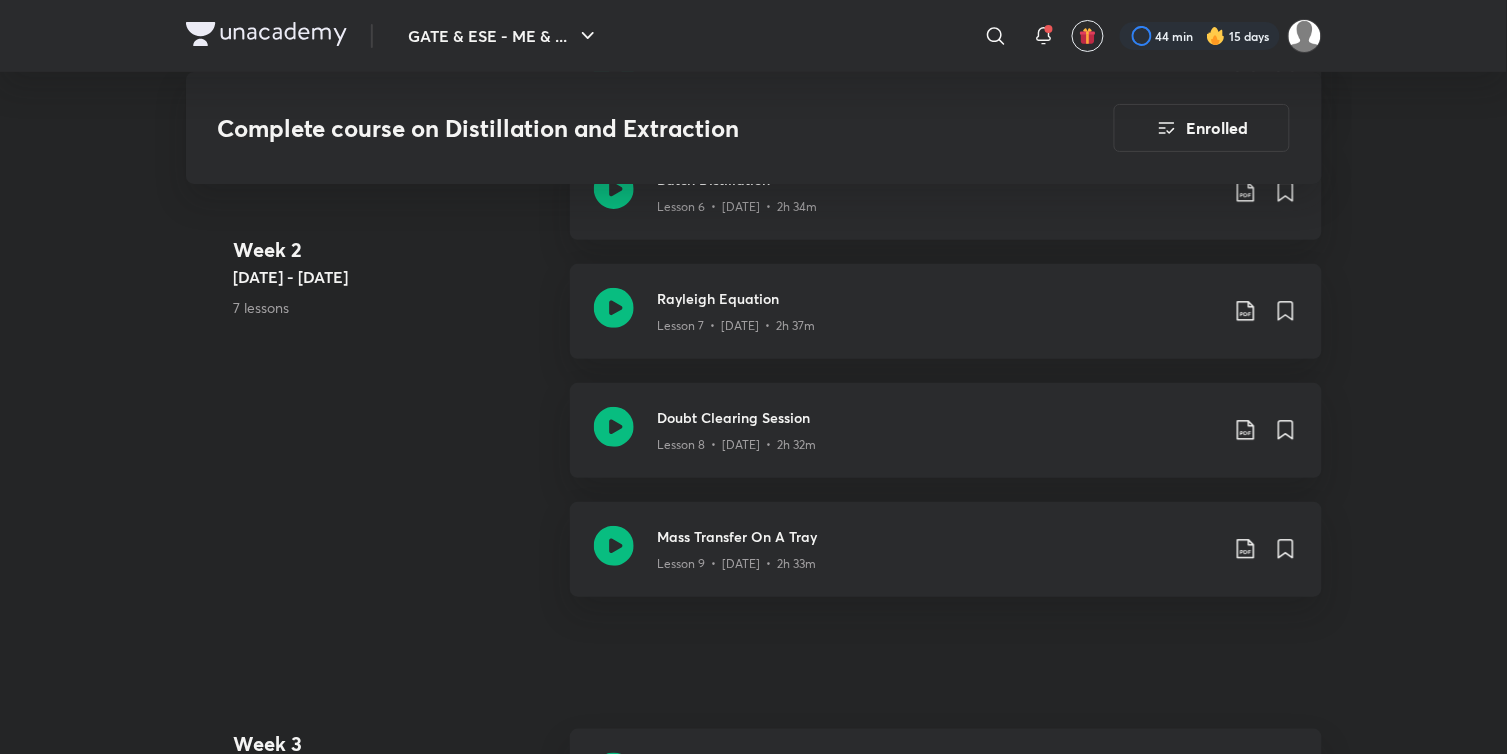 scroll, scrollTop: 2000, scrollLeft: 0, axis: vertical 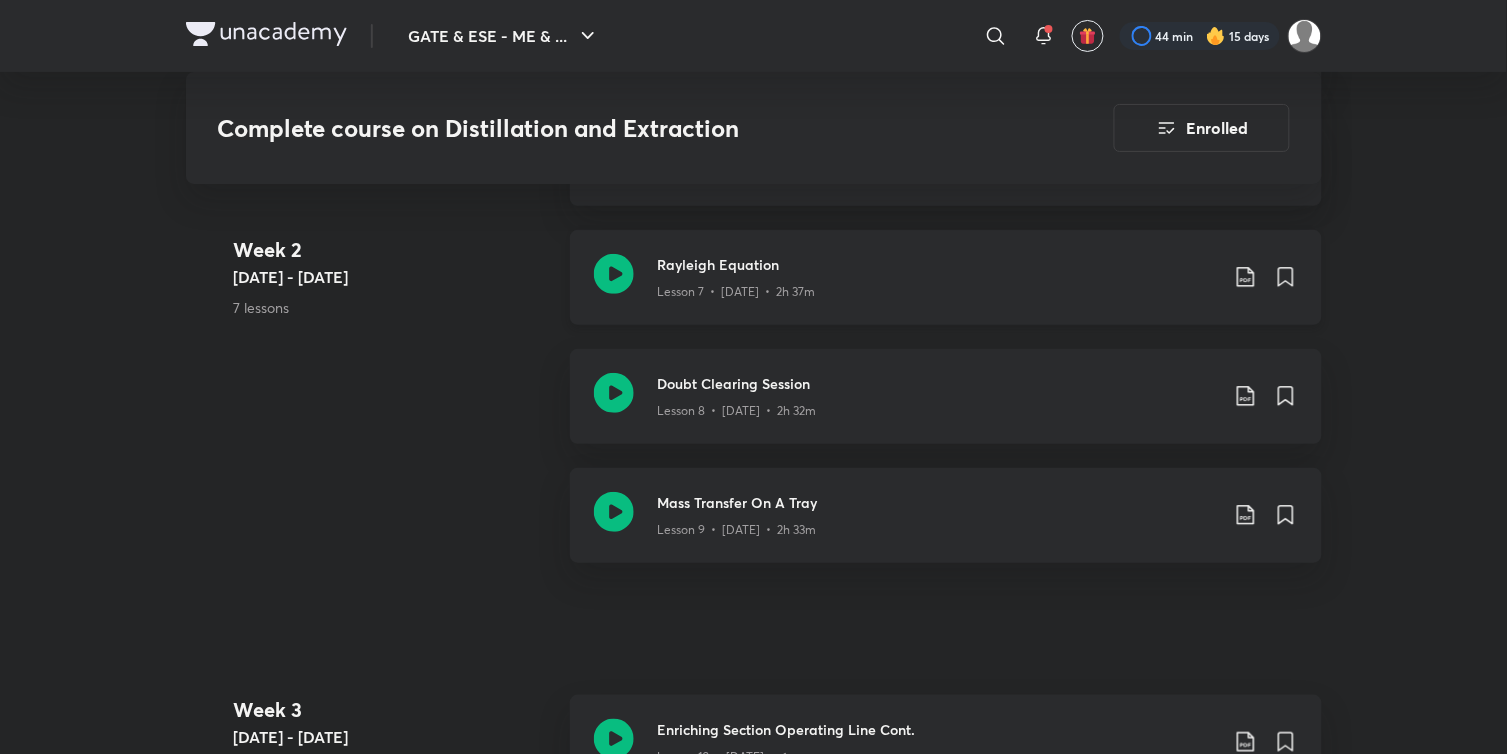 click 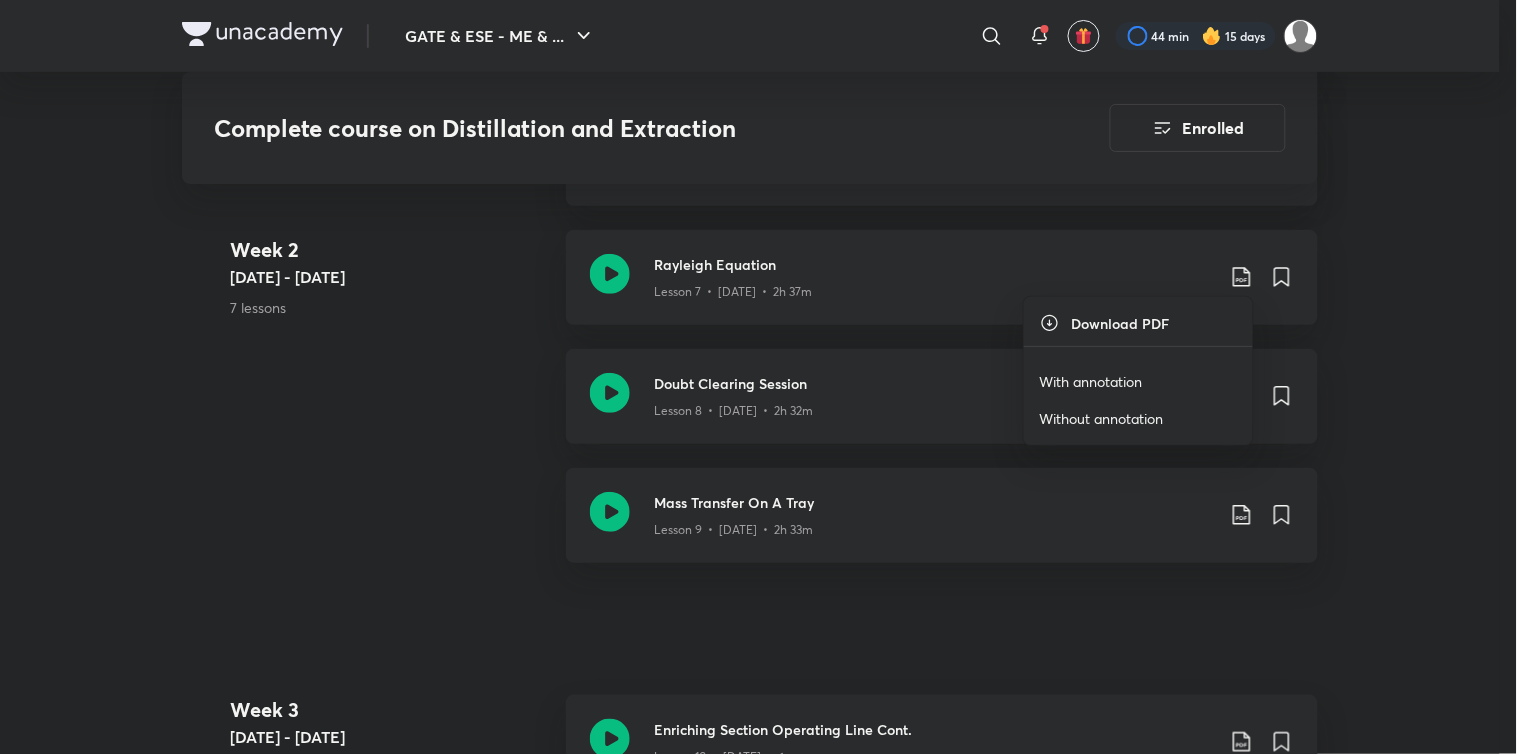 click on "With annotation" at bounding box center [1091, 381] 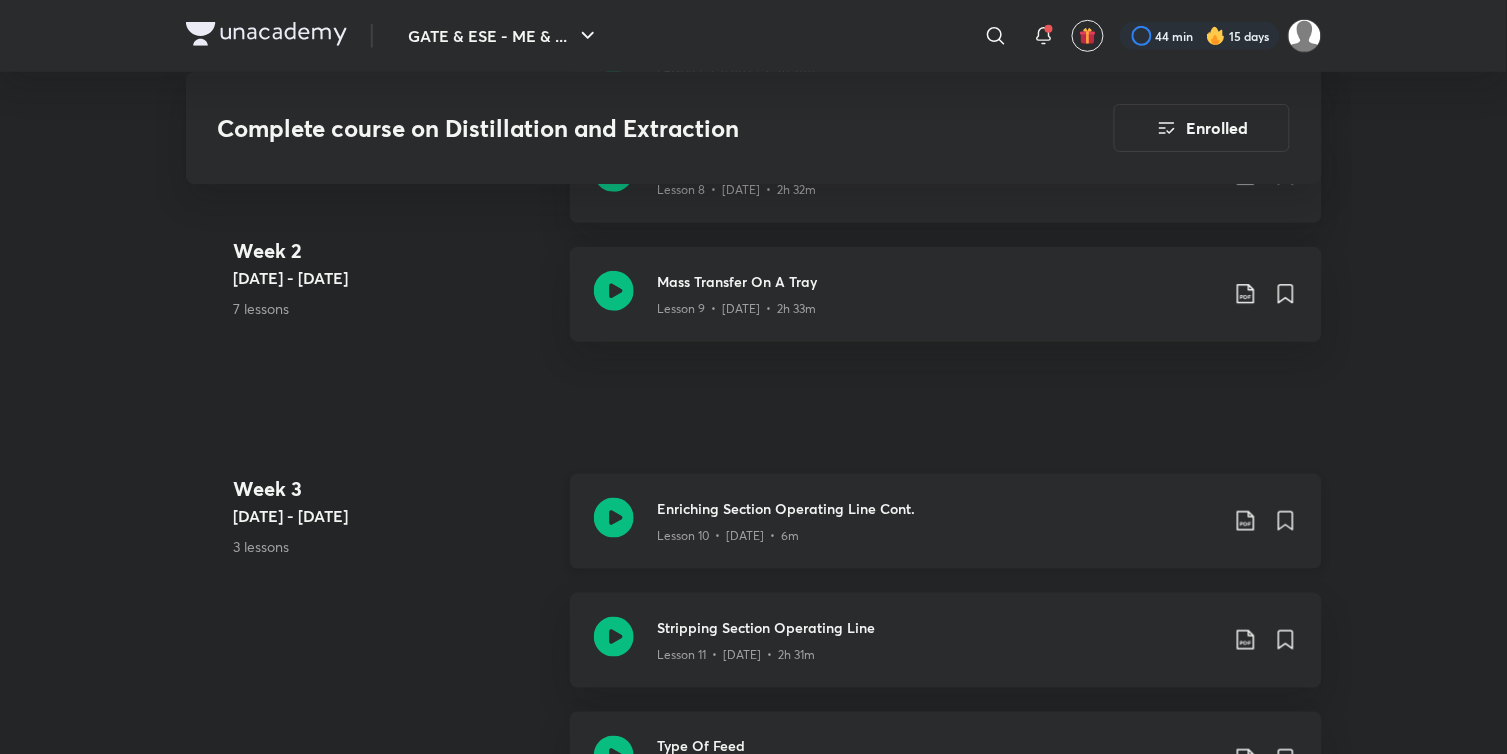 scroll, scrollTop: 2444, scrollLeft: 0, axis: vertical 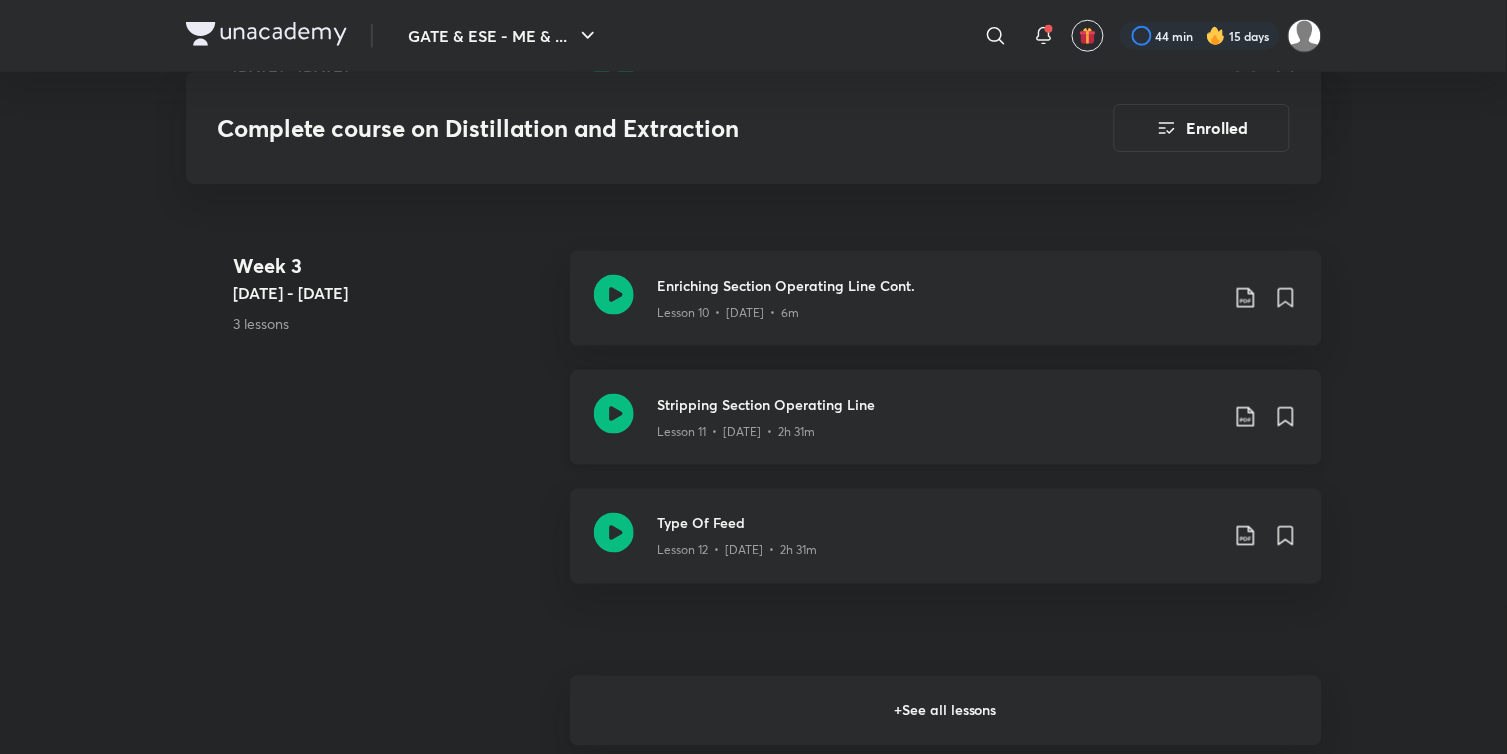 click 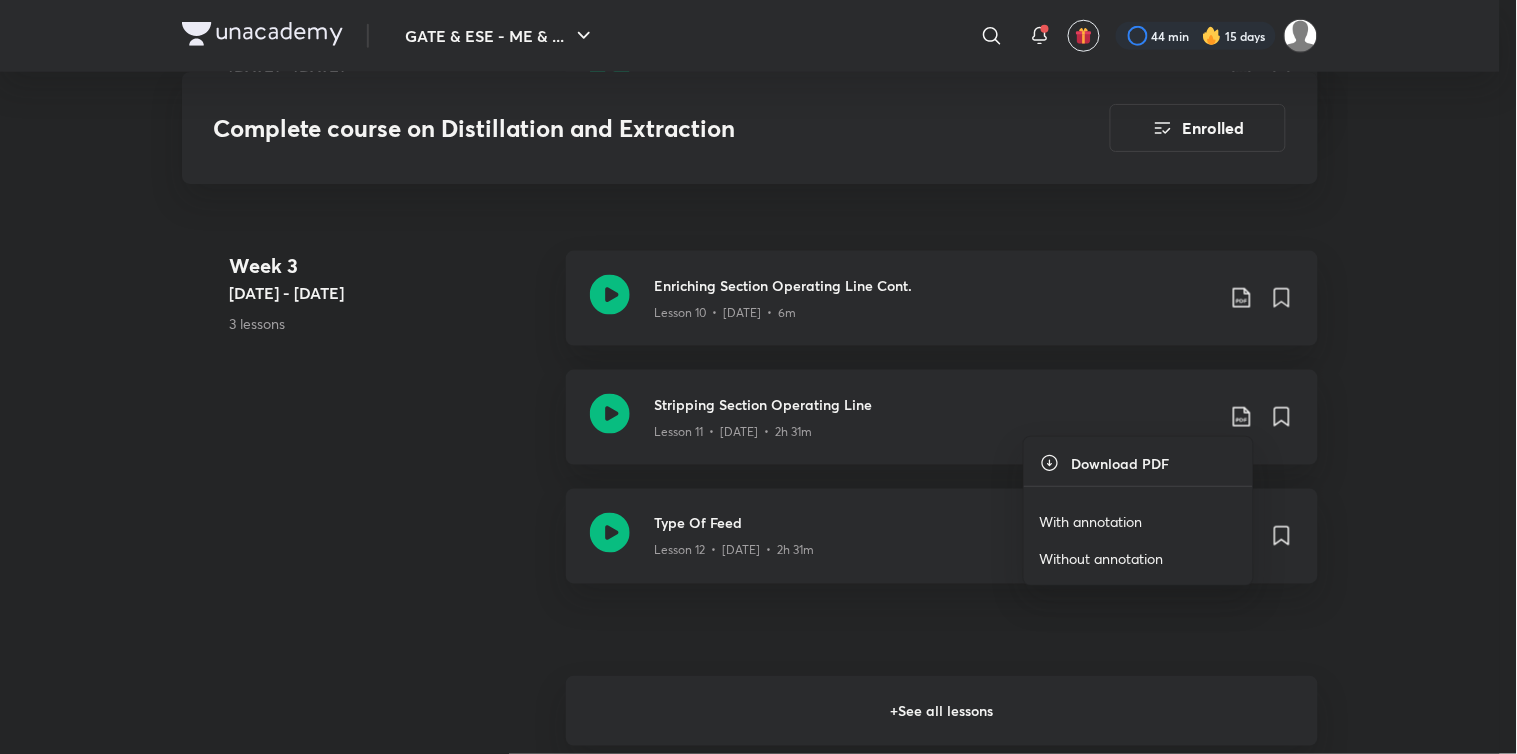 click on "With annotation" at bounding box center [1091, 521] 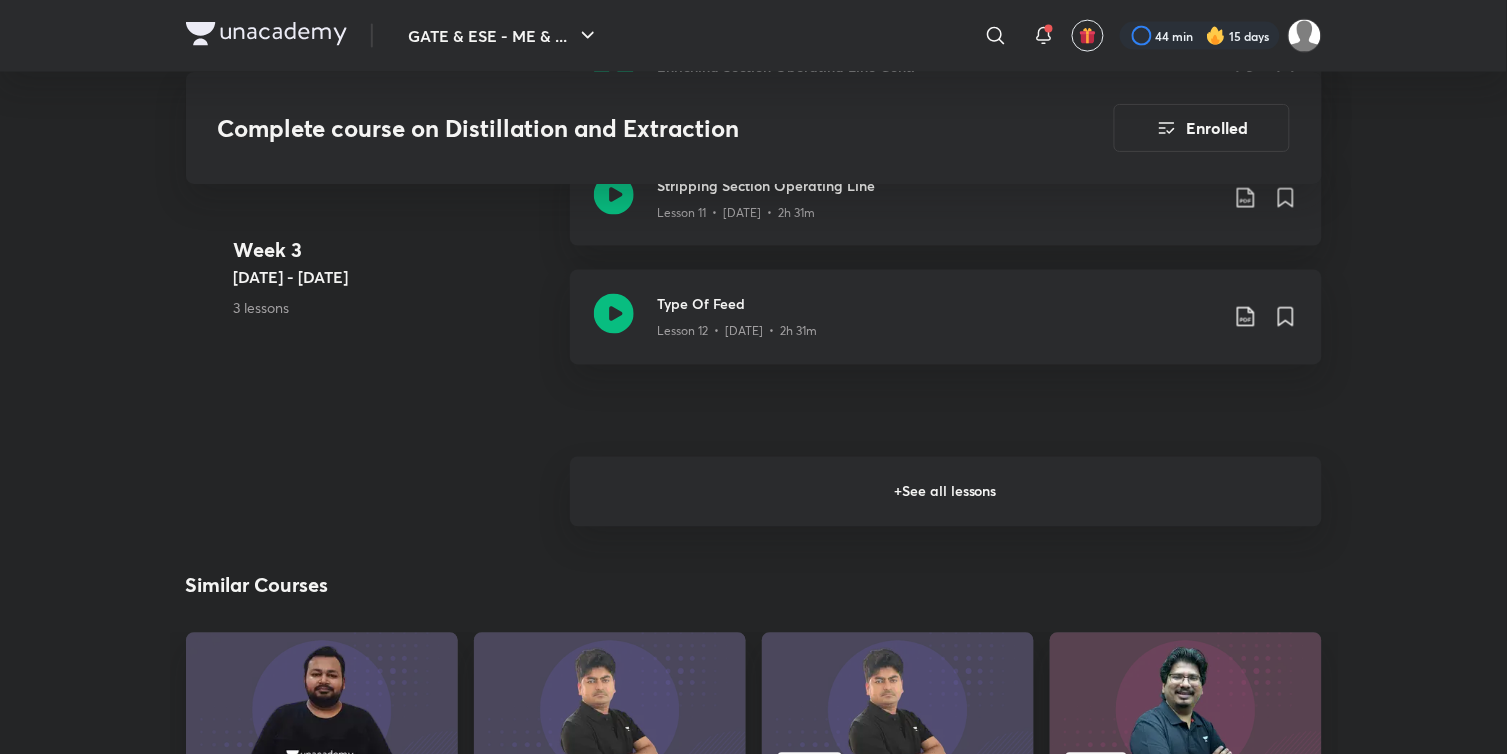 scroll, scrollTop: 2666, scrollLeft: 0, axis: vertical 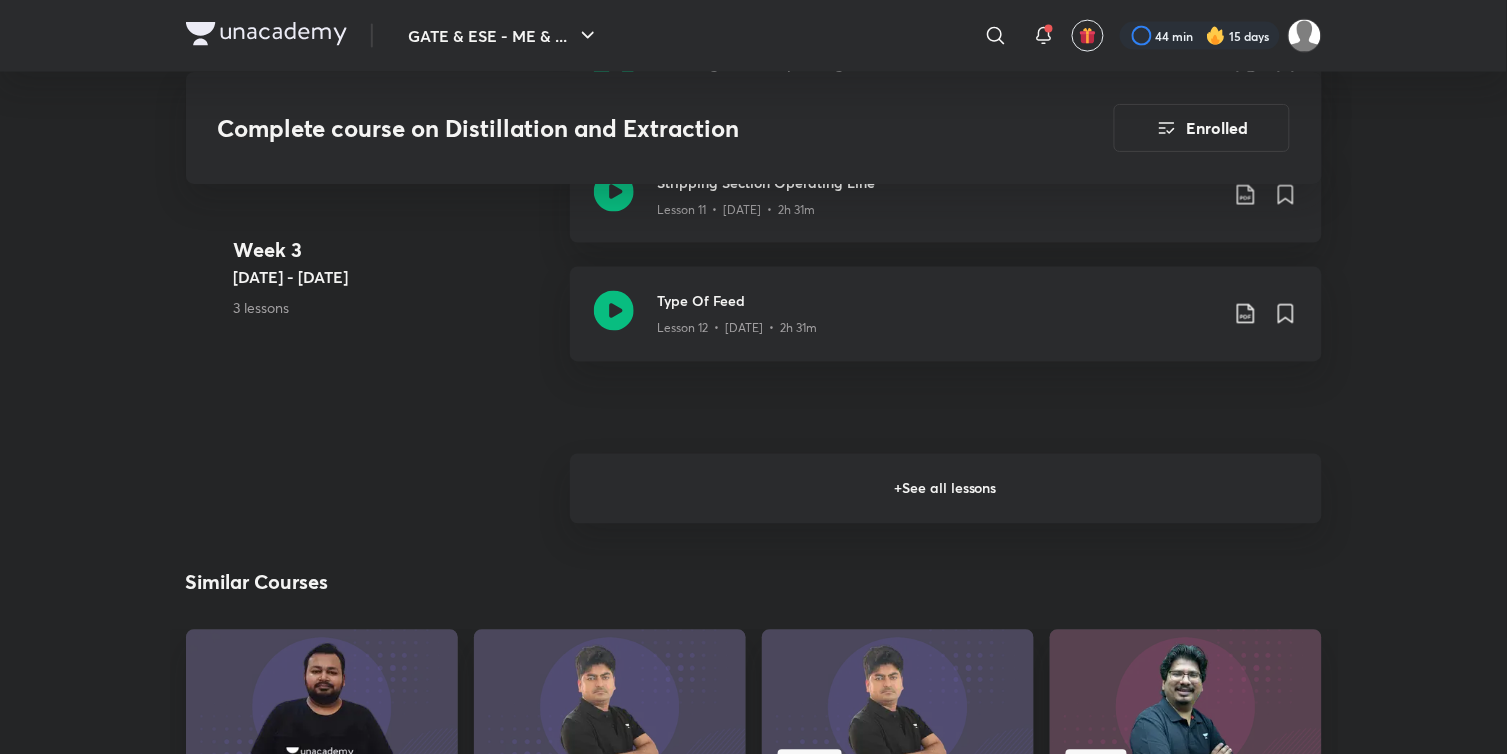 click on "+  See all lessons" at bounding box center (946, 489) 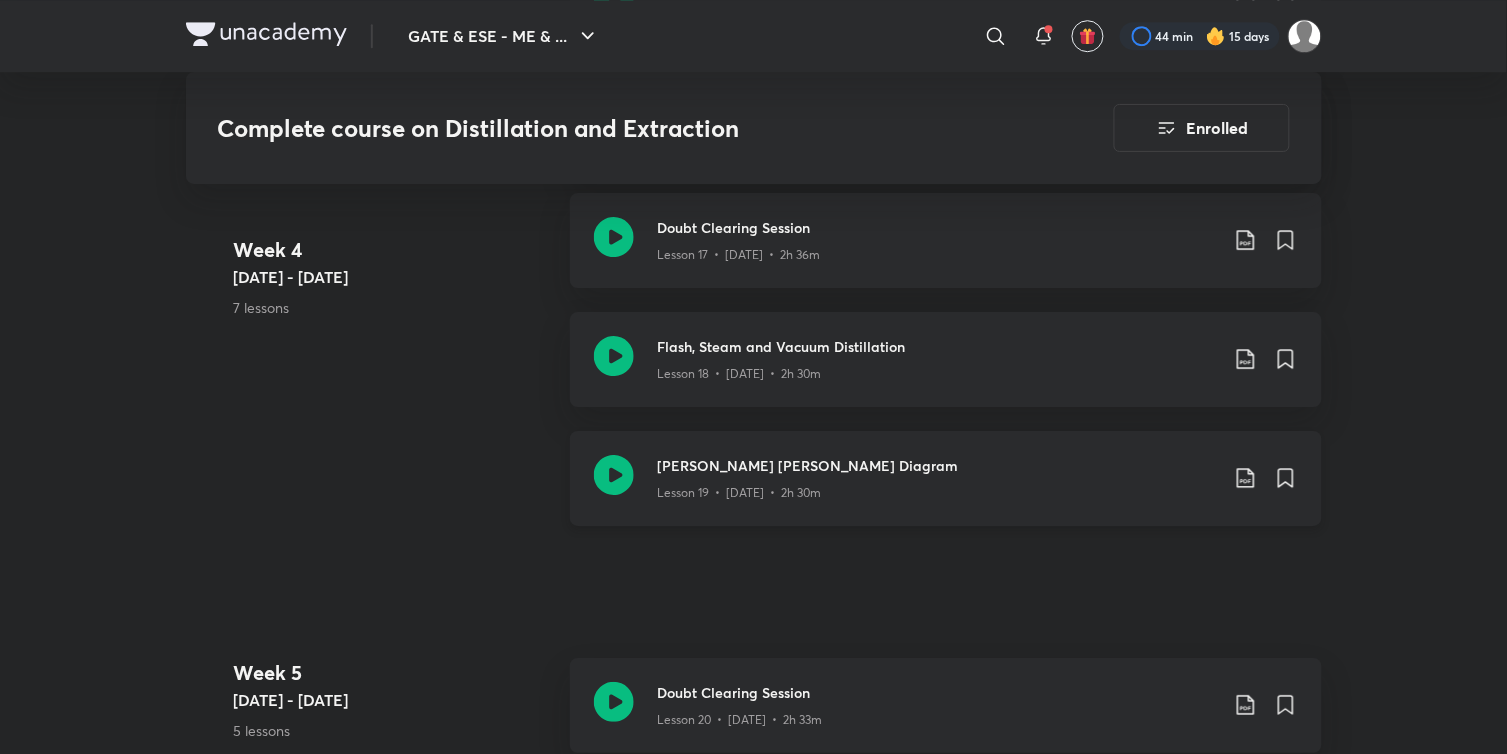 scroll, scrollTop: 3888, scrollLeft: 0, axis: vertical 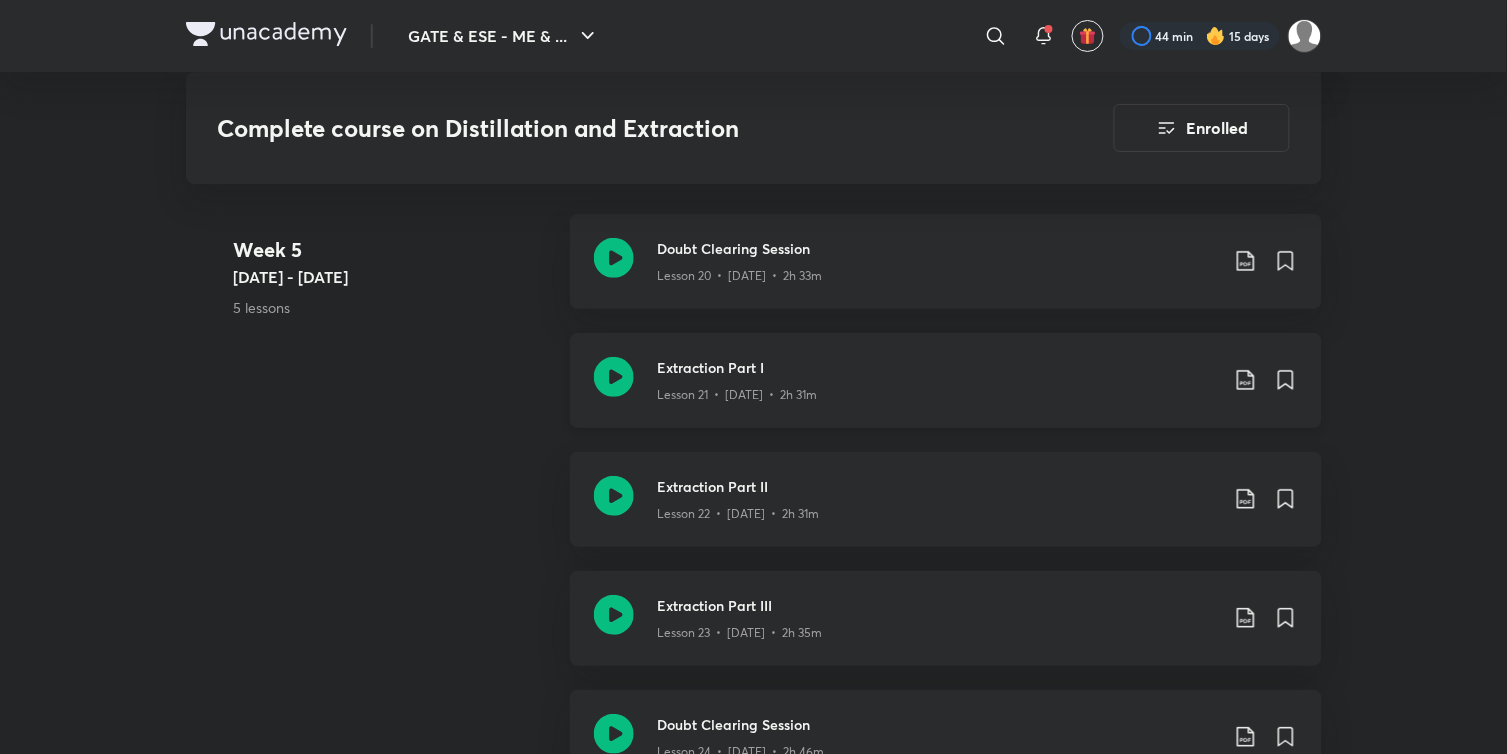 click 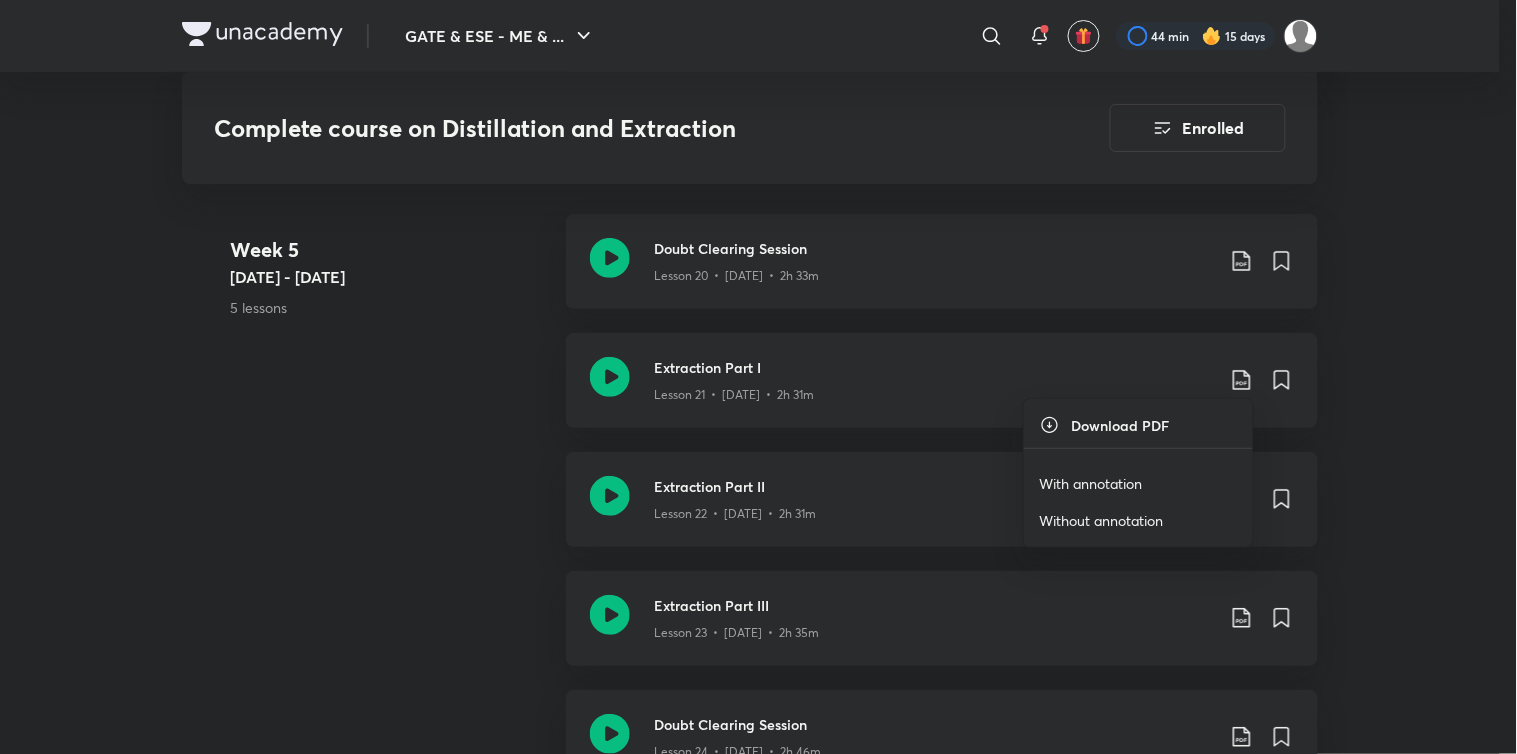 click on "With annotation" at bounding box center (1091, 483) 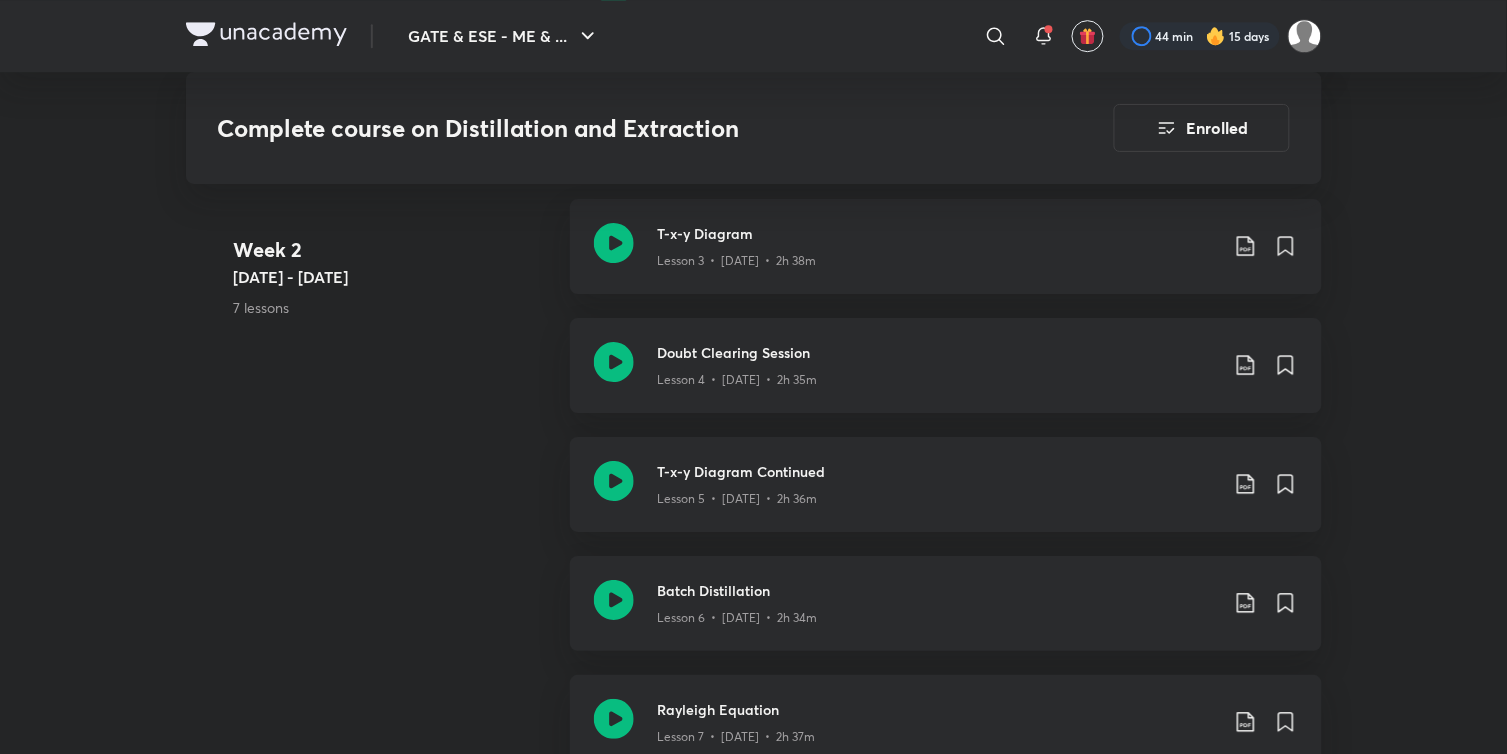 scroll, scrollTop: 2333, scrollLeft: 0, axis: vertical 